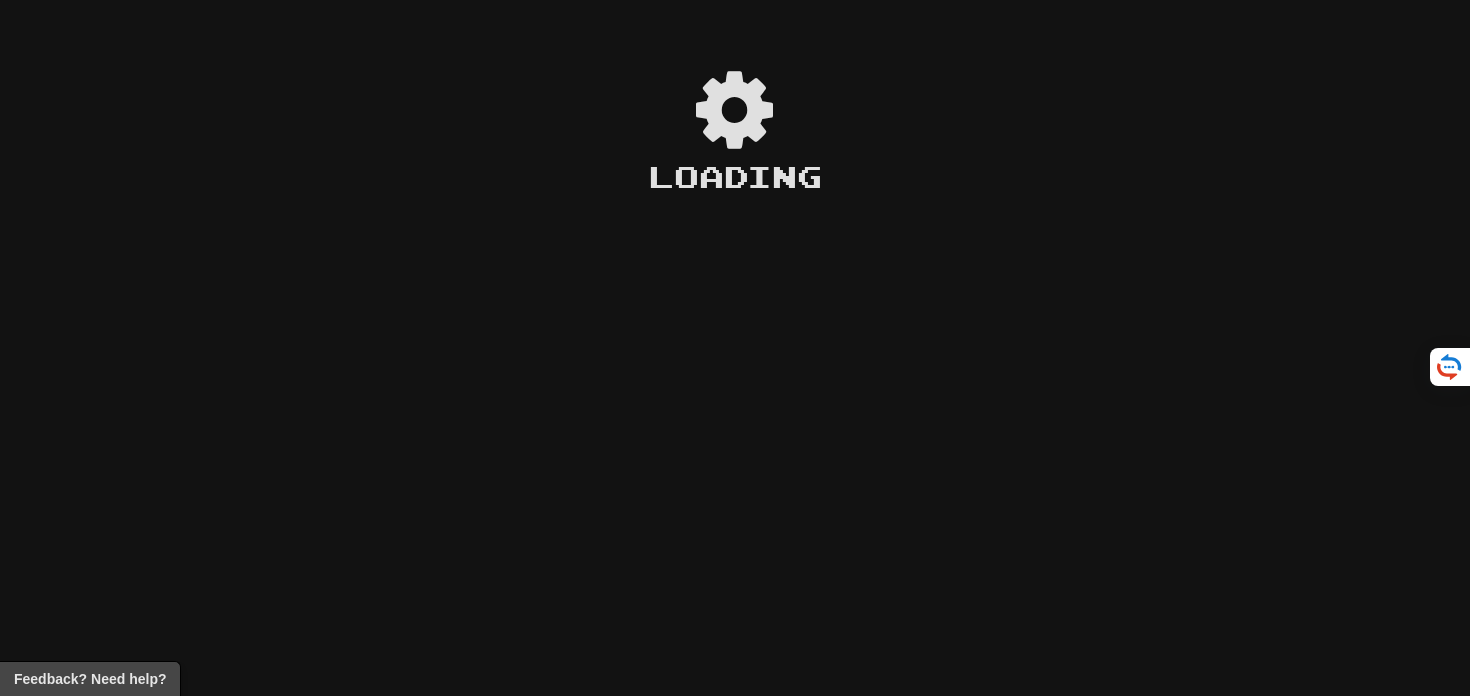 scroll, scrollTop: 0, scrollLeft: 0, axis: both 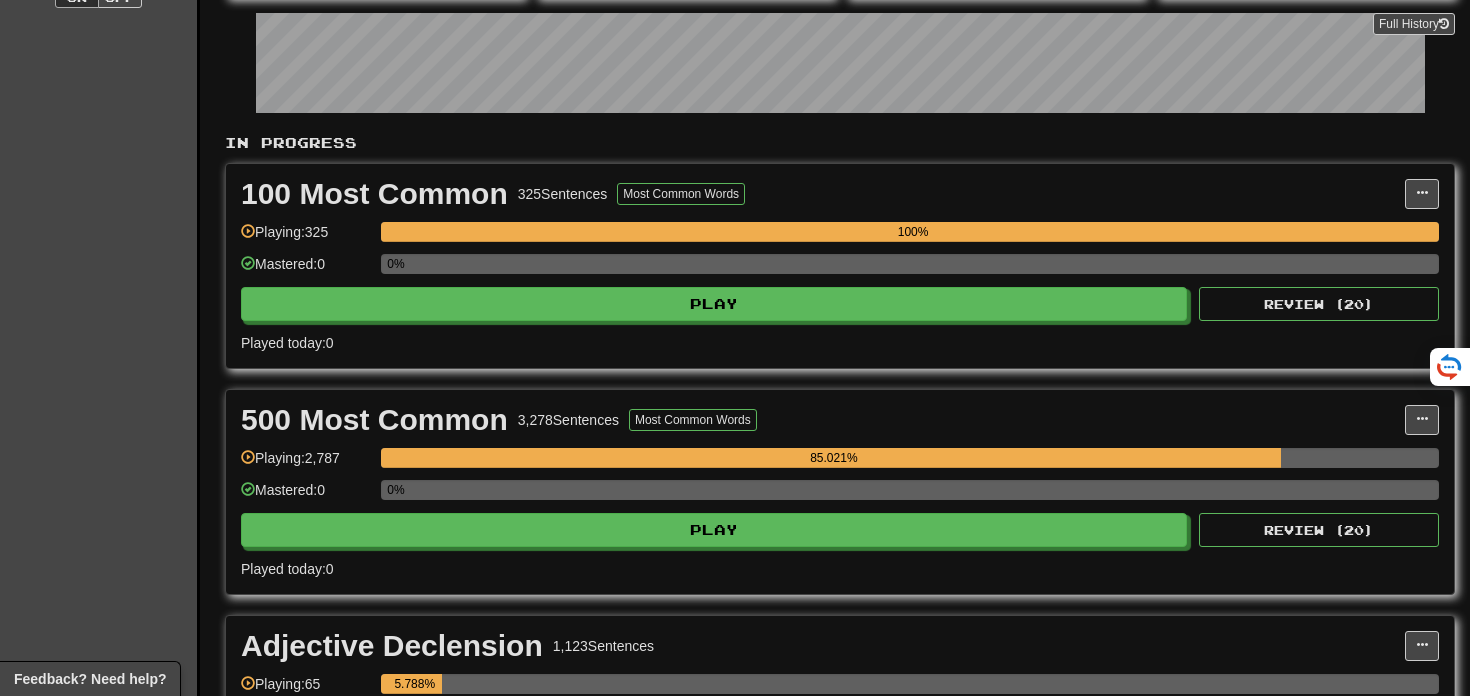 click on "500 Most Common 3,278  Sentences Most Common Words Manage Sentences Unpin from Dashboard  Playing:  2,787 85.021%  Mastered:  0 0% Play Review ( 20 ) Played today:  0" at bounding box center (840, 492) 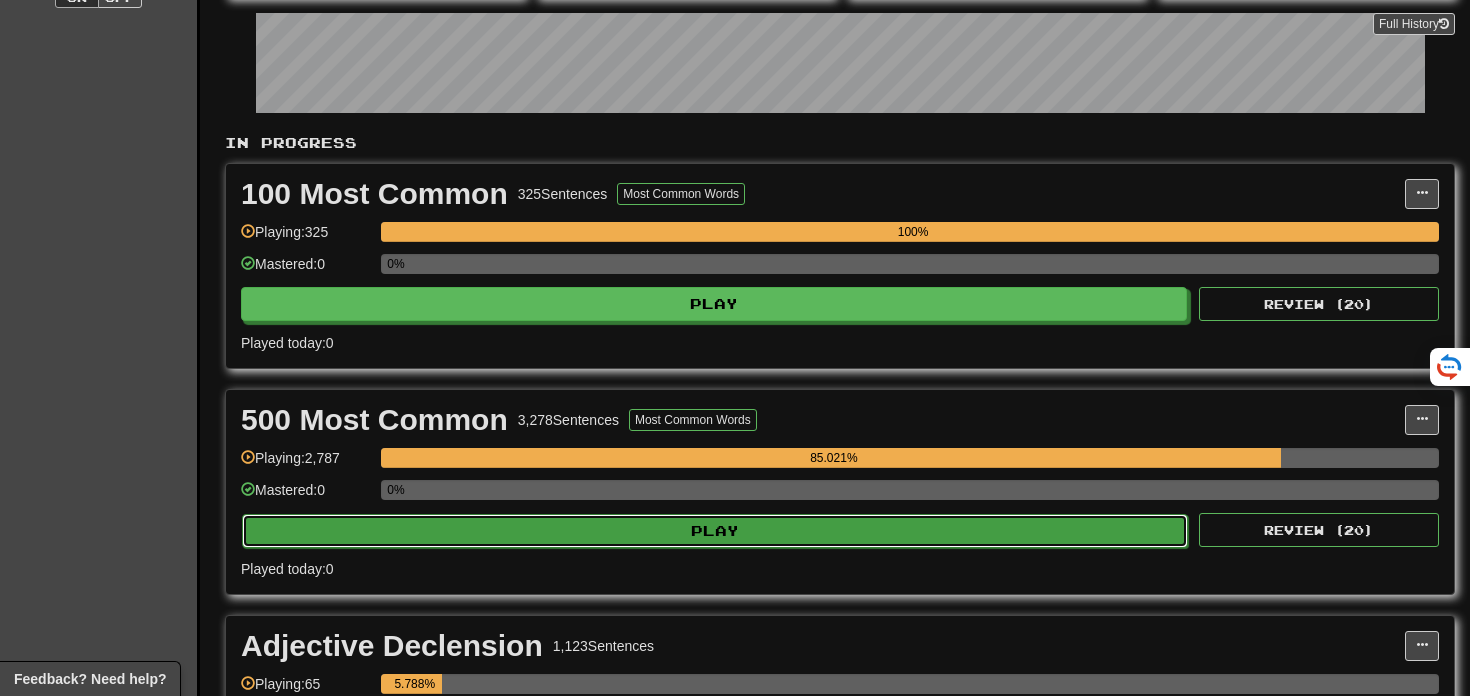 click on "Play" at bounding box center [715, 531] 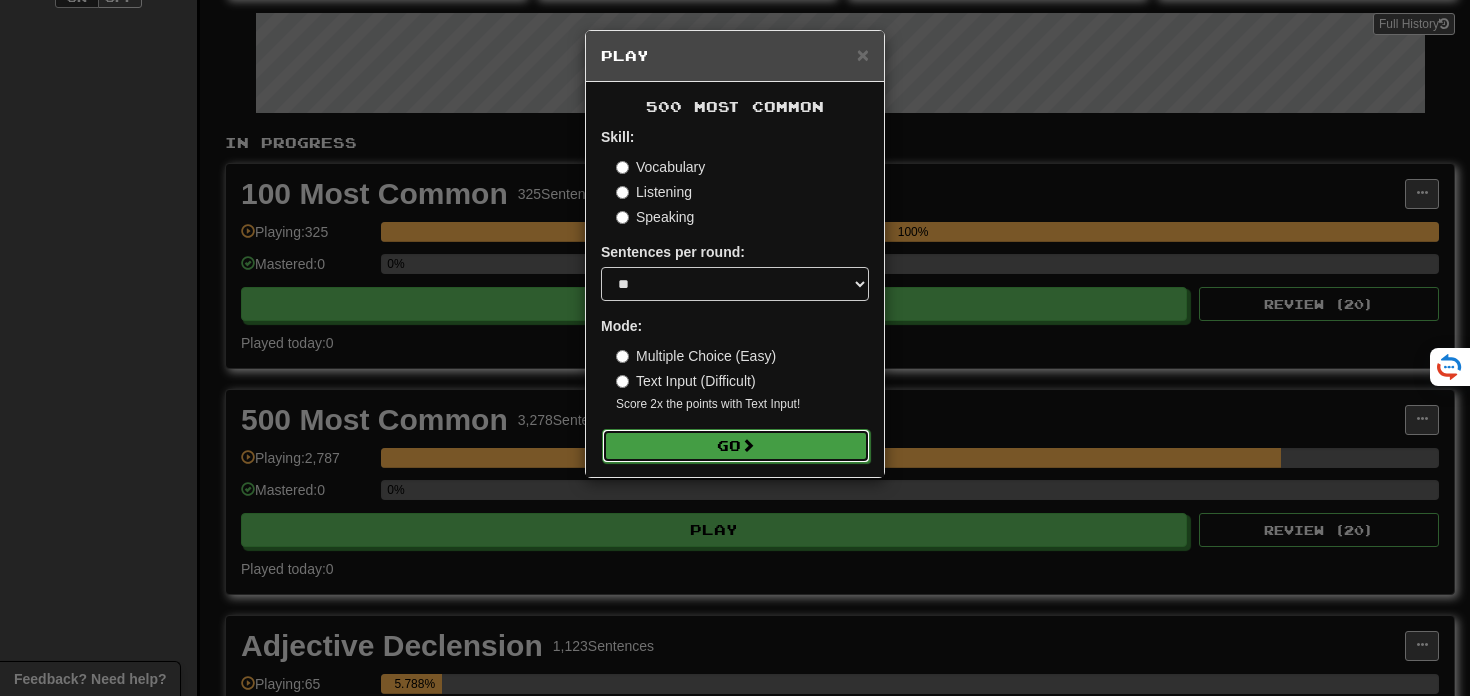click on "Go" at bounding box center (736, 446) 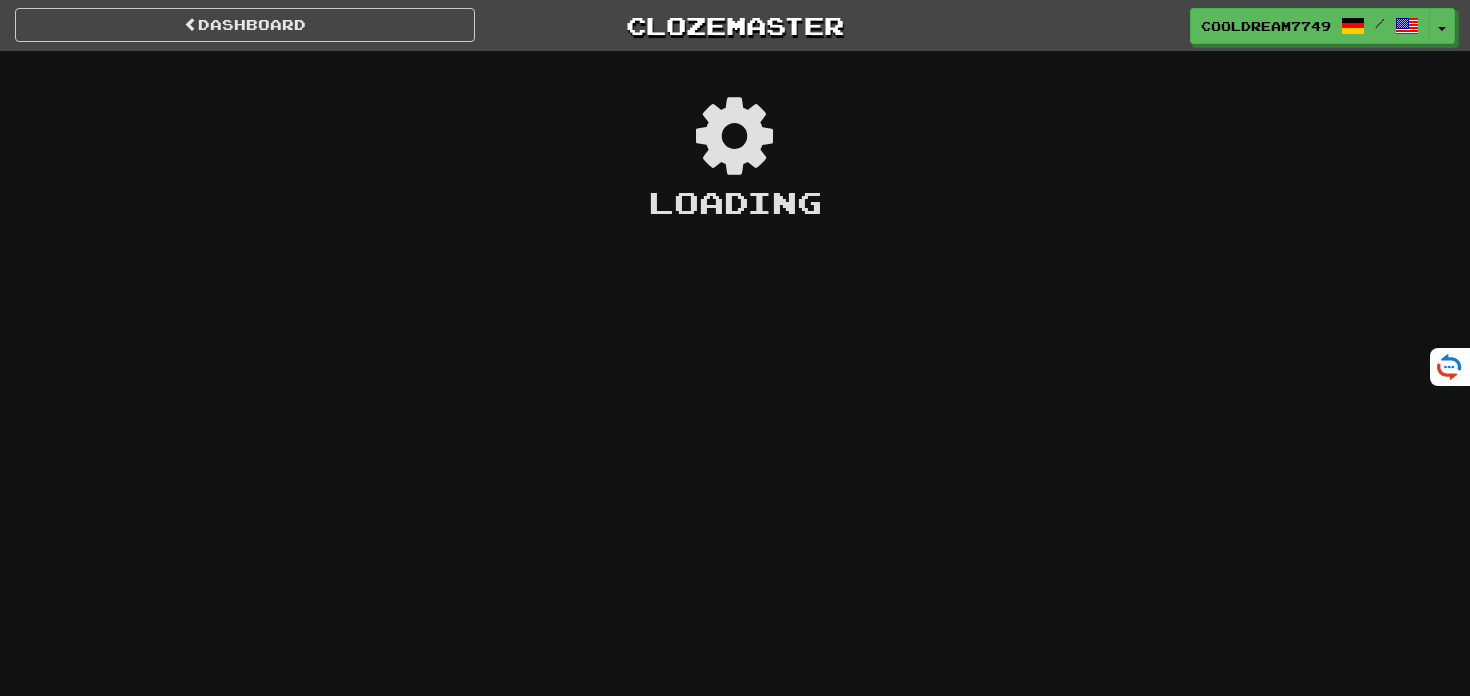 scroll, scrollTop: 0, scrollLeft: 0, axis: both 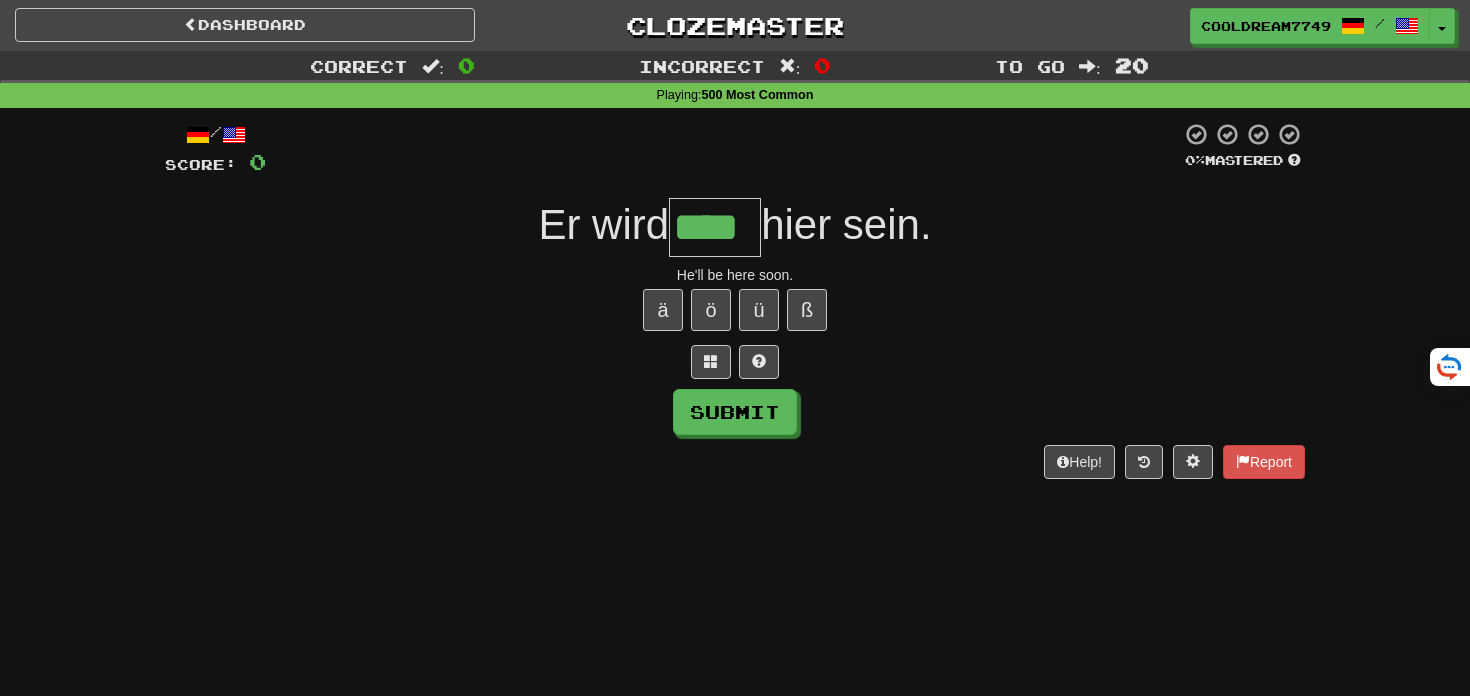 type on "****" 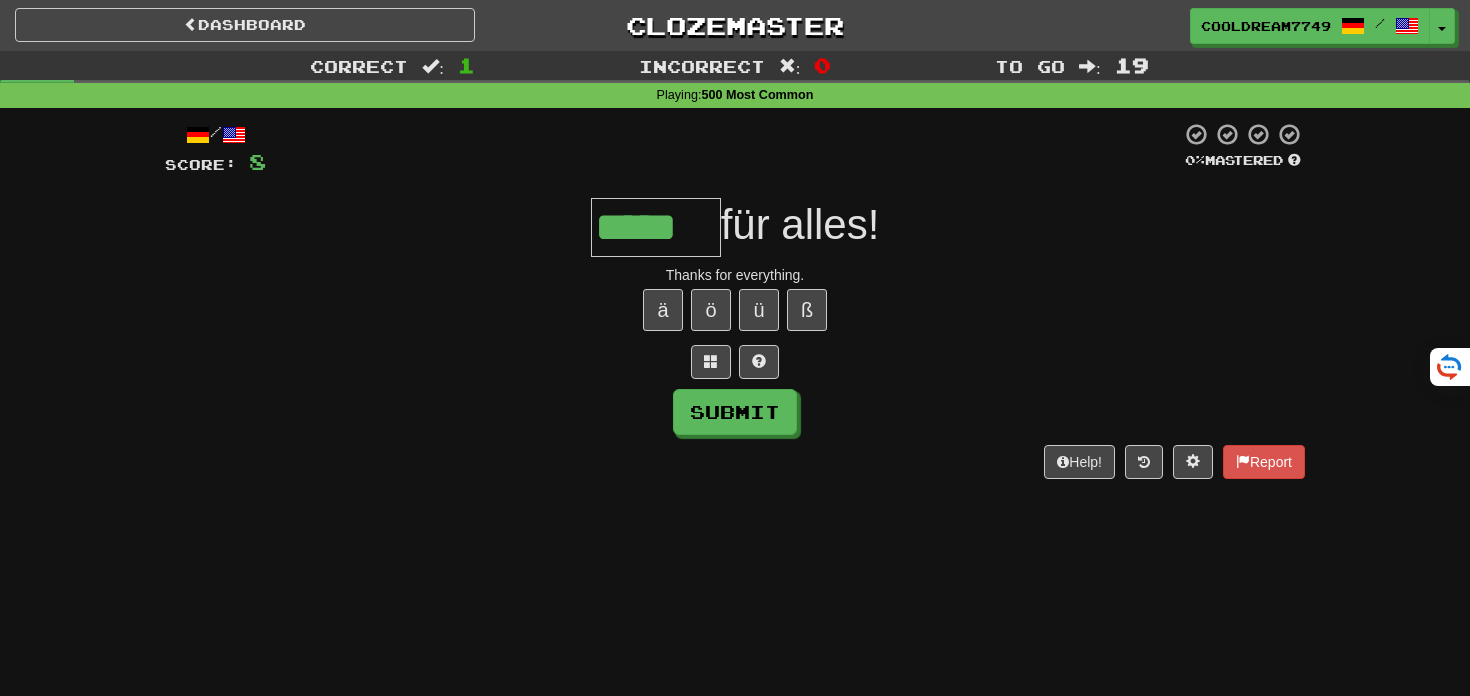 type on "*****" 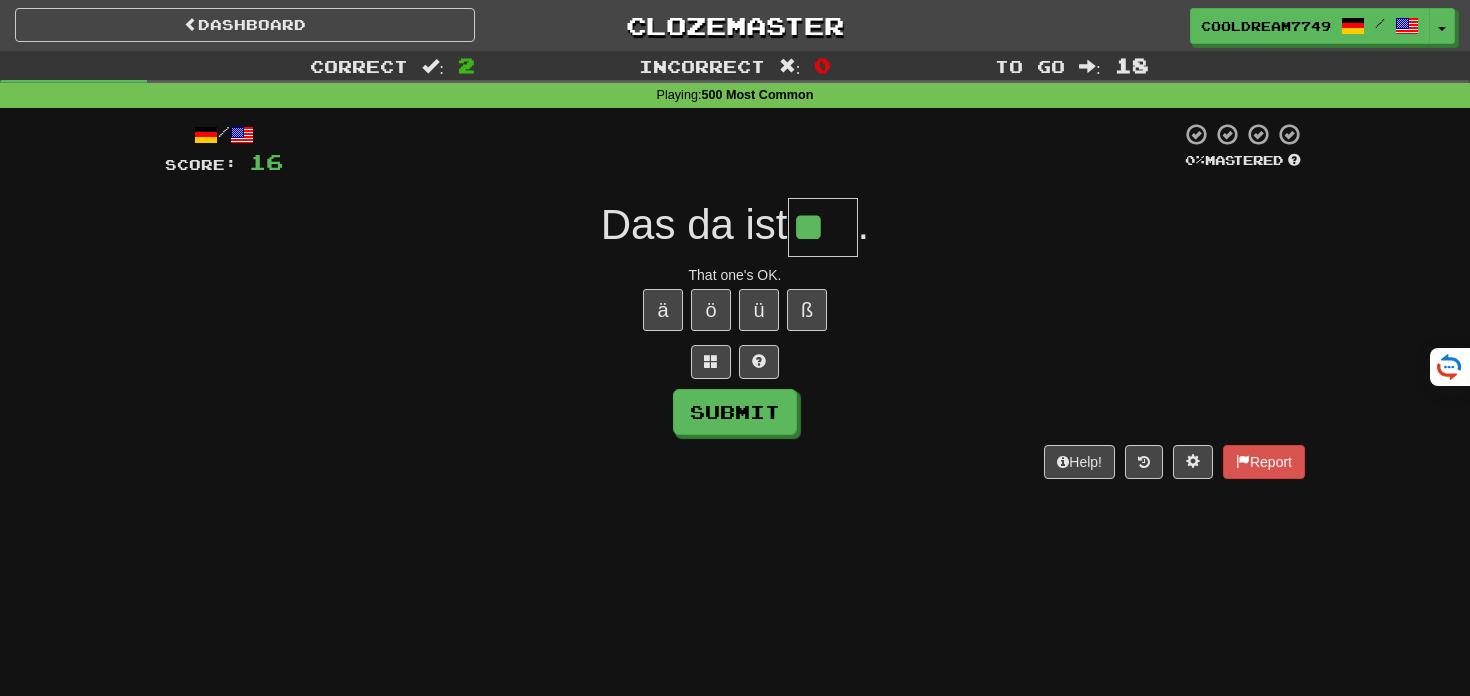 type on "**" 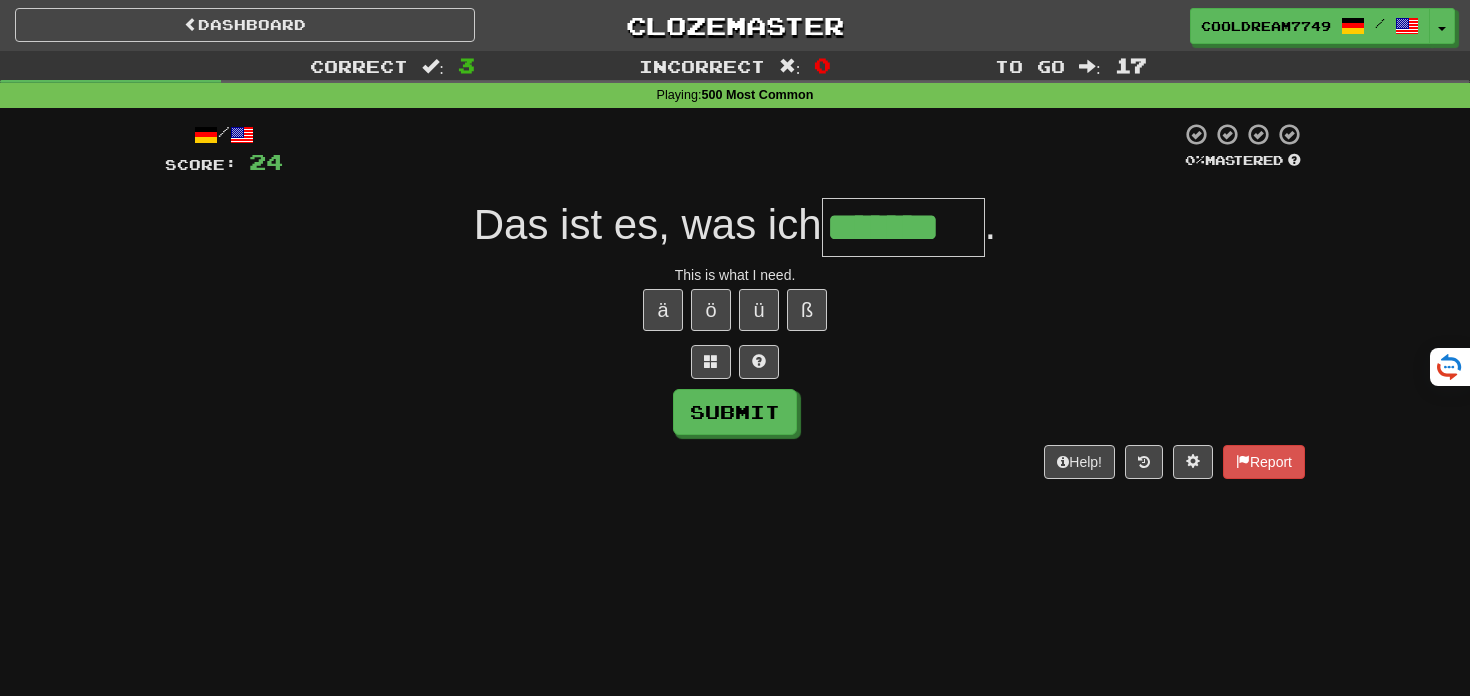 type on "*******" 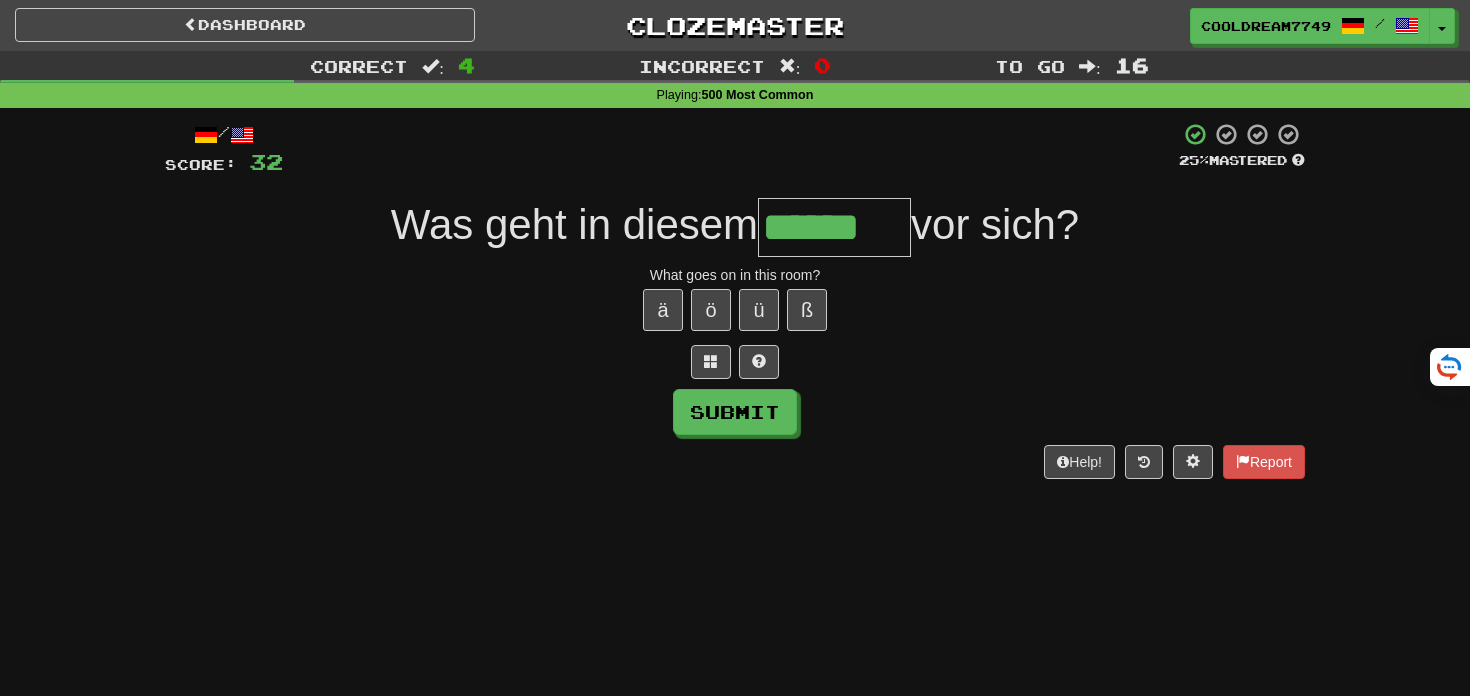 type on "******" 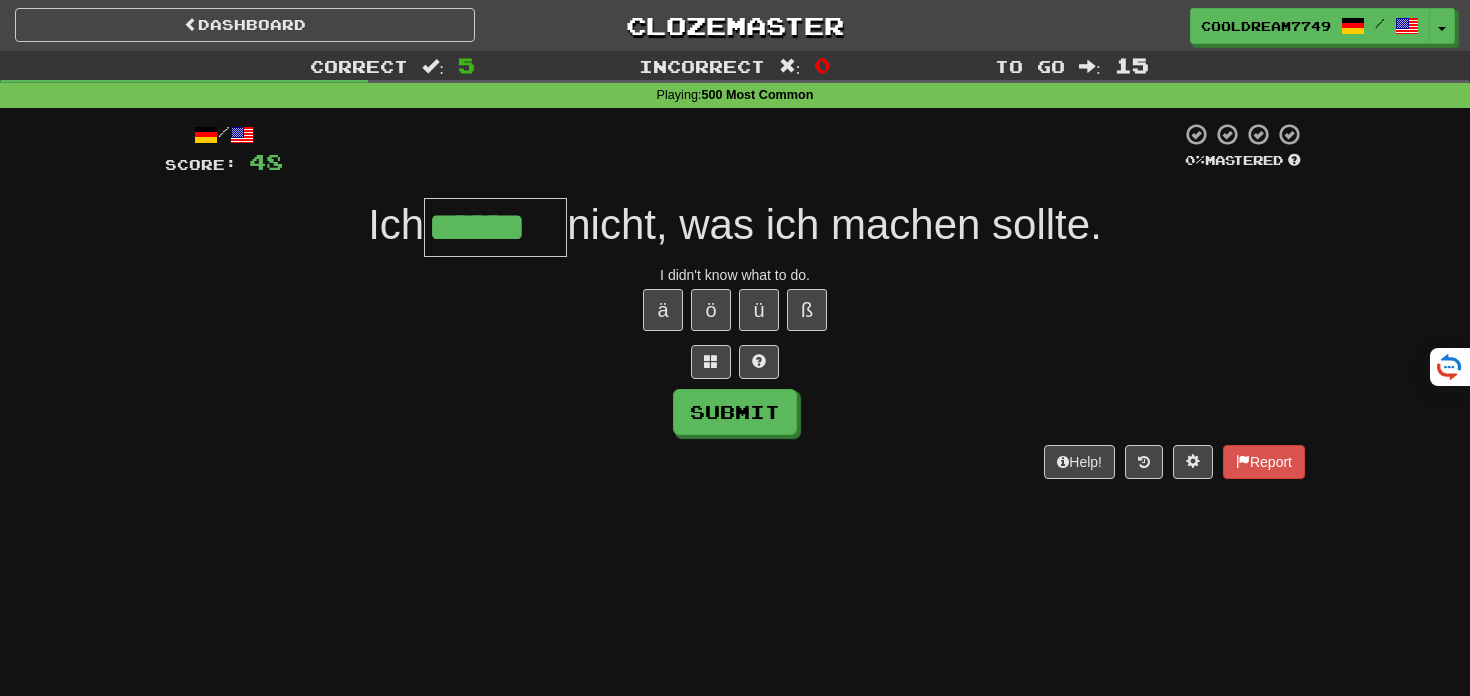 type on "******" 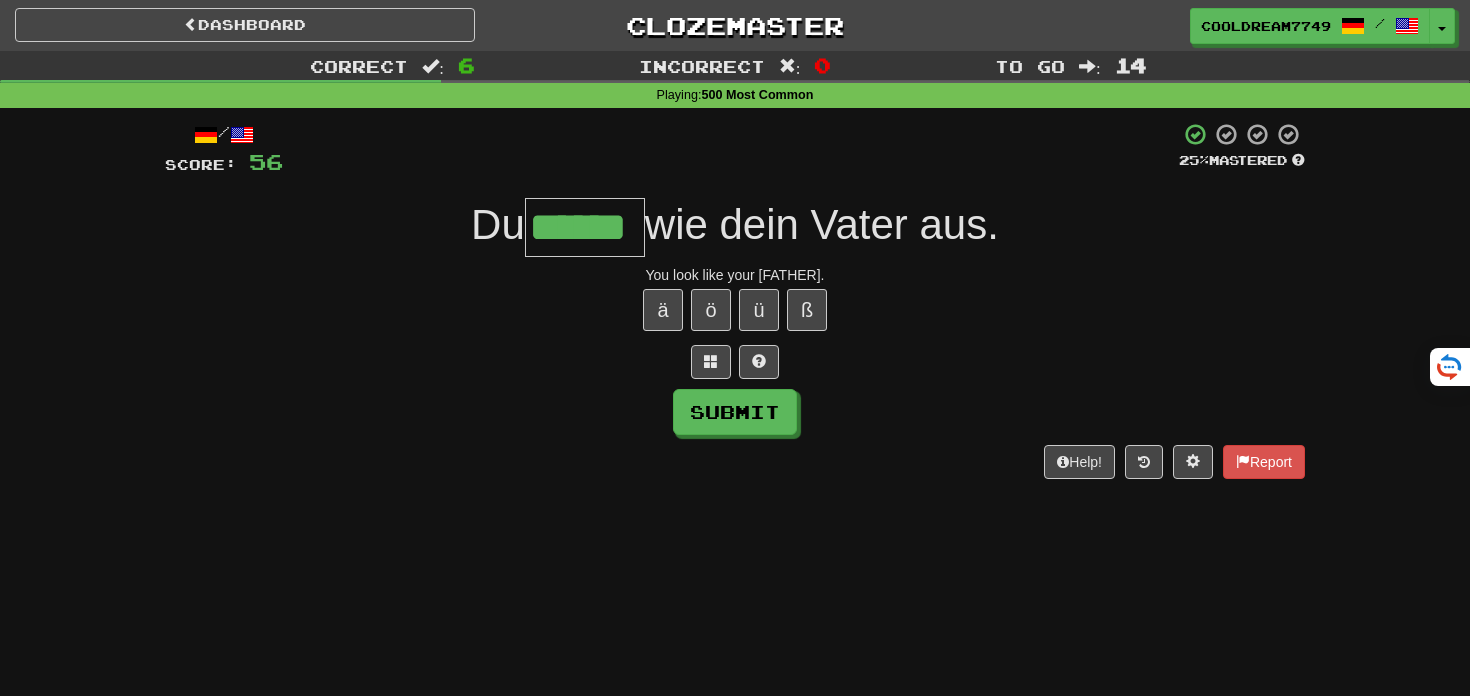 type on "******" 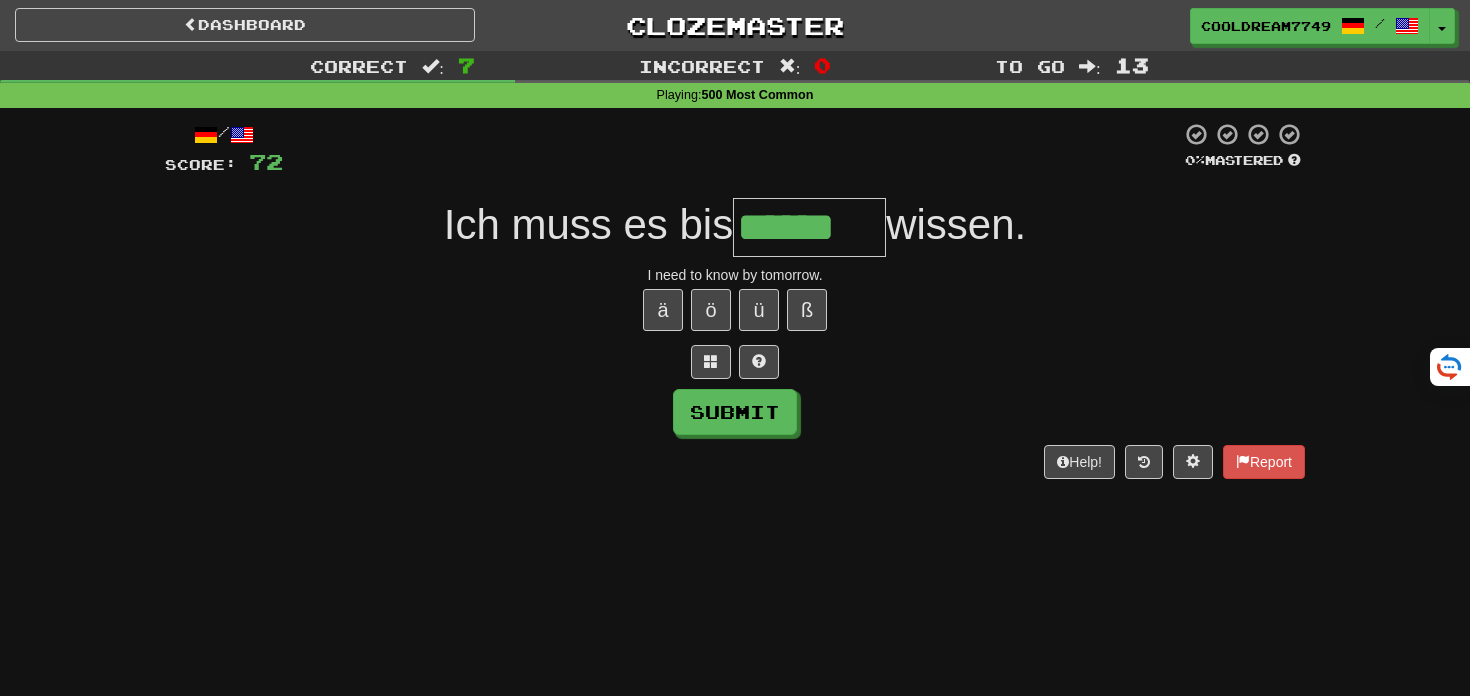 type on "******" 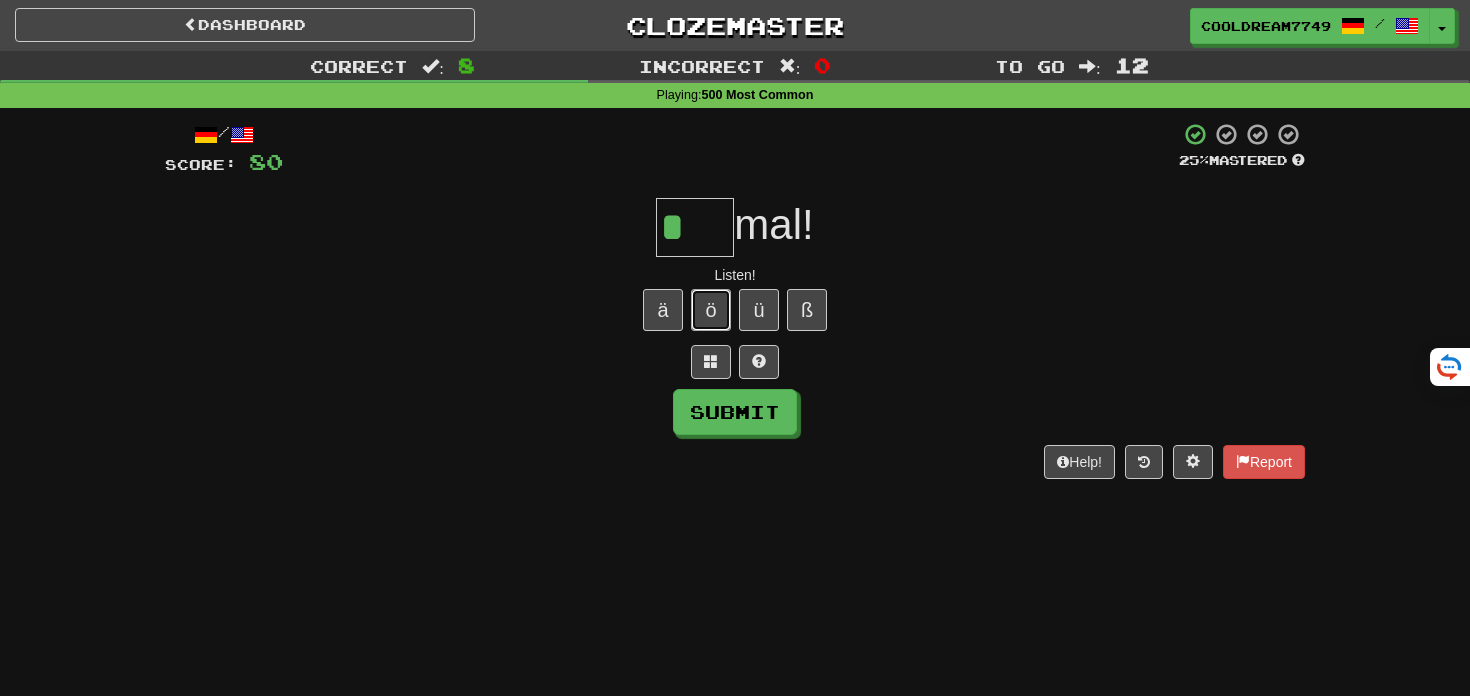 click on "ö" at bounding box center (711, 310) 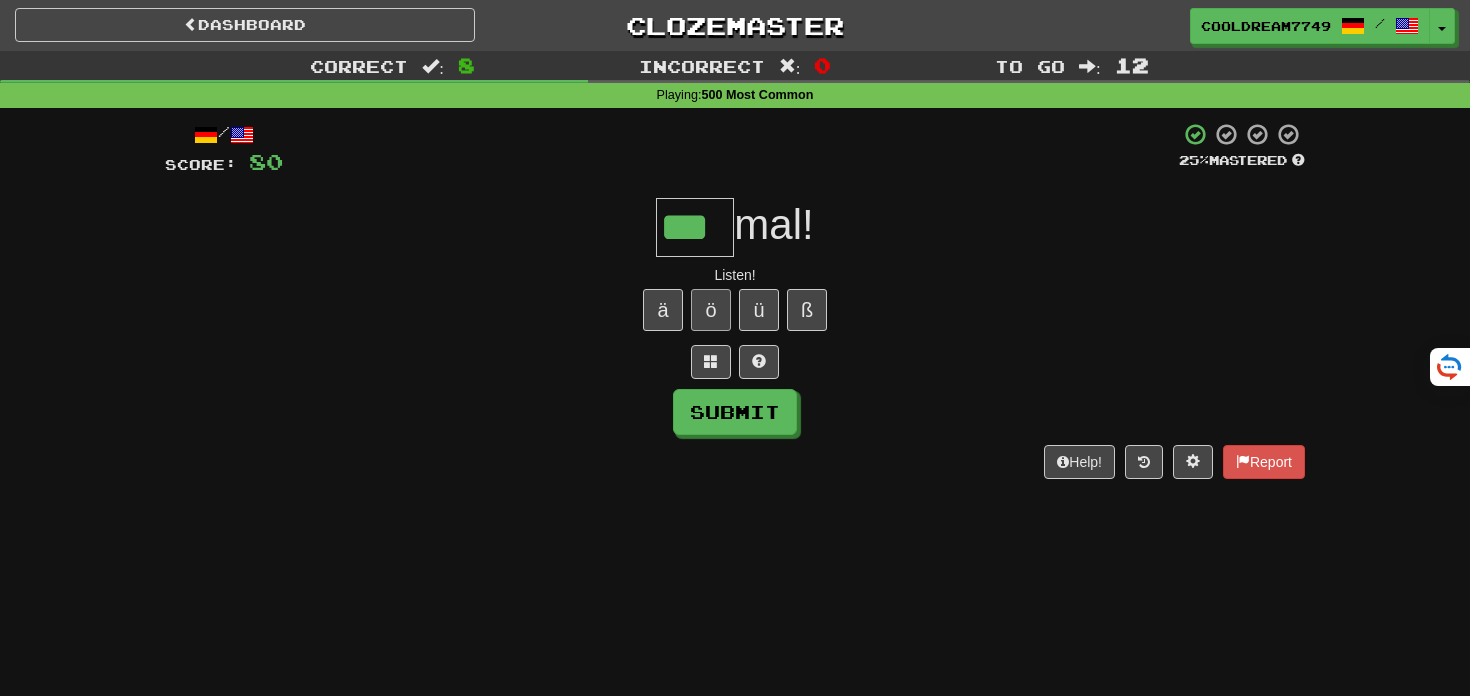 type on "***" 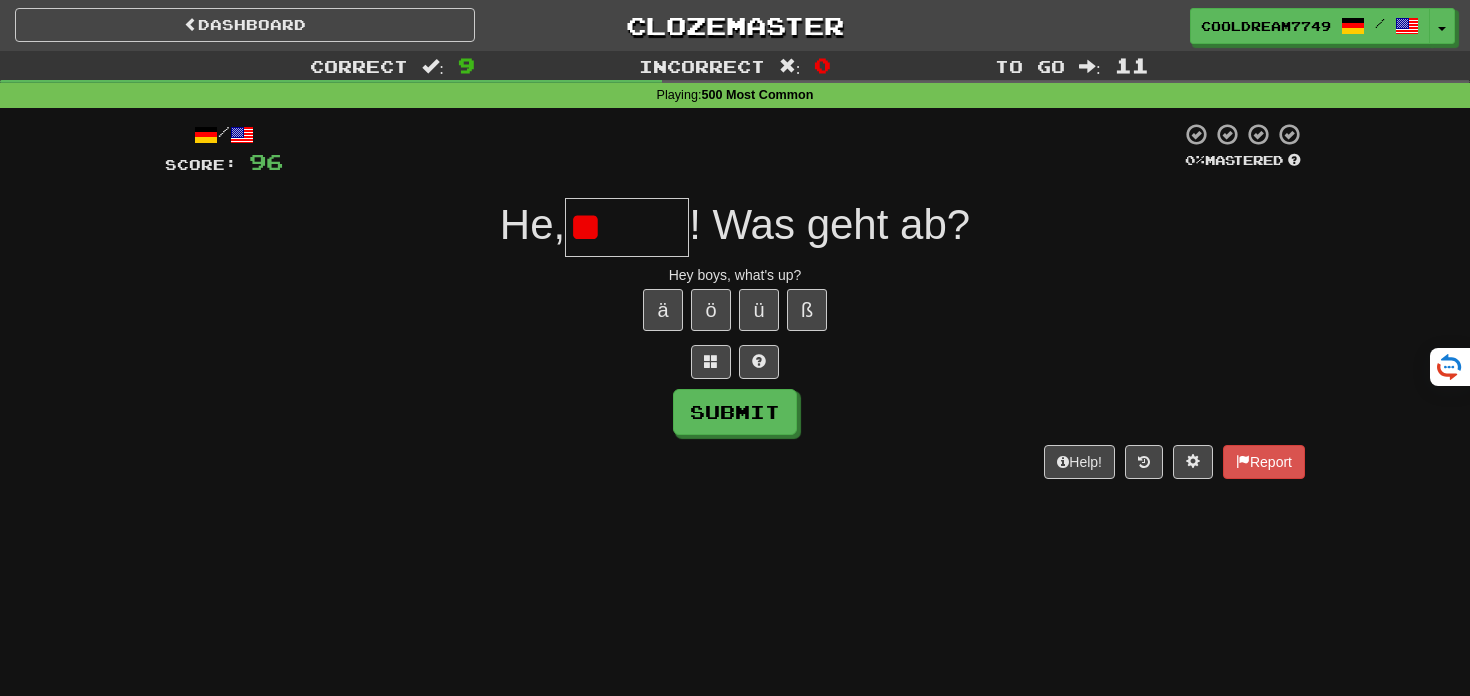 type on "*" 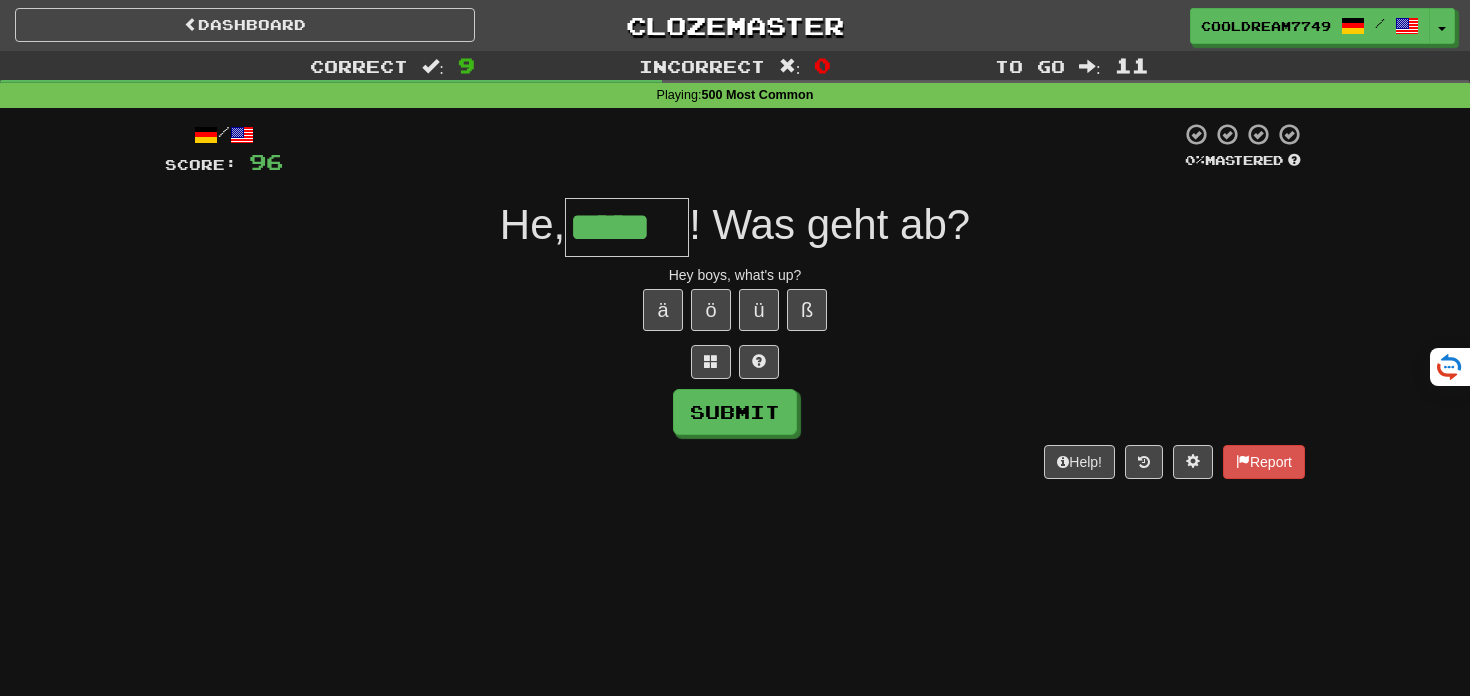 type on "*****" 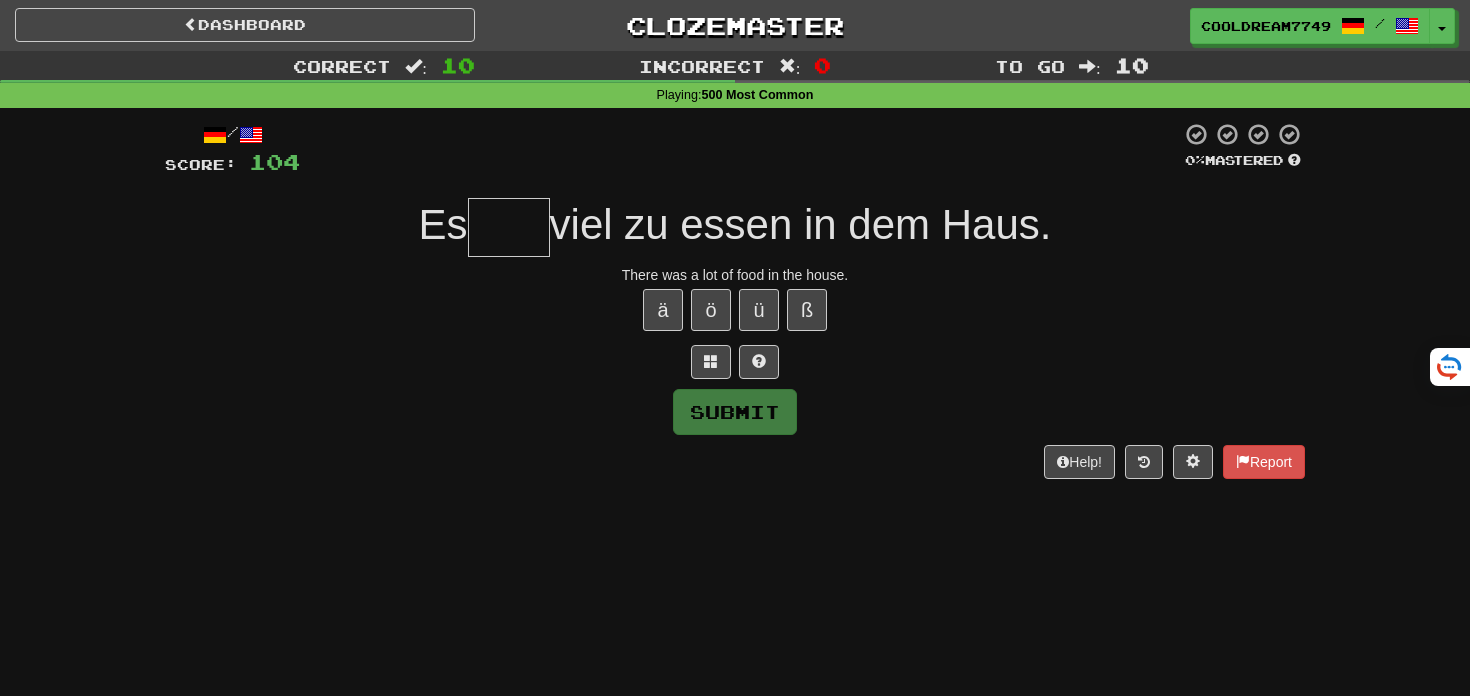 type on "*" 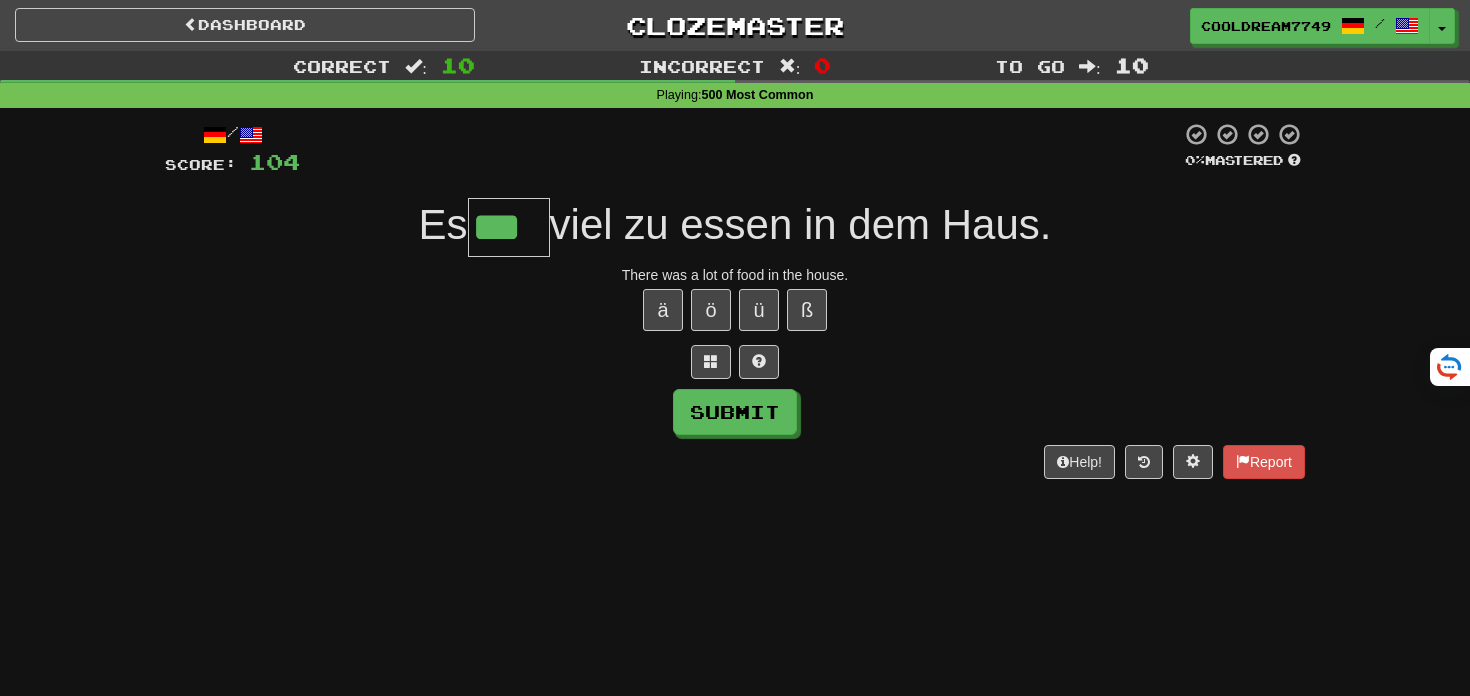 type on "***" 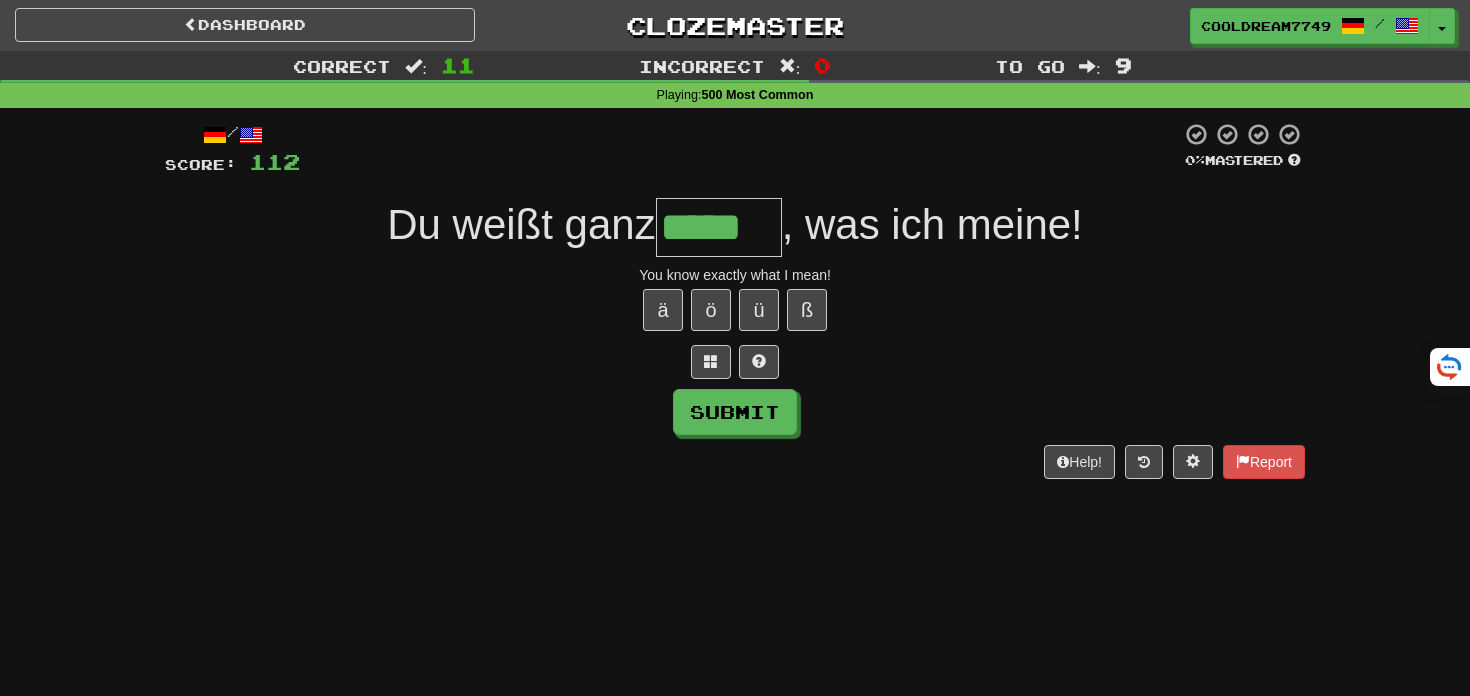 type on "*****" 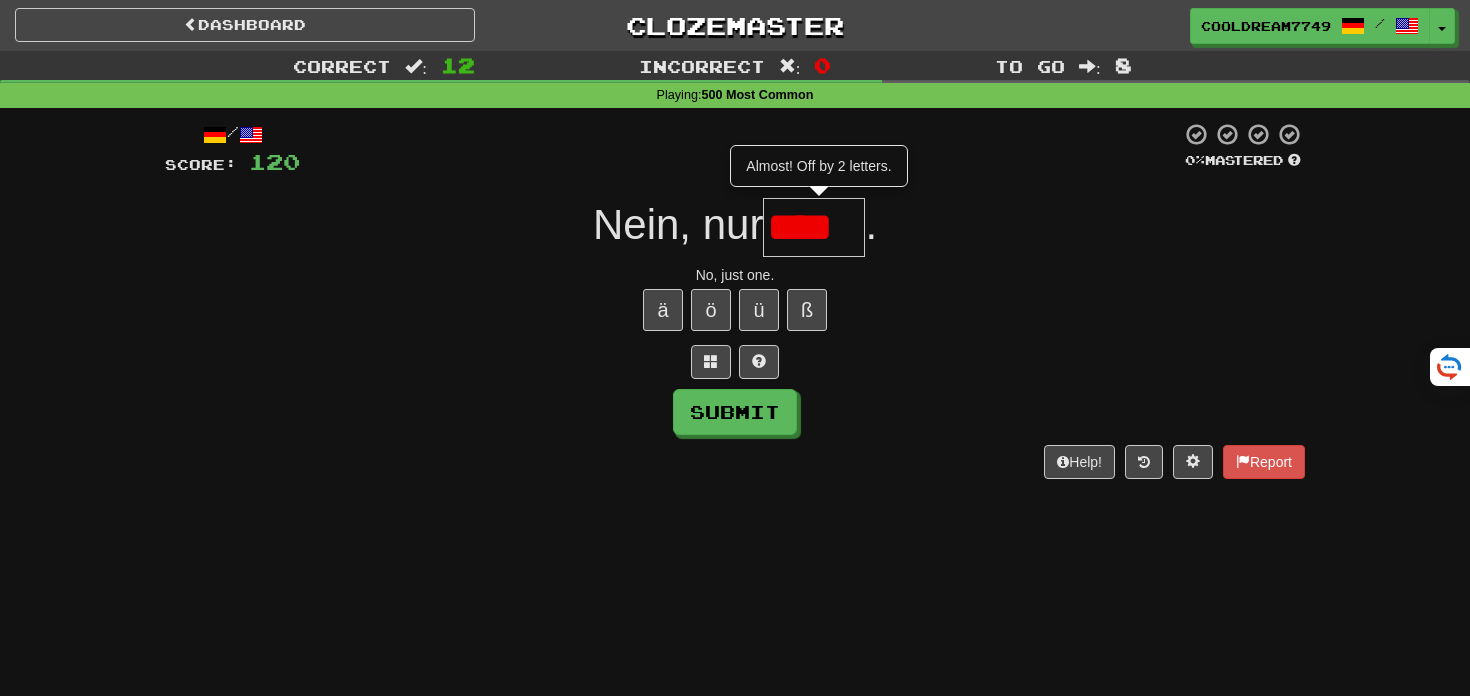 type on "*****" 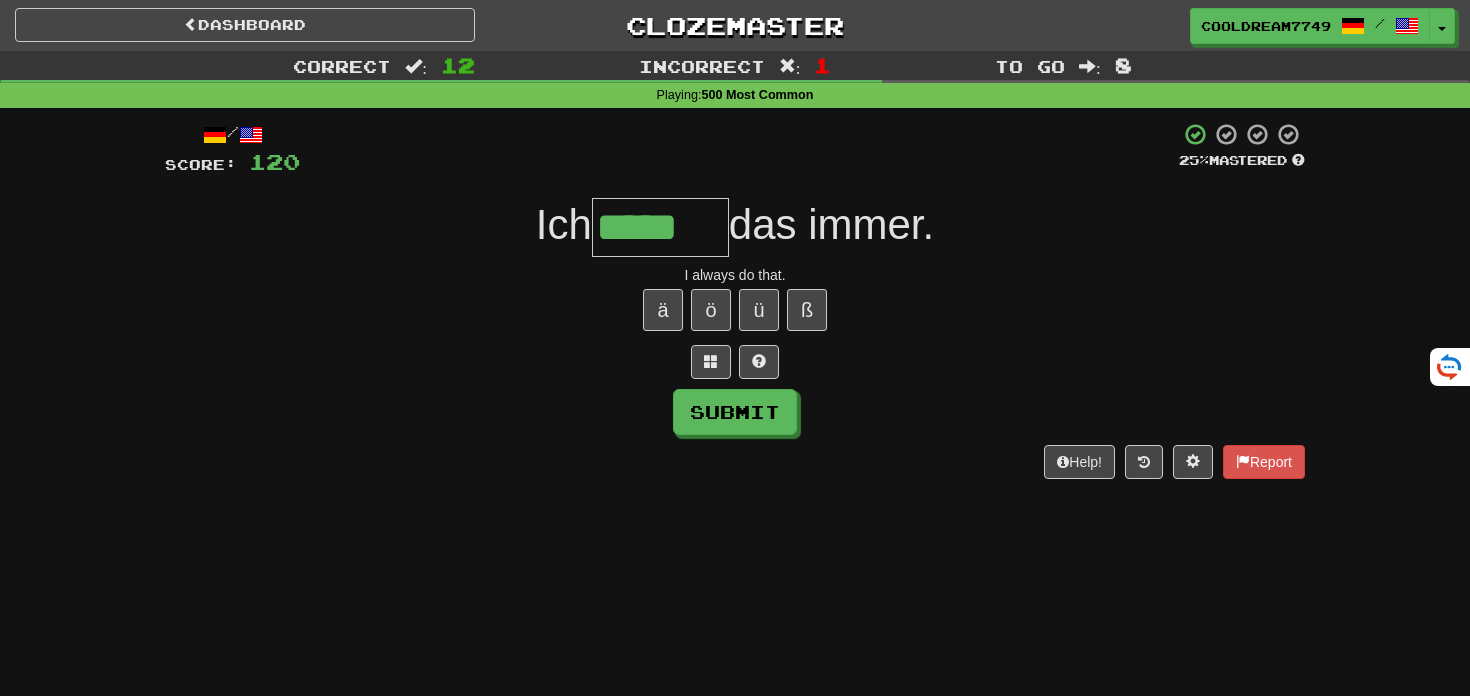 type on "*****" 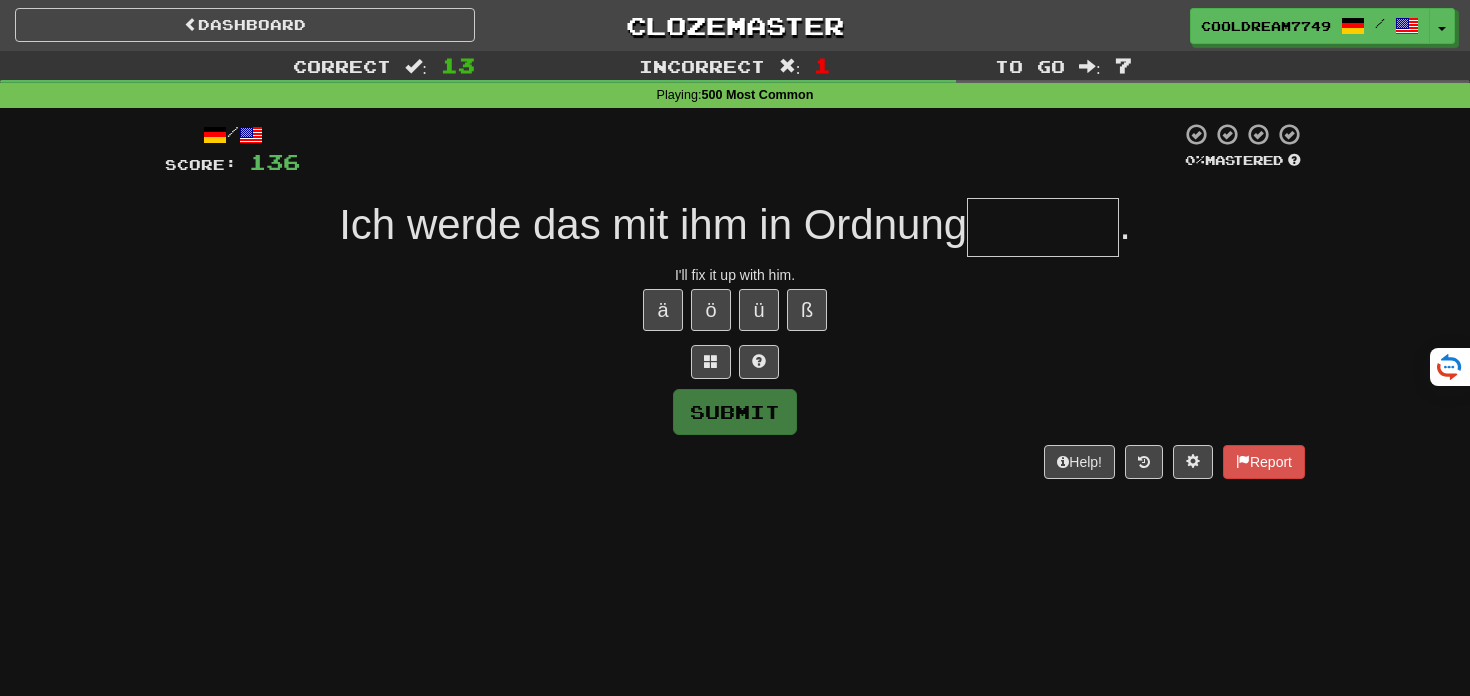 type on "*" 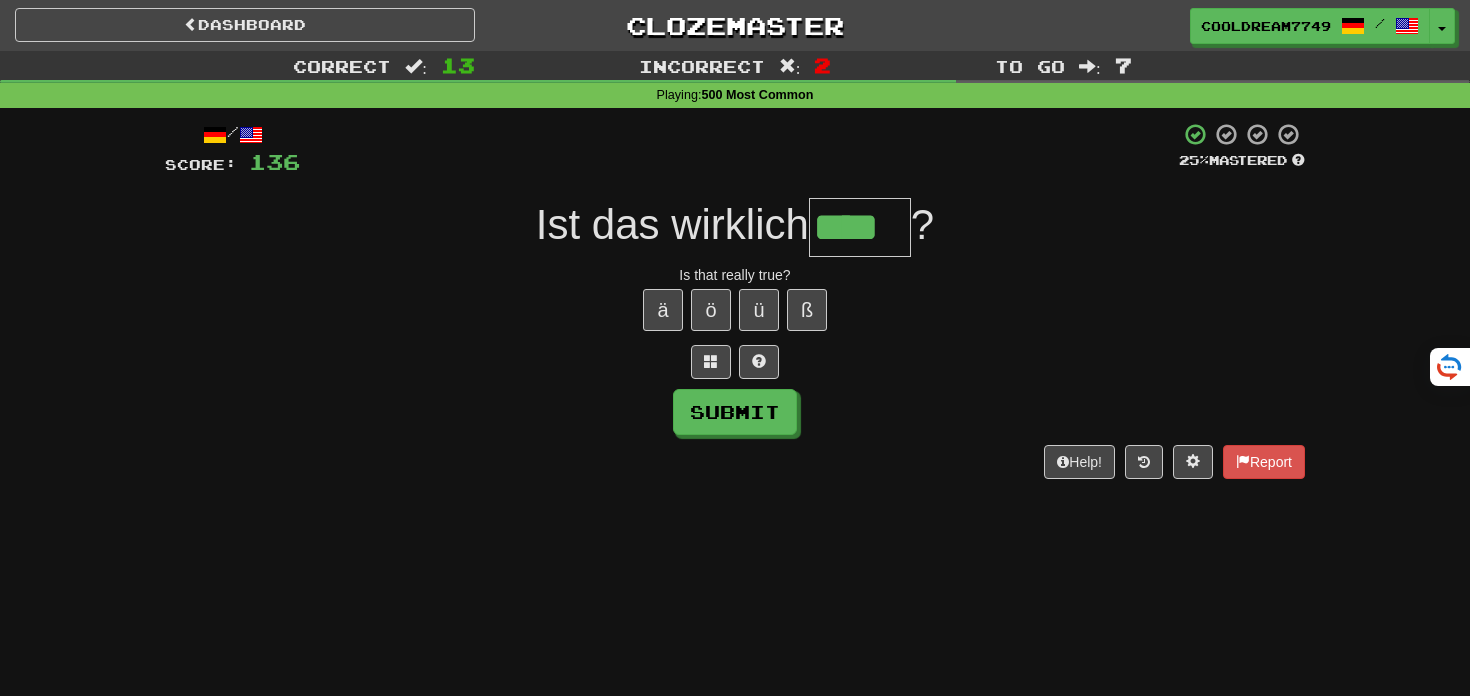 type on "****" 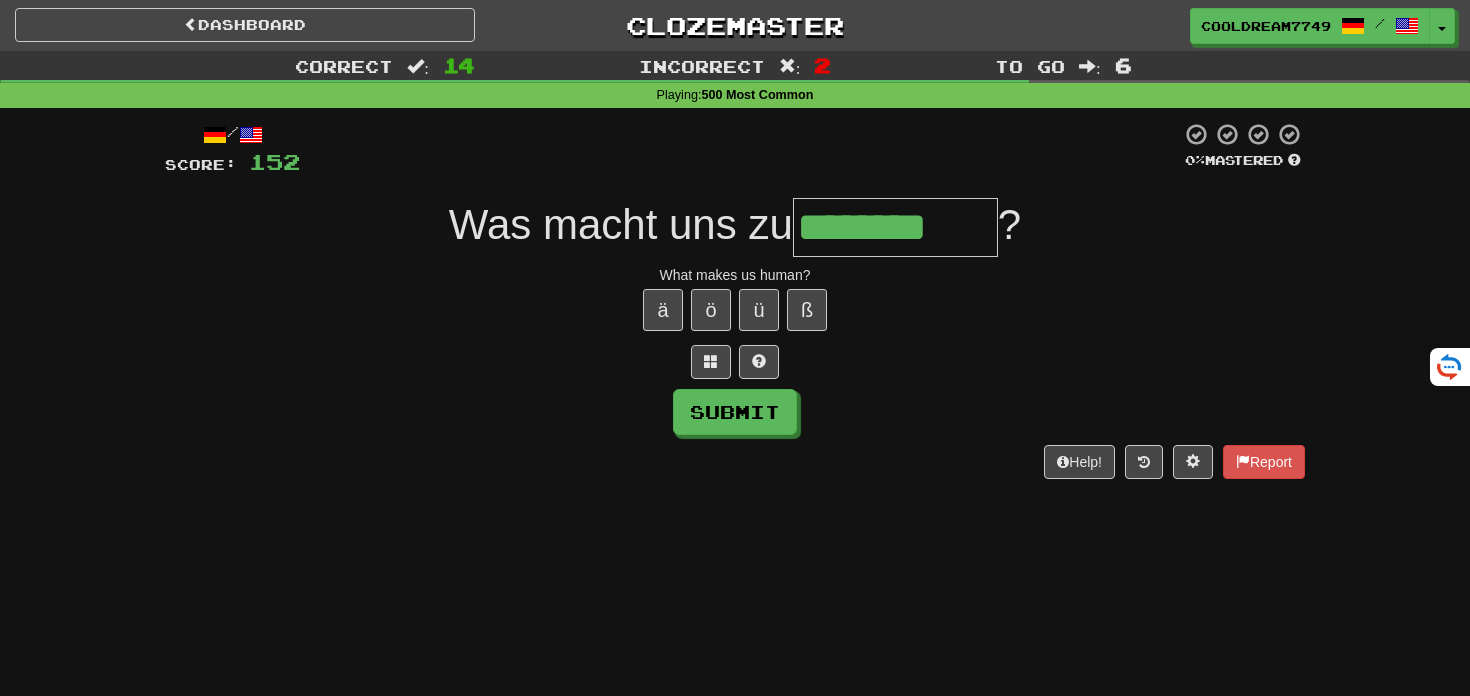 type on "********" 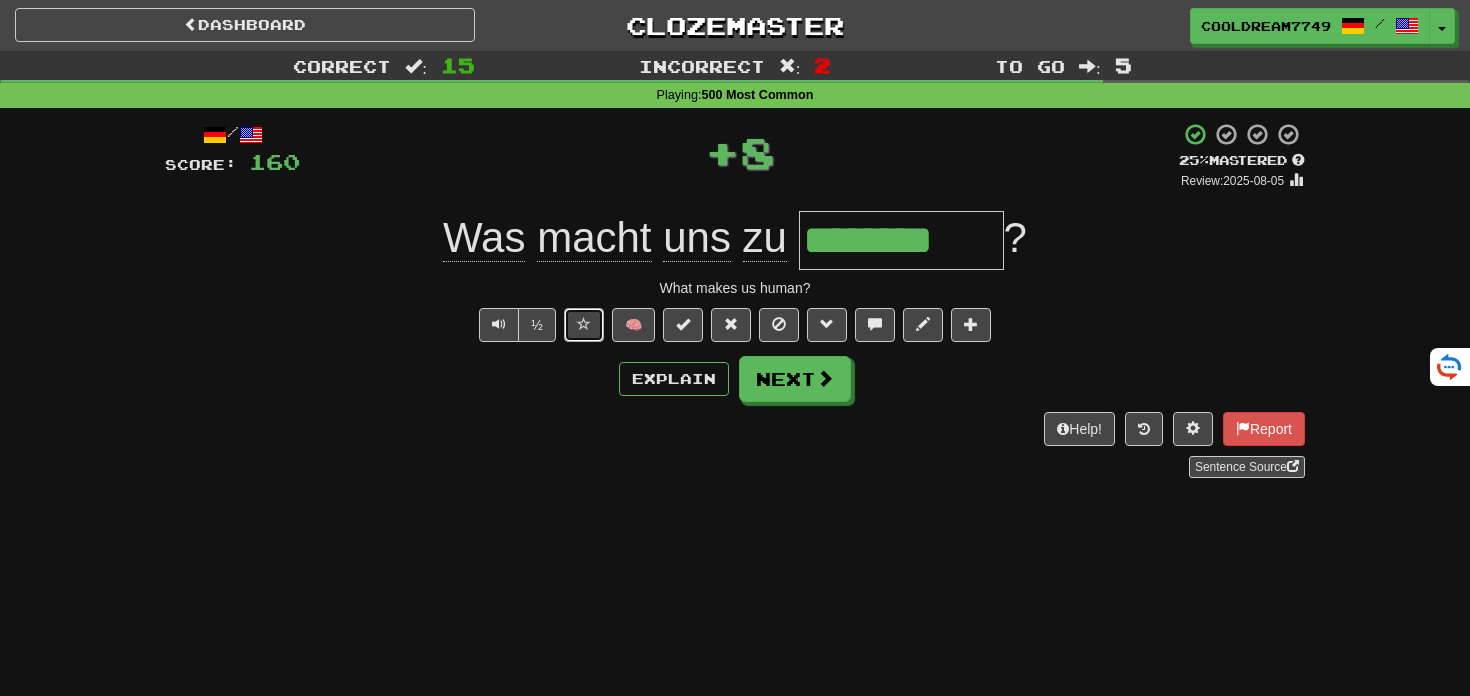 click at bounding box center (584, 325) 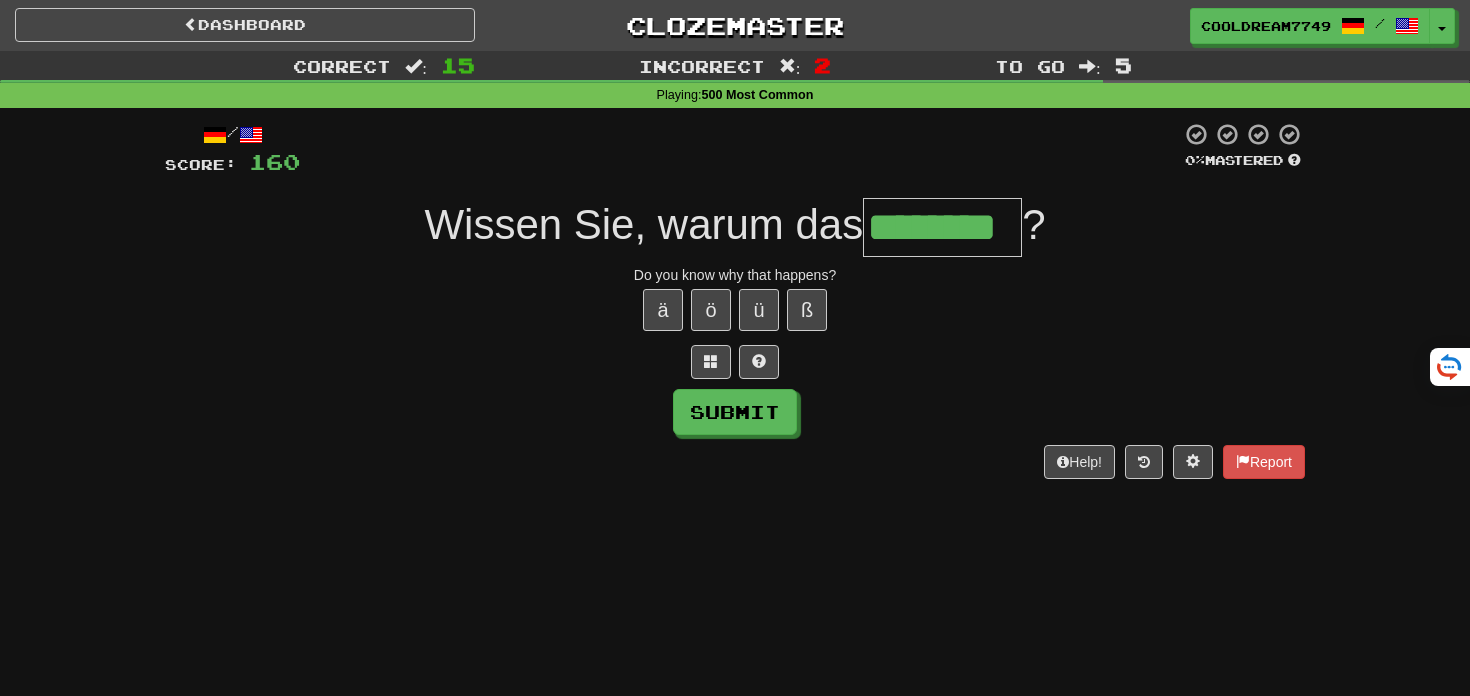 type on "********" 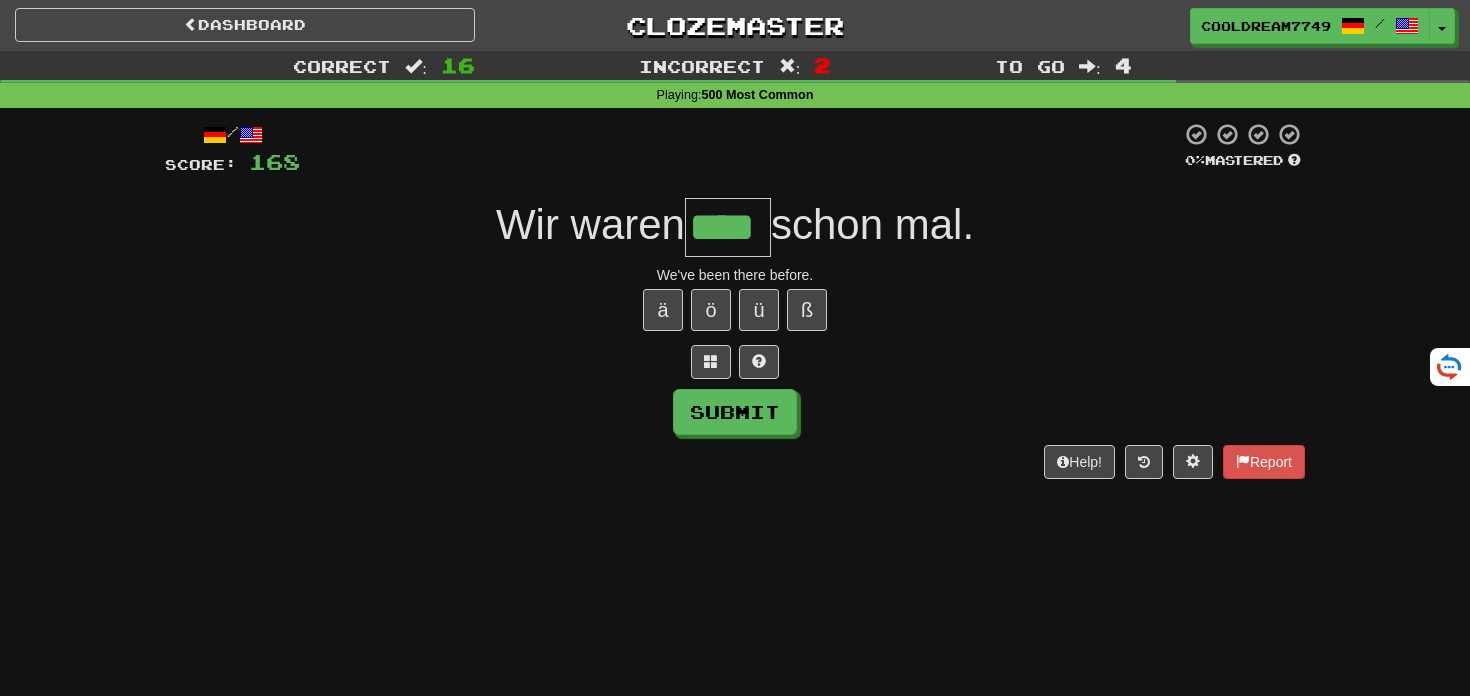 type on "****" 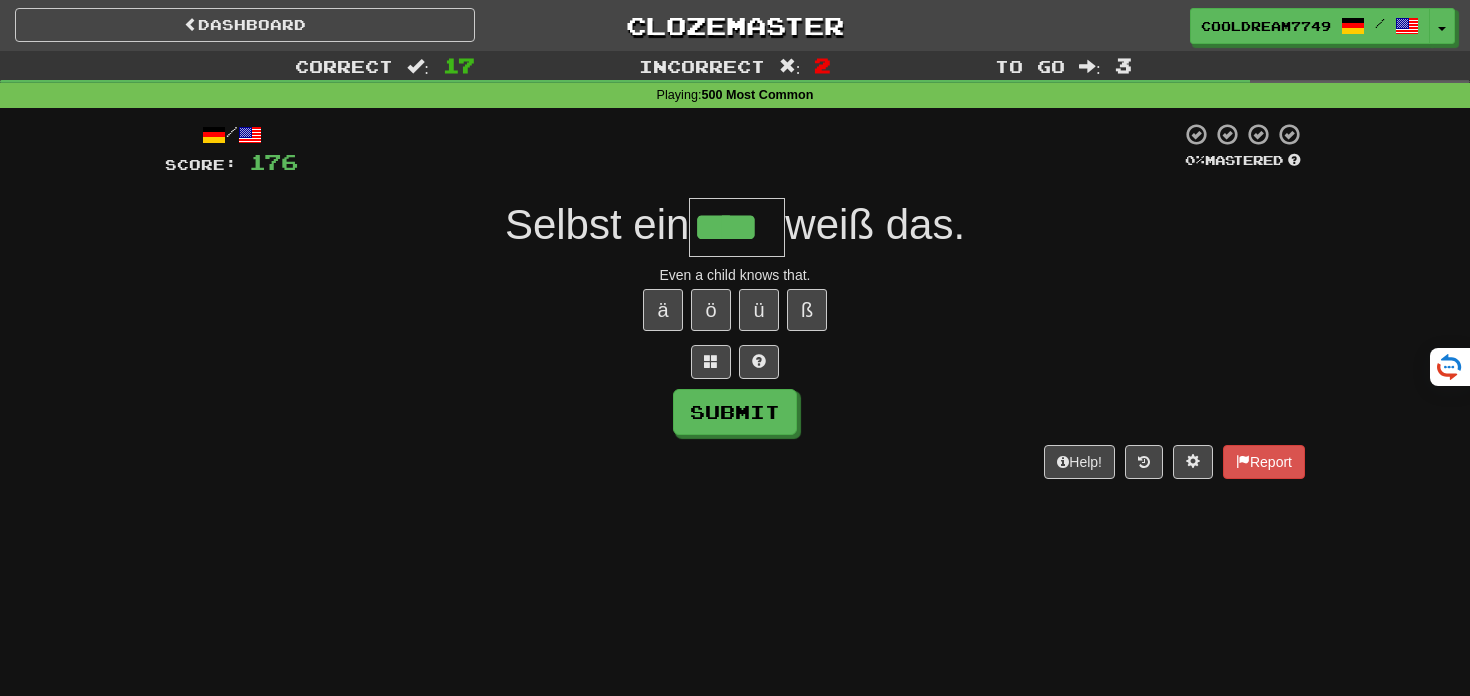 type on "****" 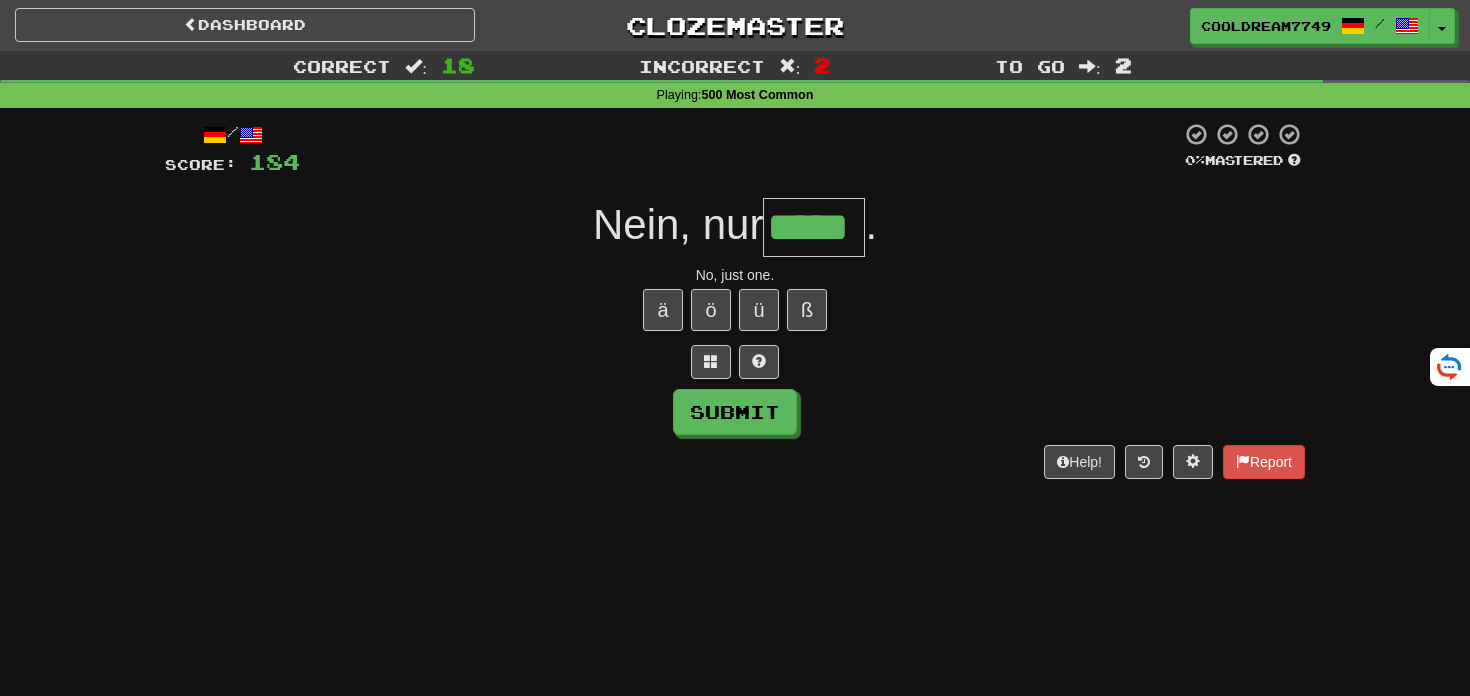 type on "*****" 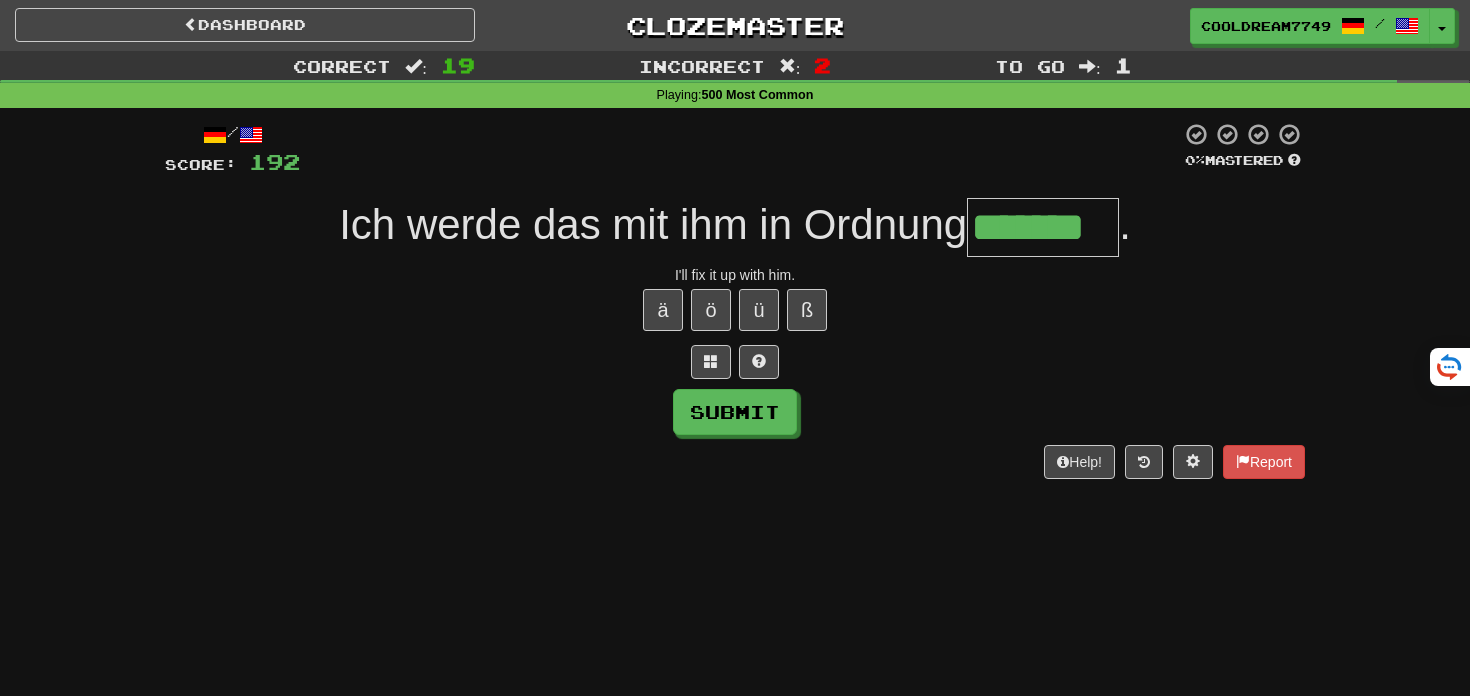 type on "*******" 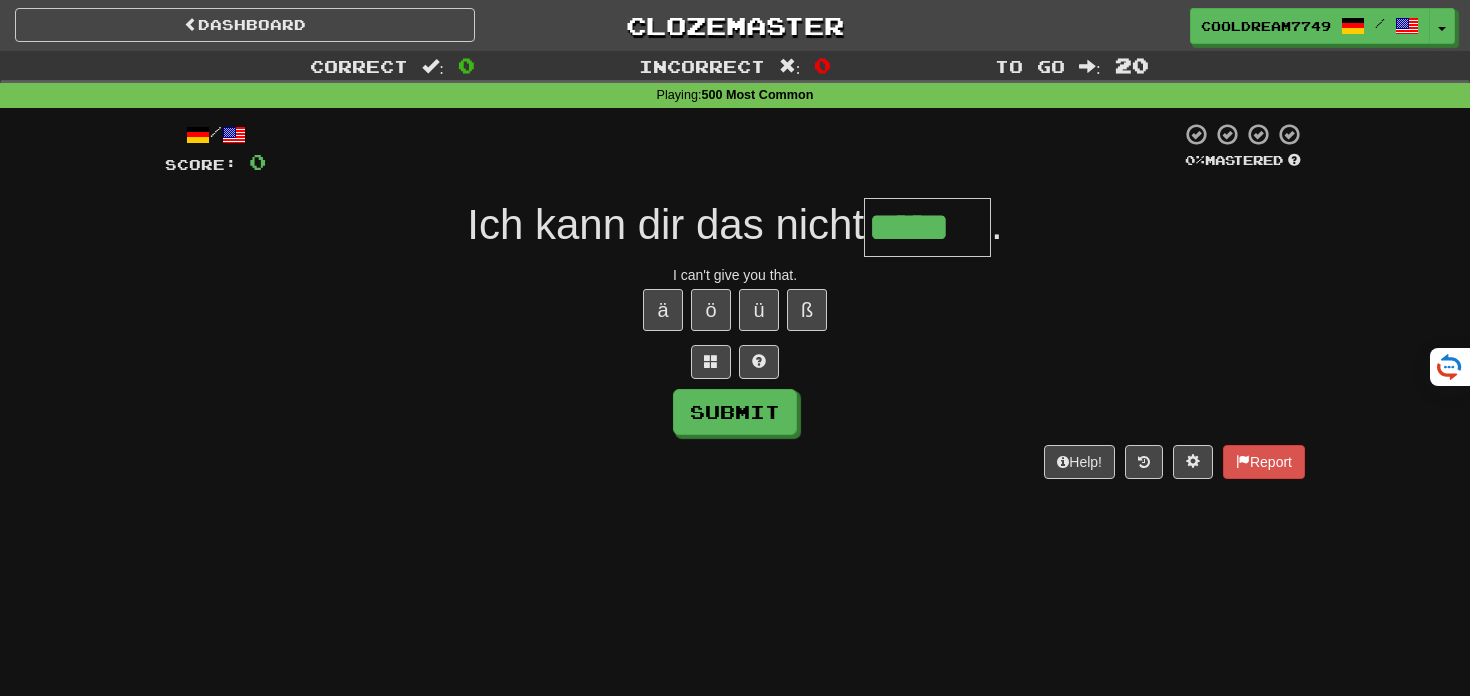 type on "*****" 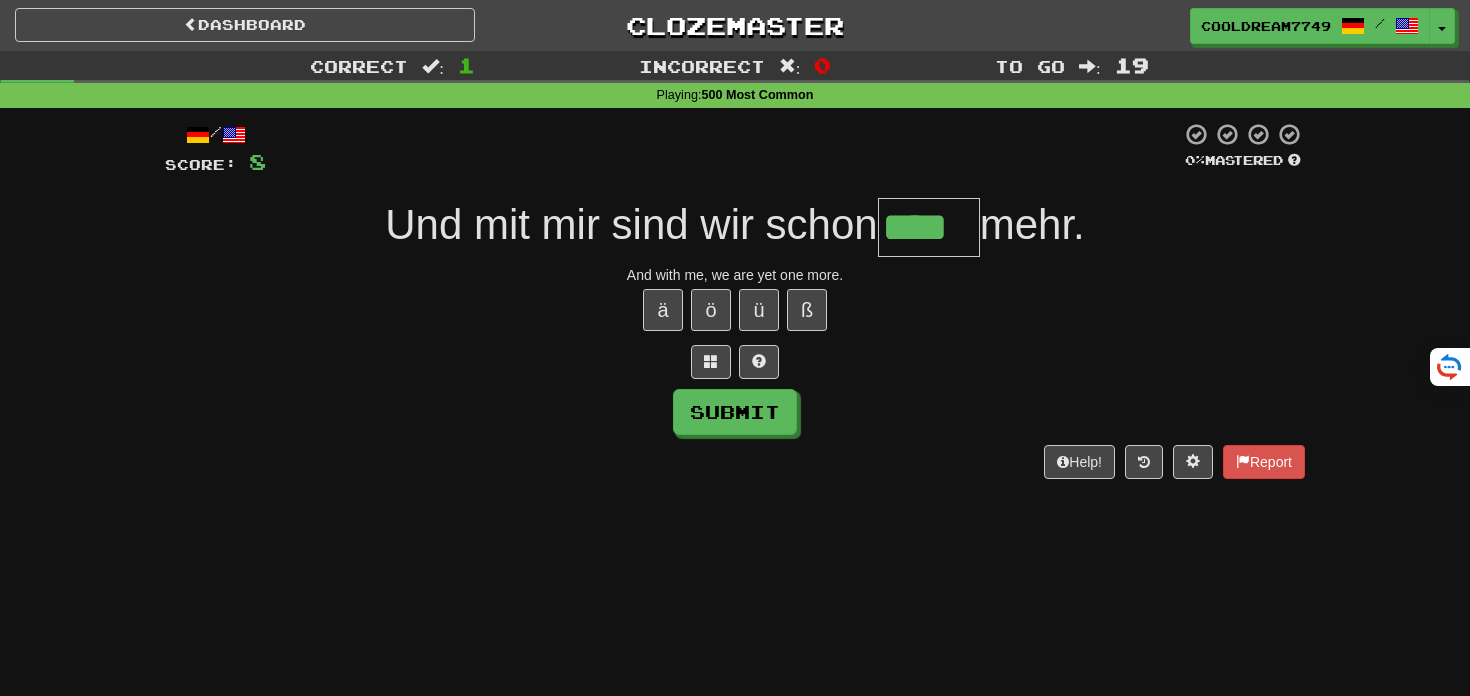 scroll, scrollTop: 0, scrollLeft: 0, axis: both 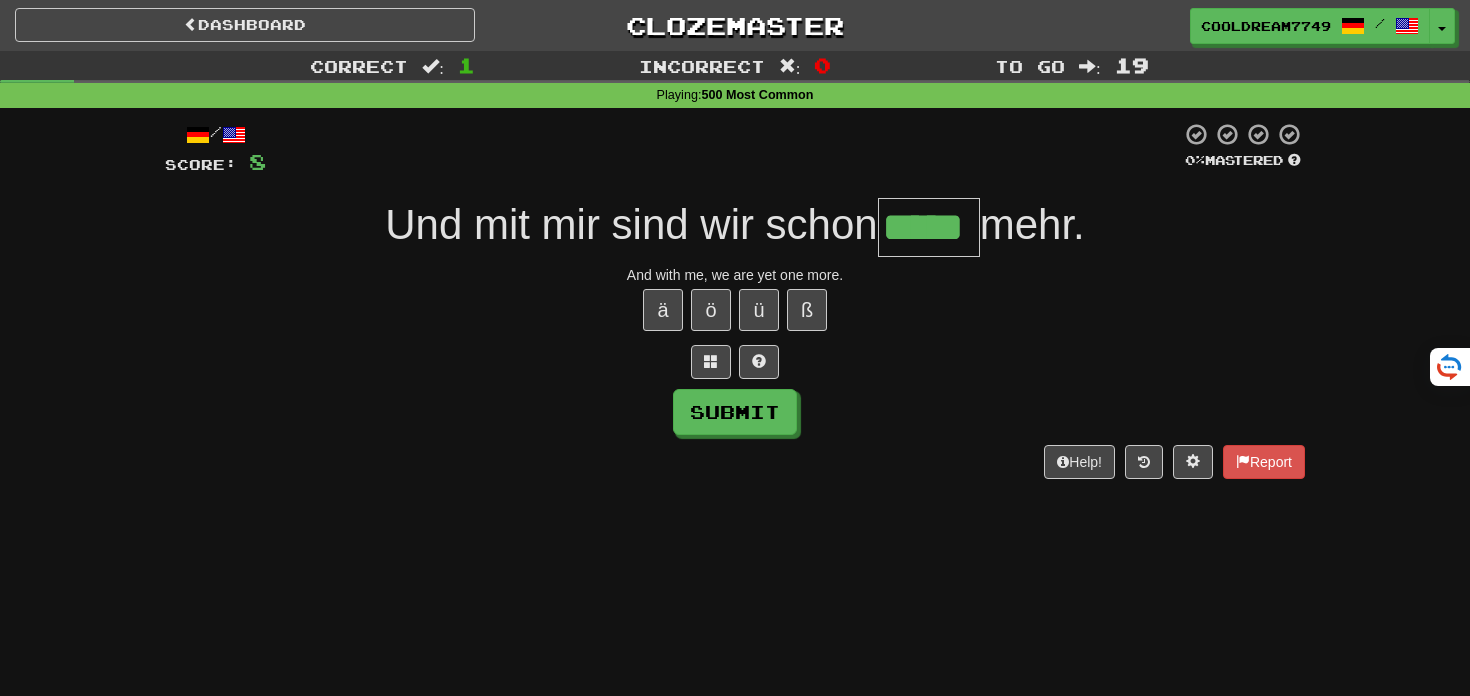 type on "*****" 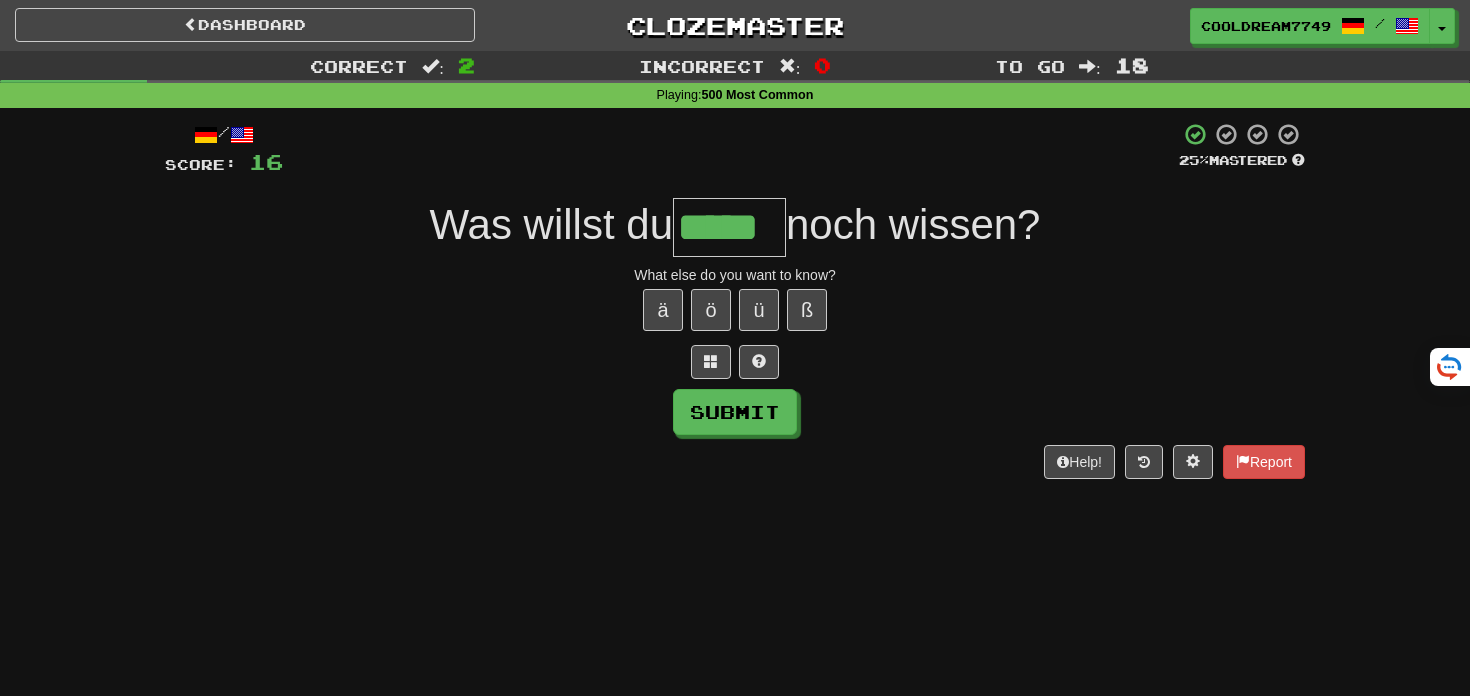 type on "*****" 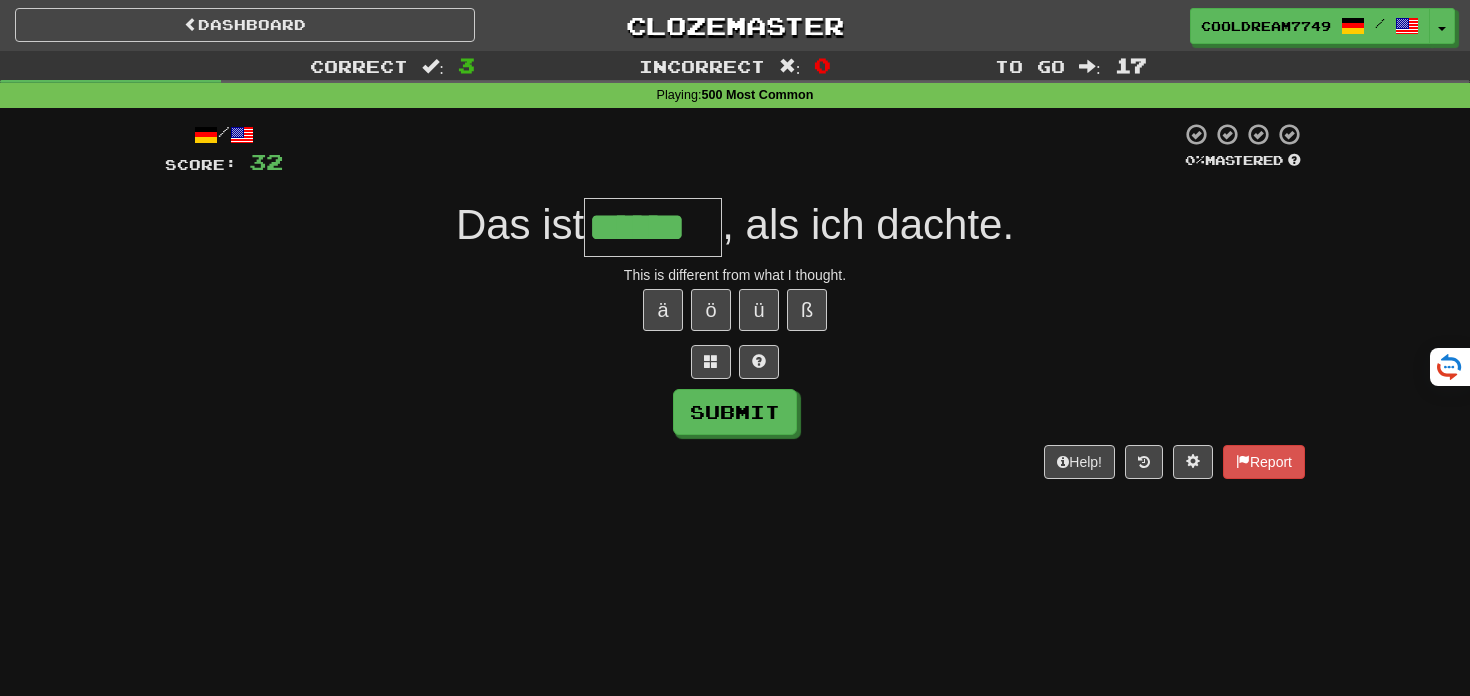 type on "******" 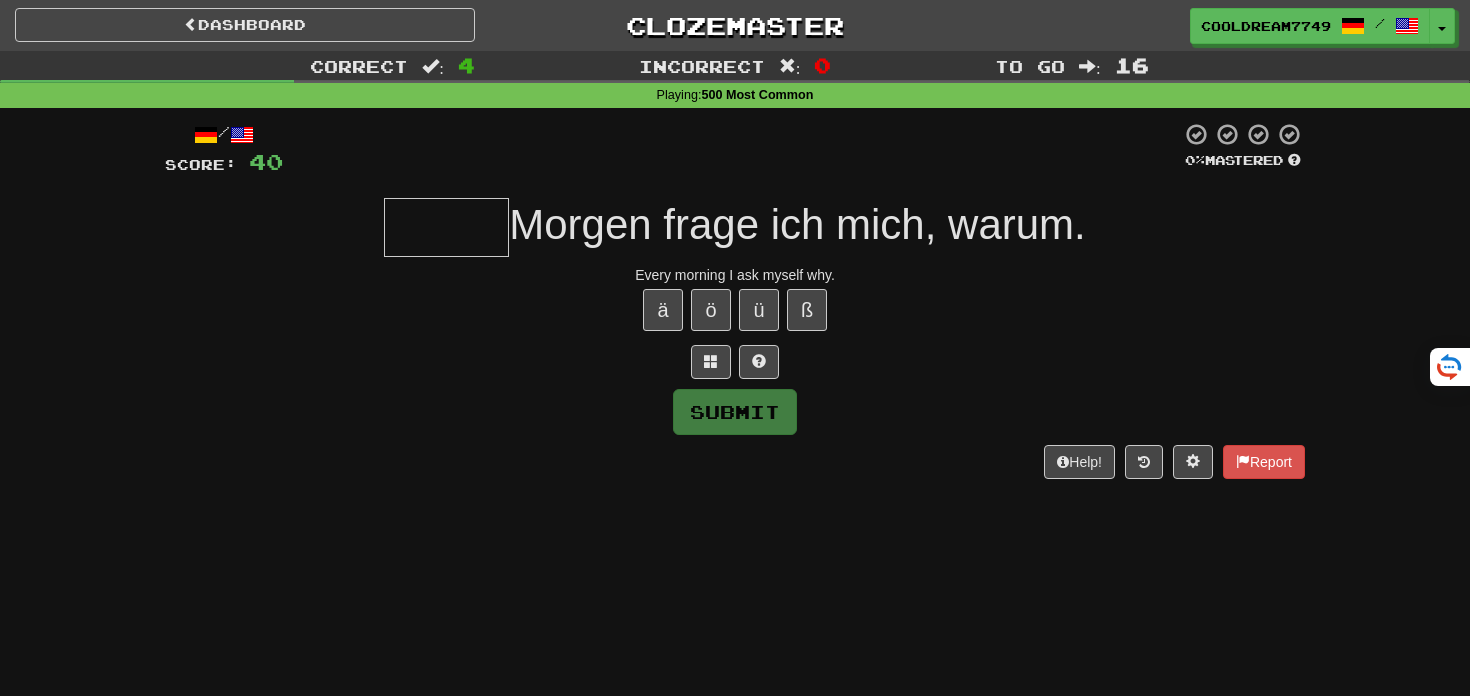type on "*" 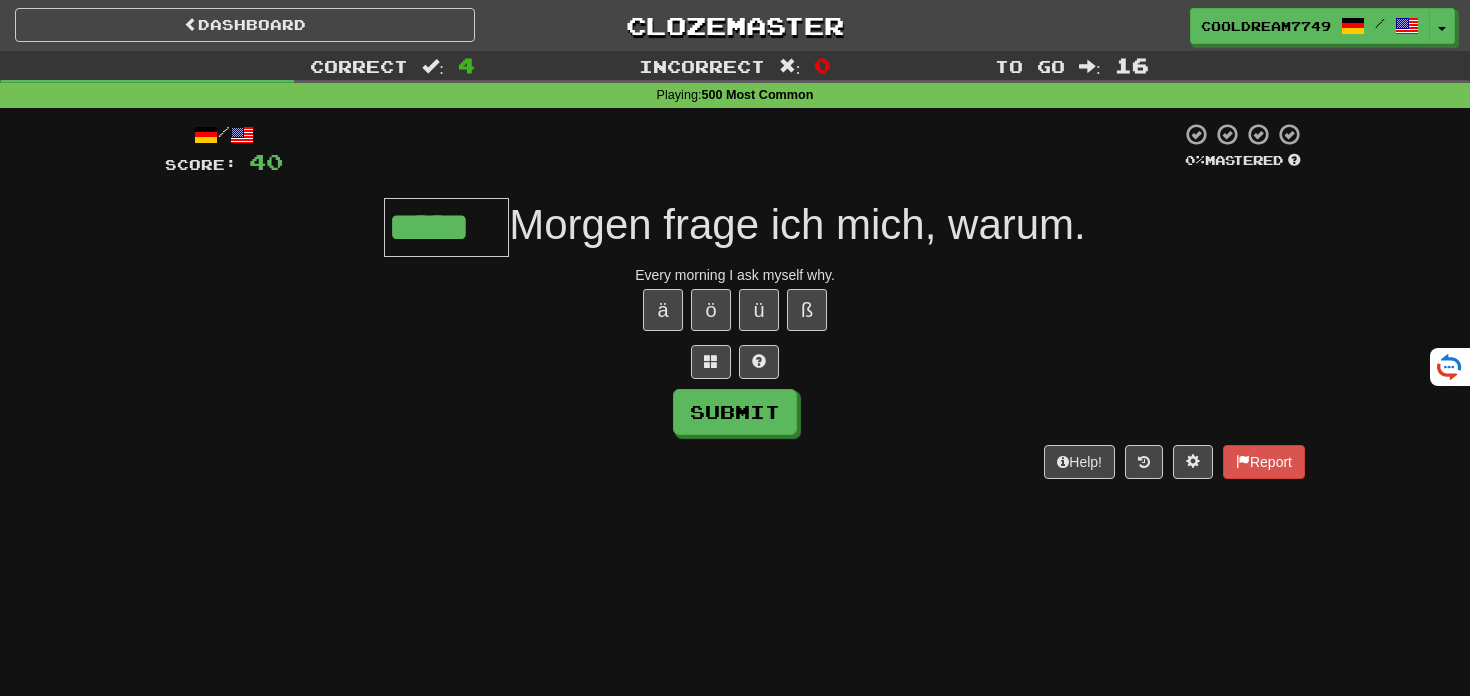 type on "*****" 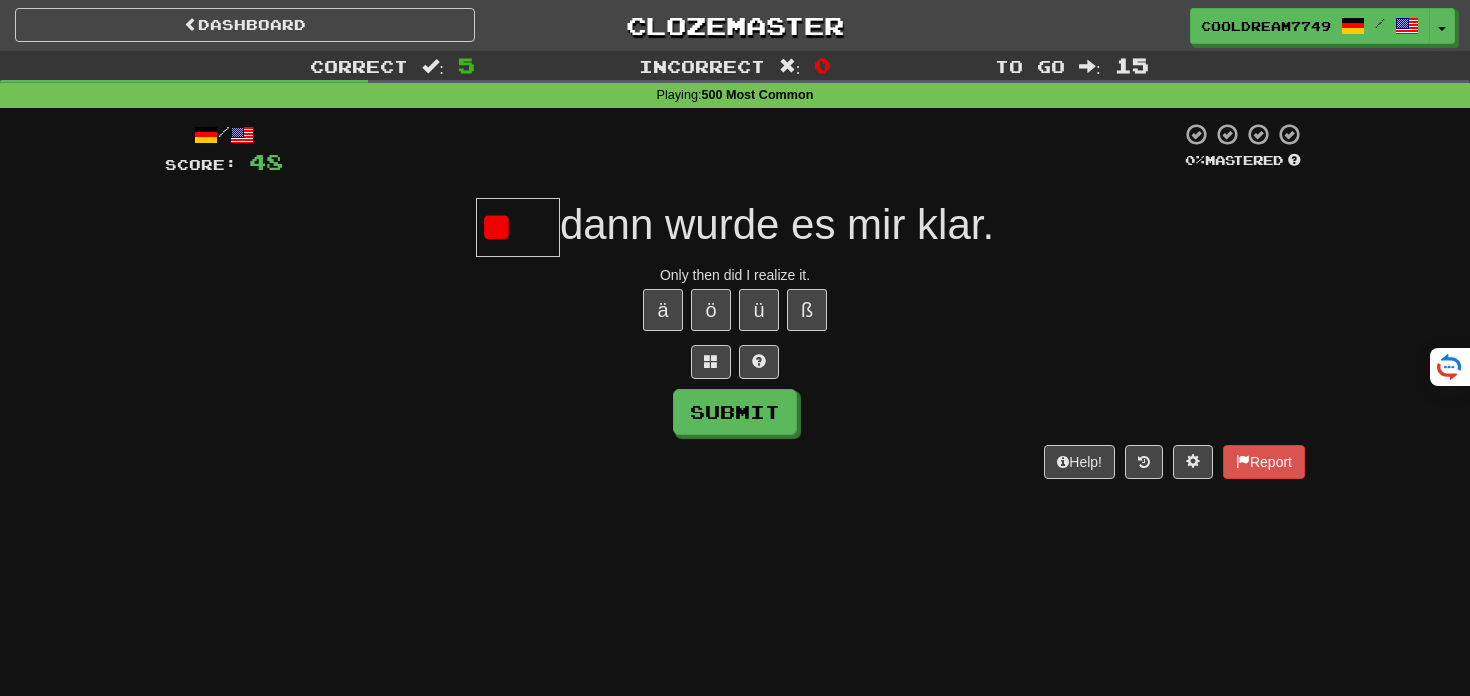 type on "*" 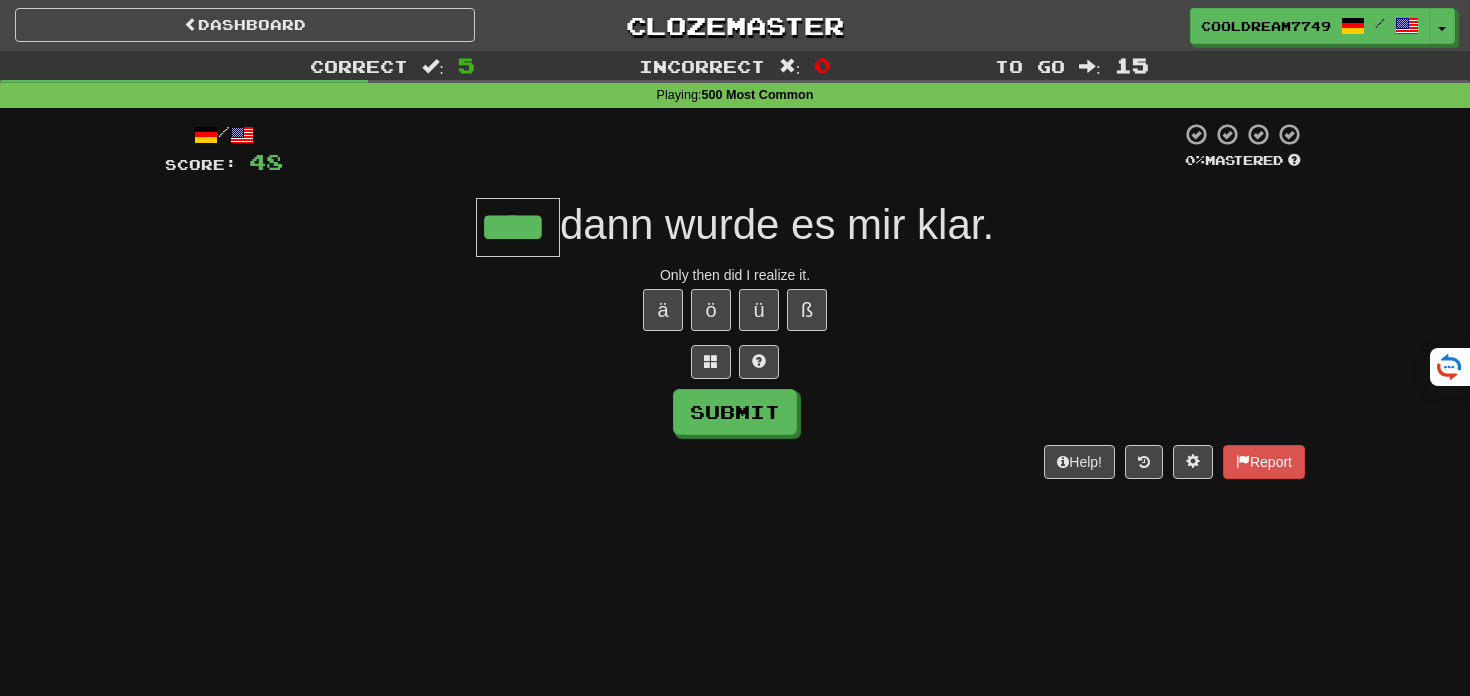type on "****" 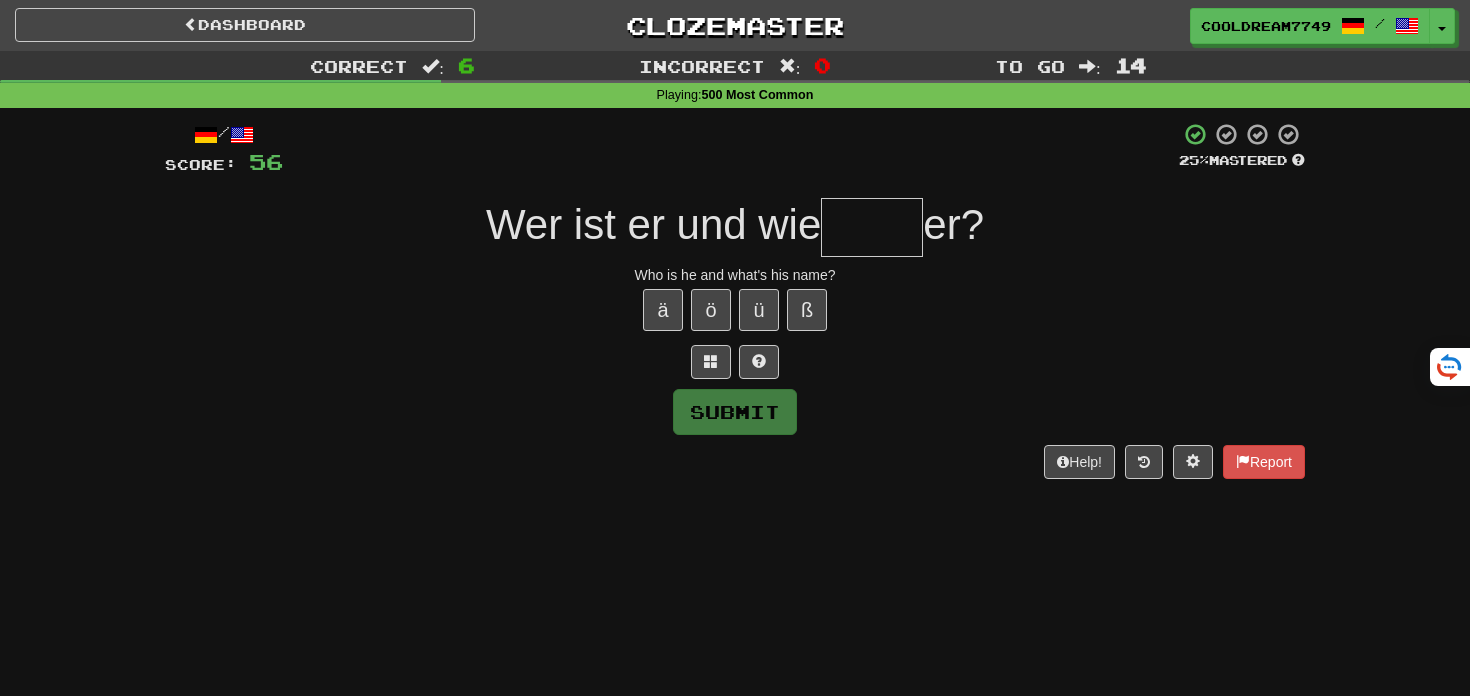type on "*" 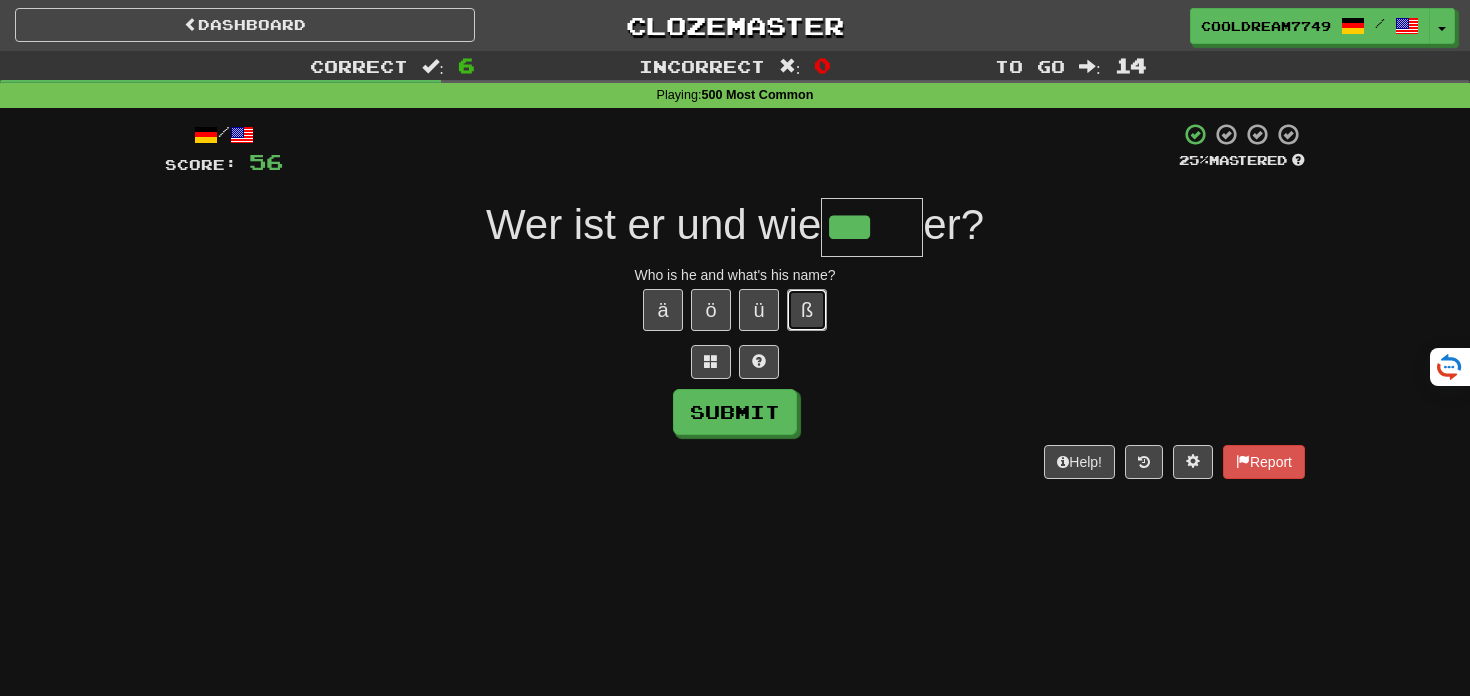 click on "ß" at bounding box center [807, 310] 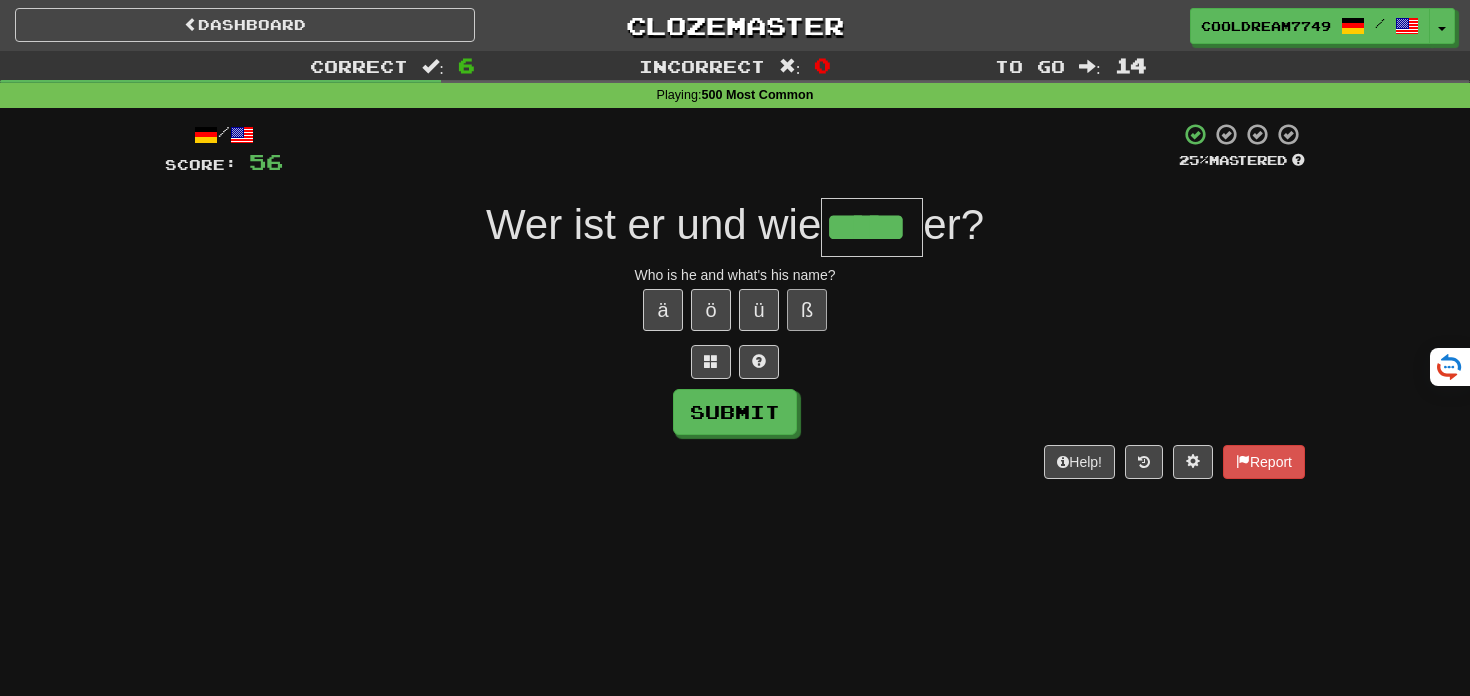 type on "*****" 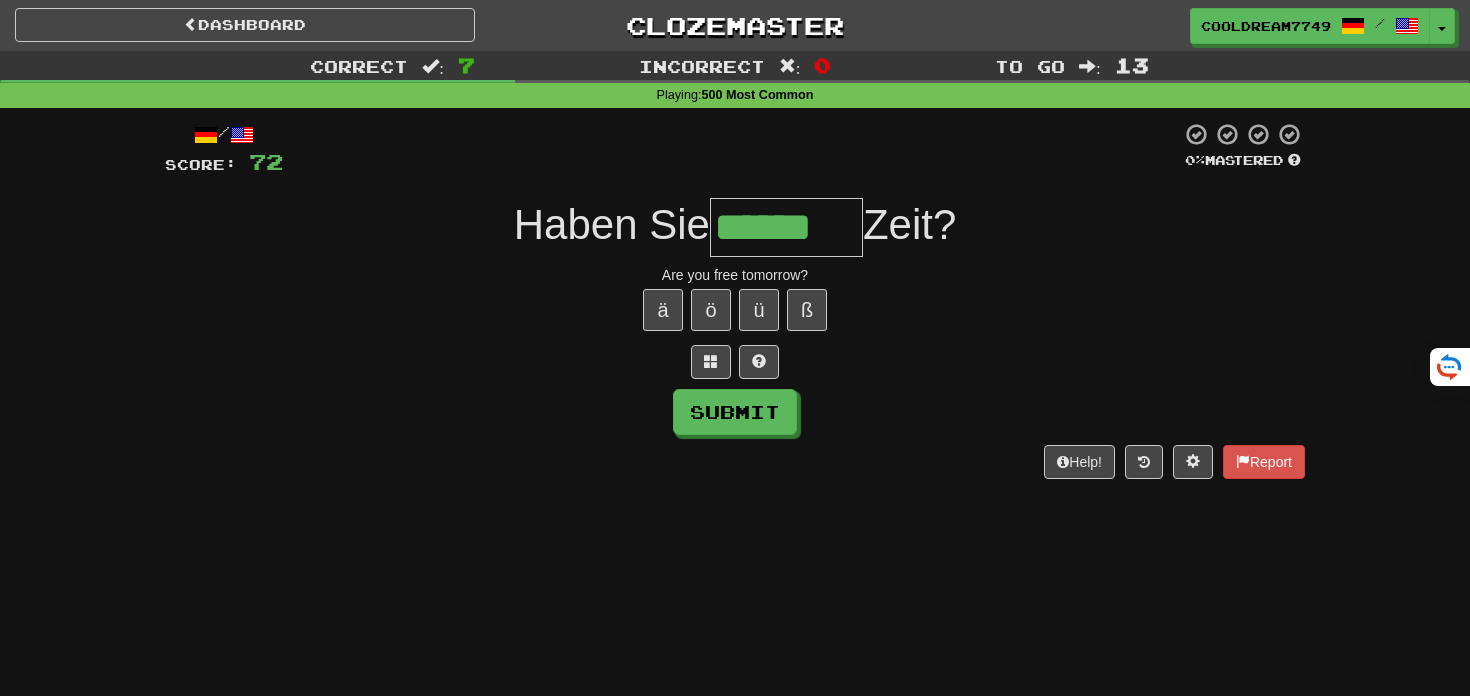 type on "******" 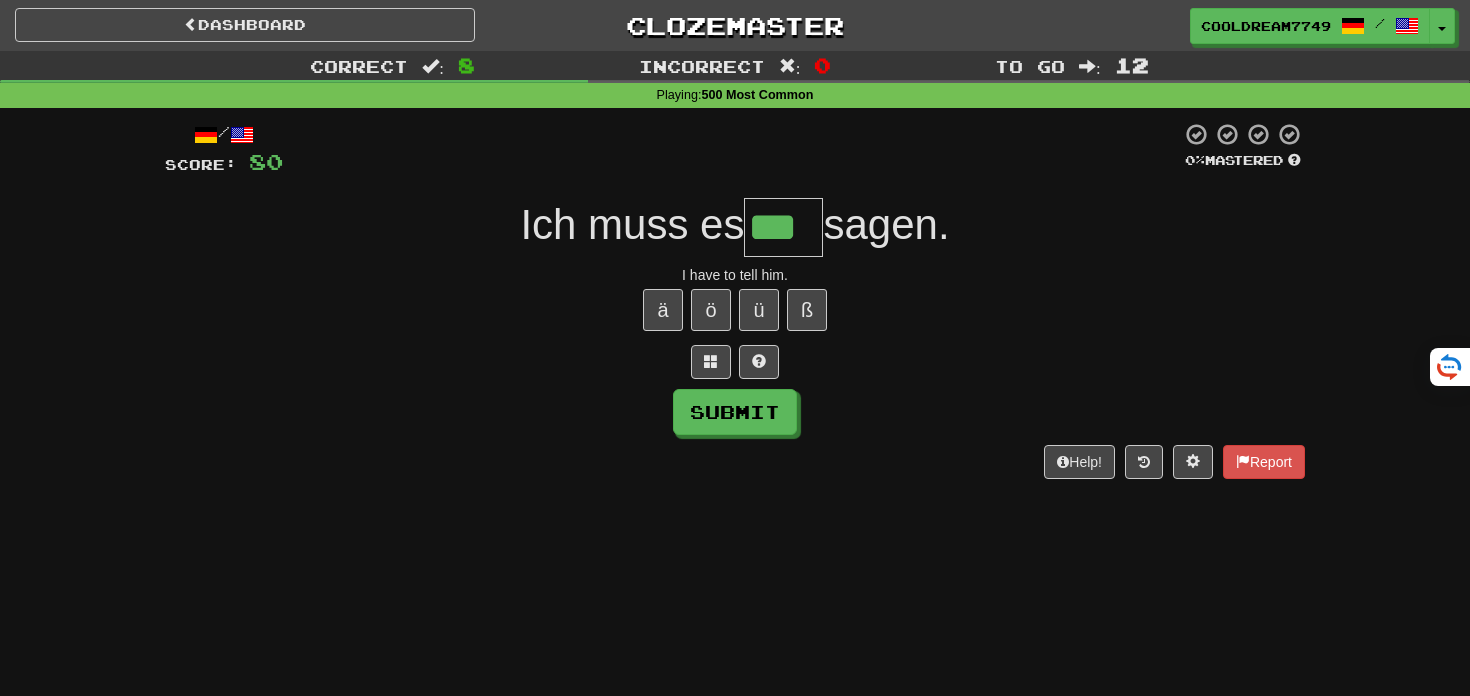 type on "***" 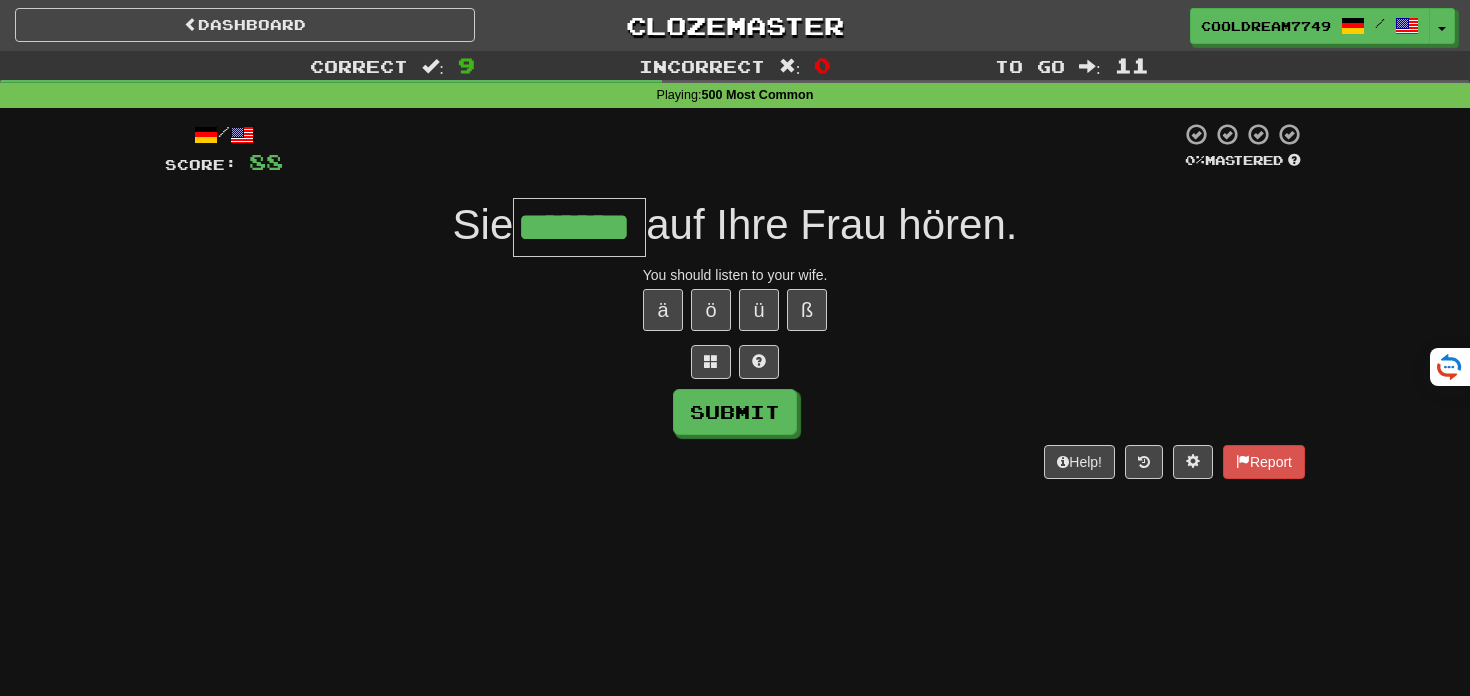 type on "*******" 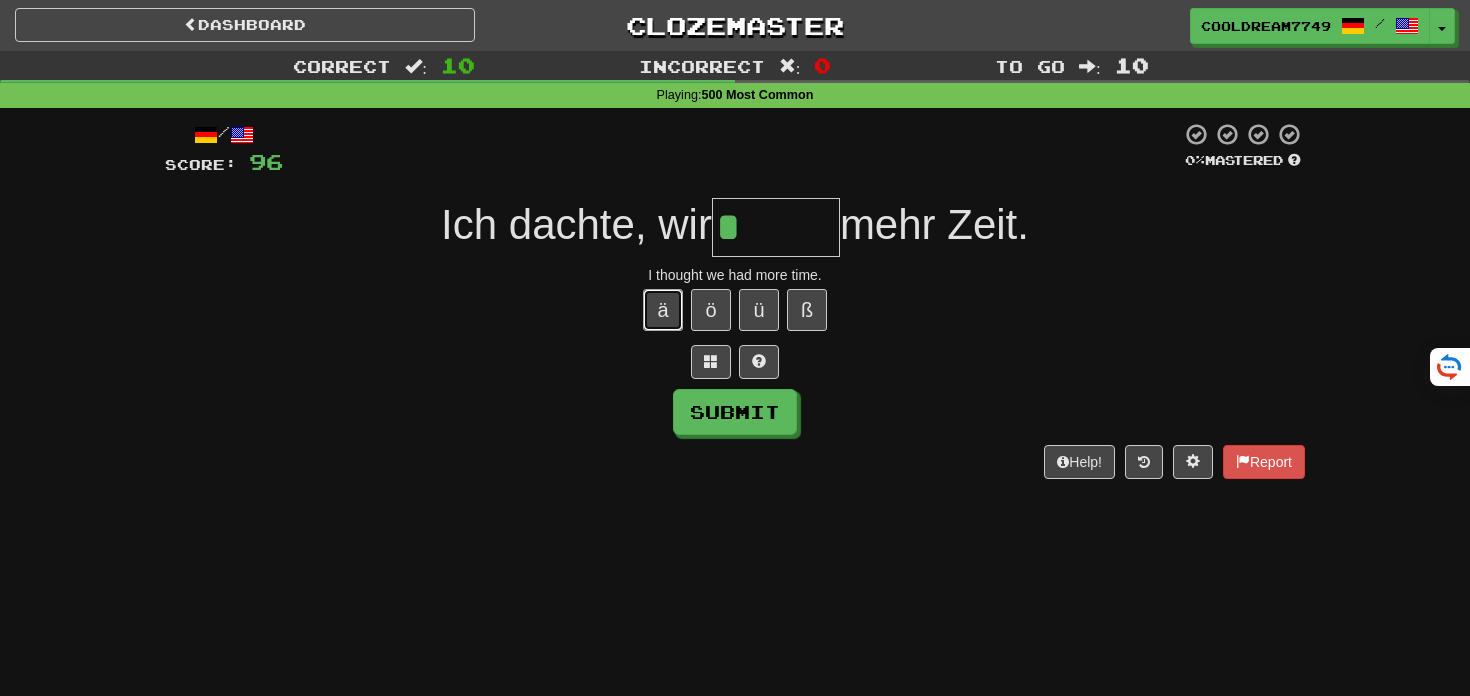 click on "ä" at bounding box center [663, 310] 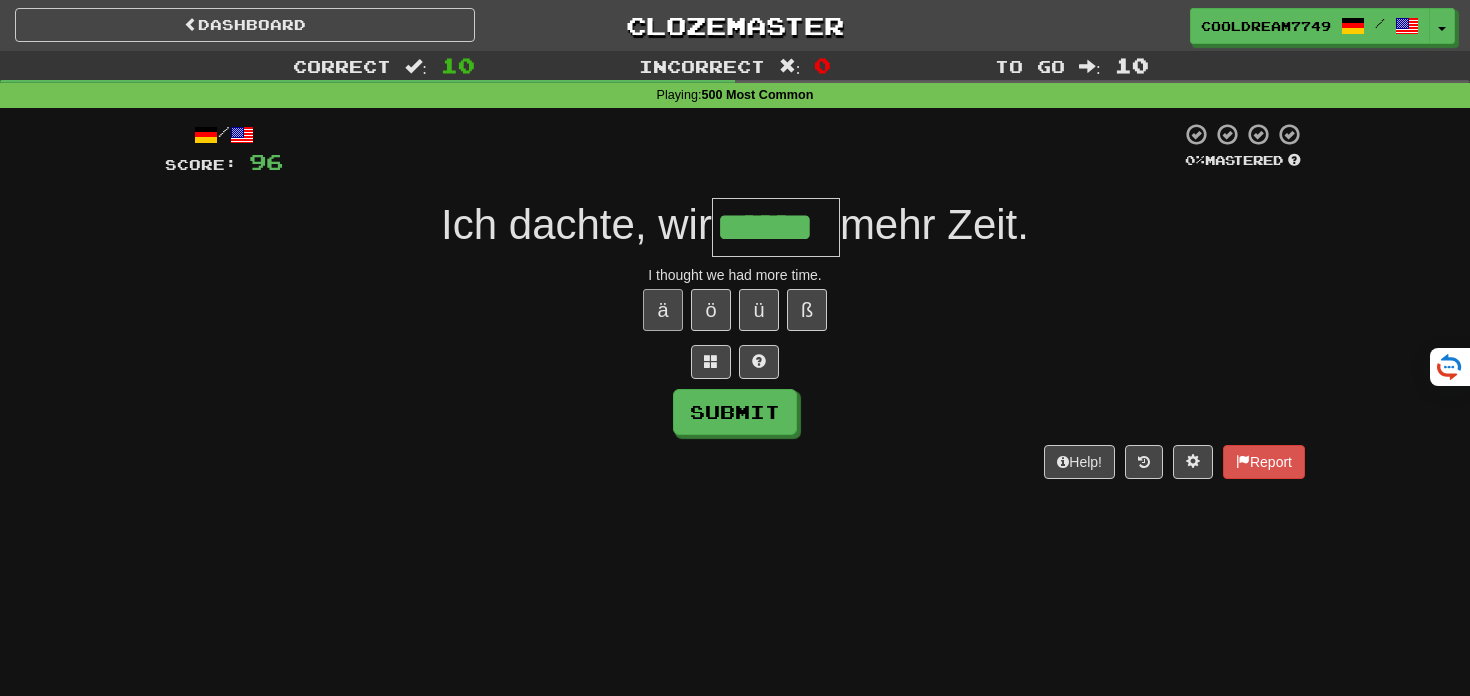 type on "******" 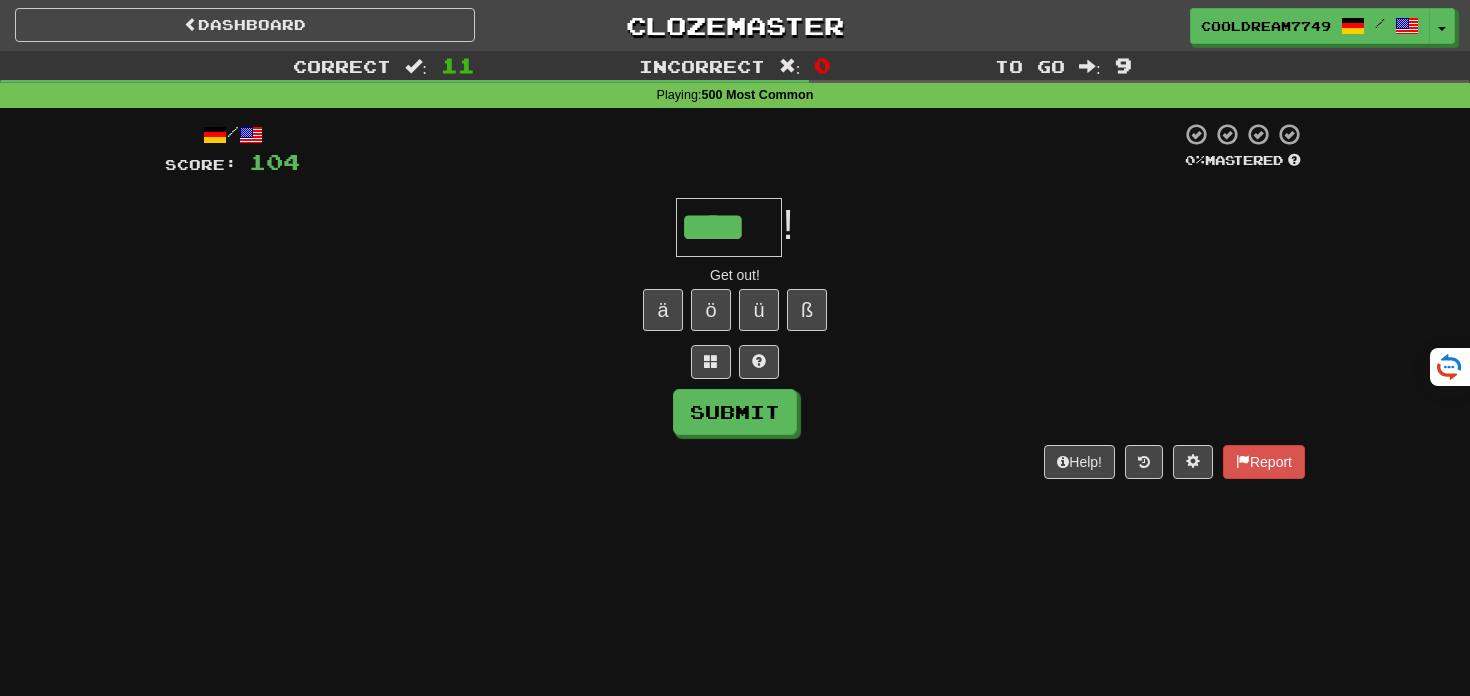 type on "****" 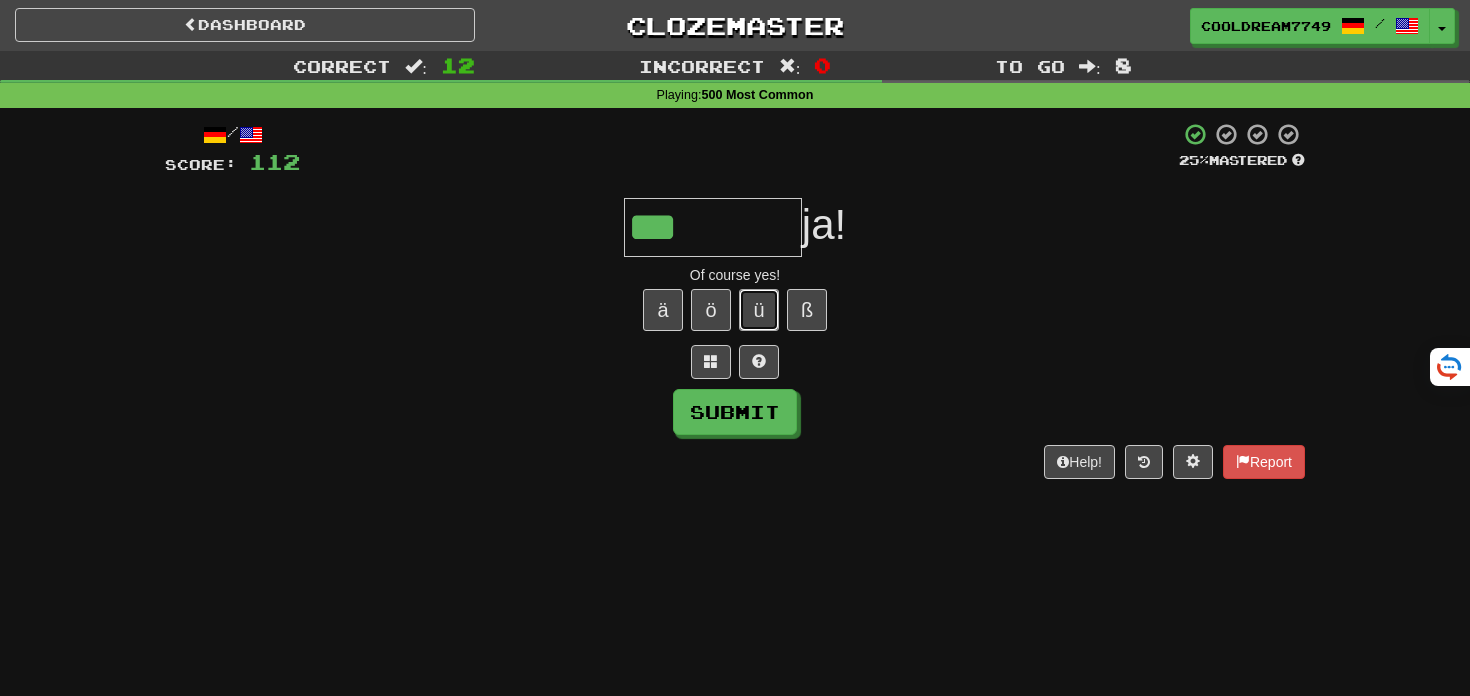 click on "ü" at bounding box center [759, 310] 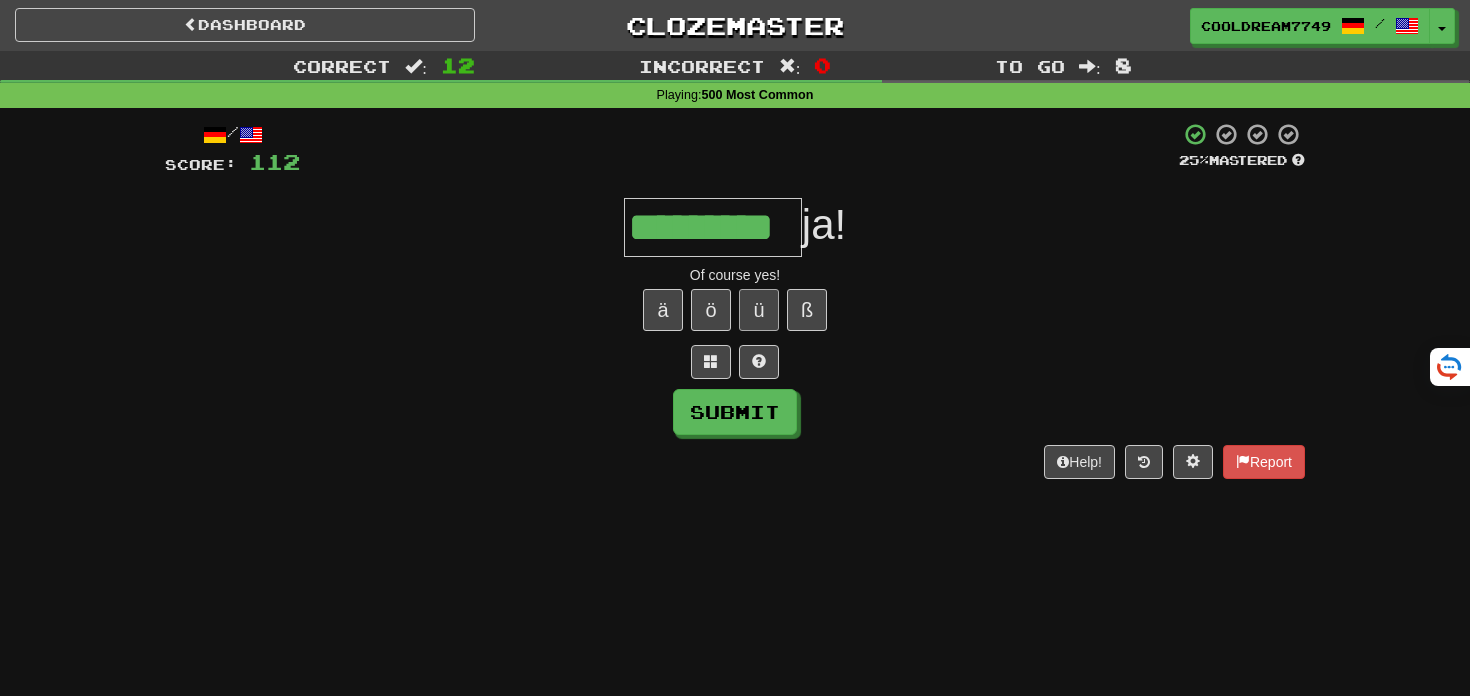 type on "*********" 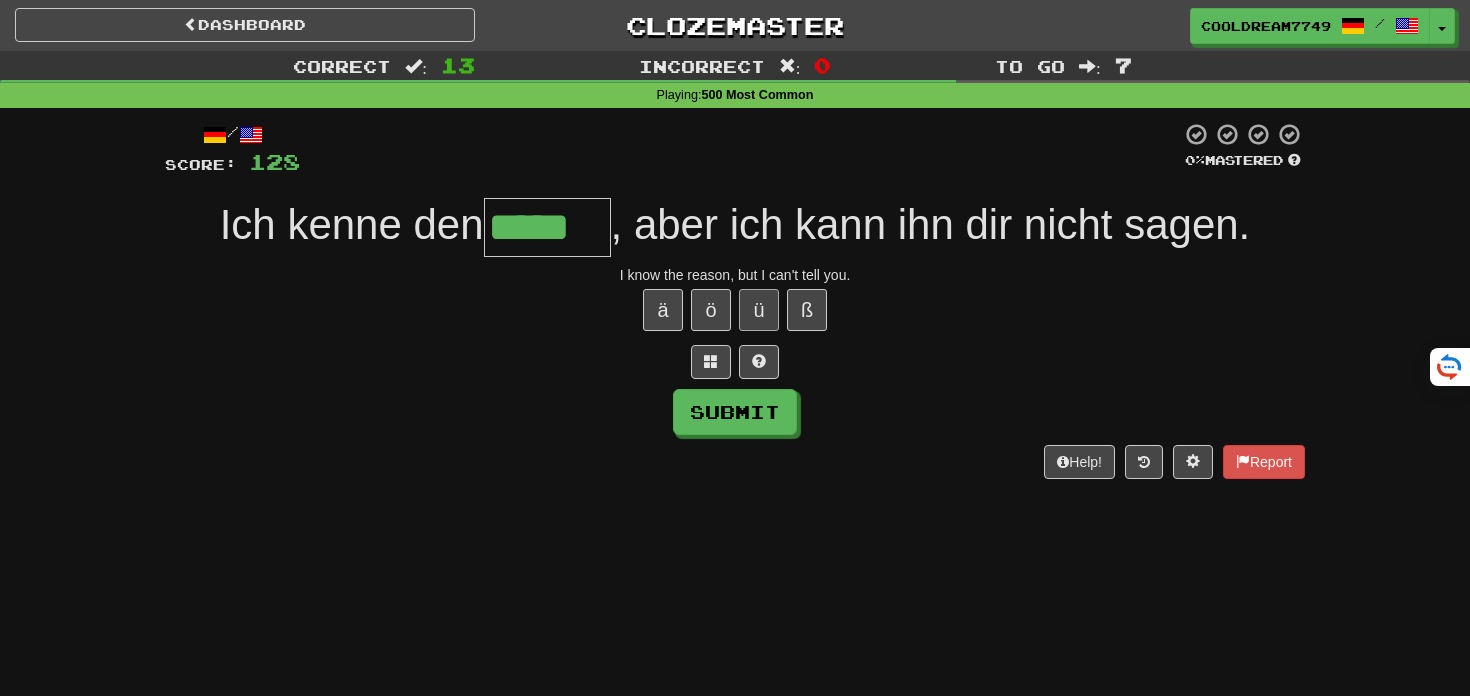 type on "*****" 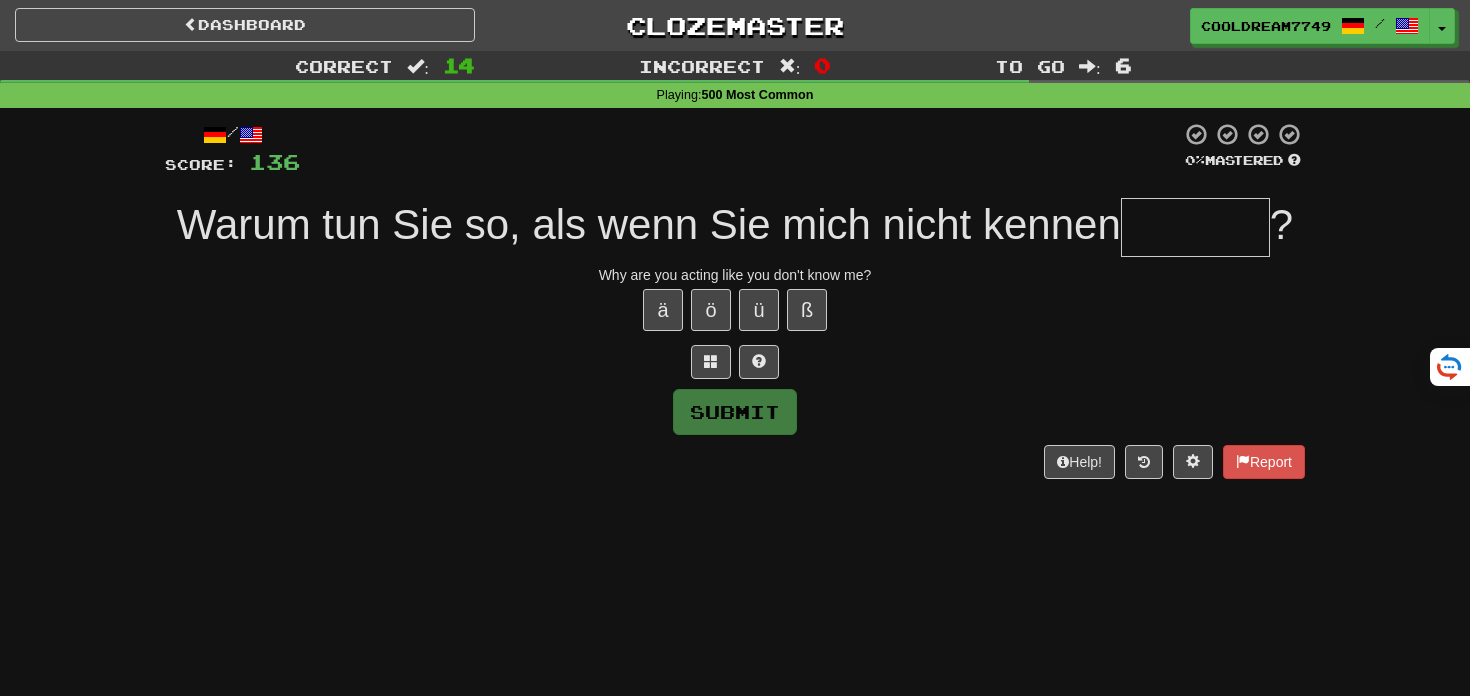 type on "*" 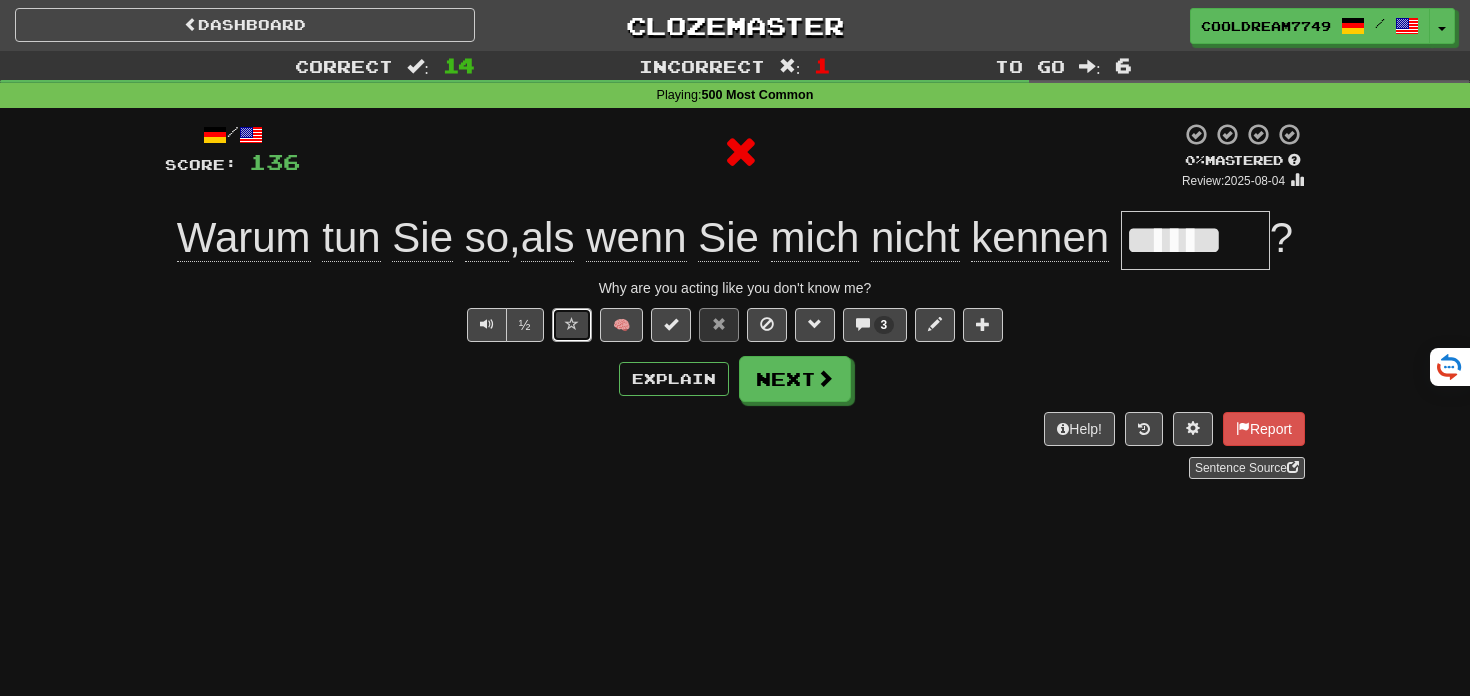 click at bounding box center [572, 324] 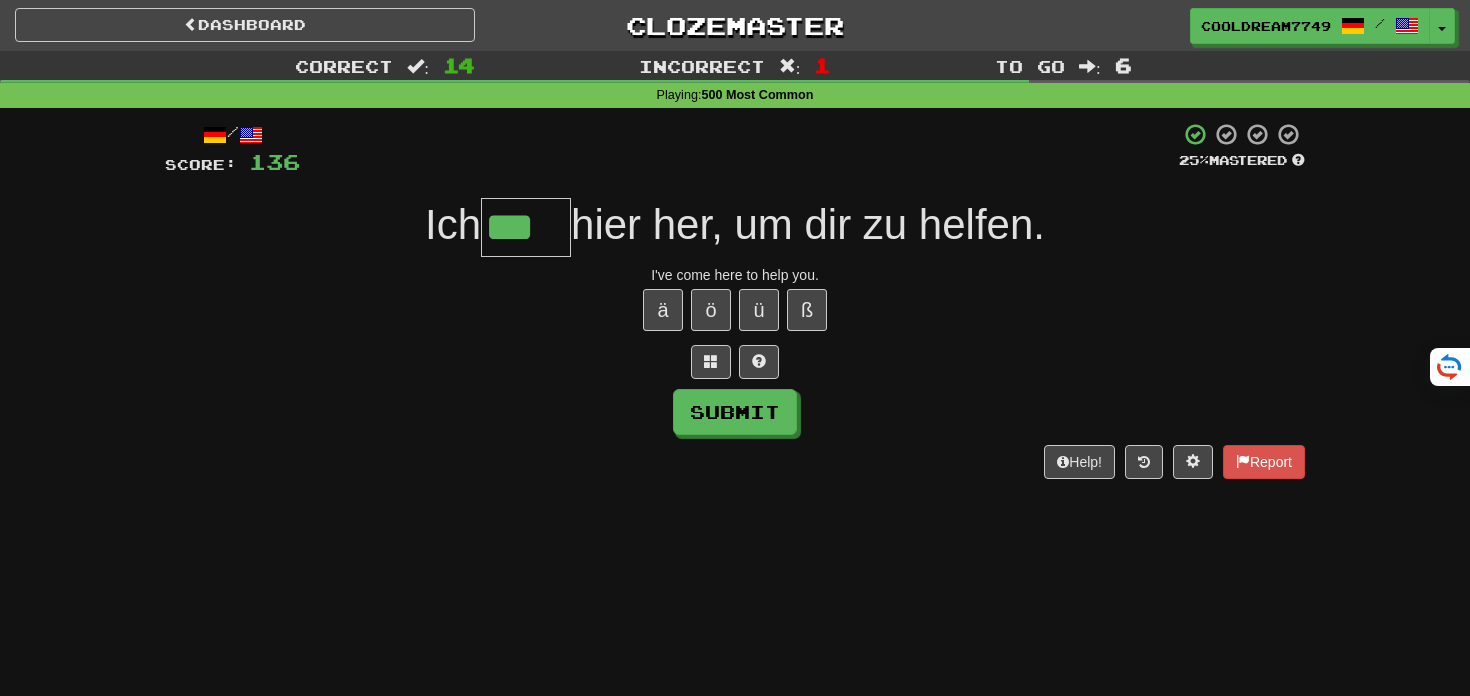 type on "***" 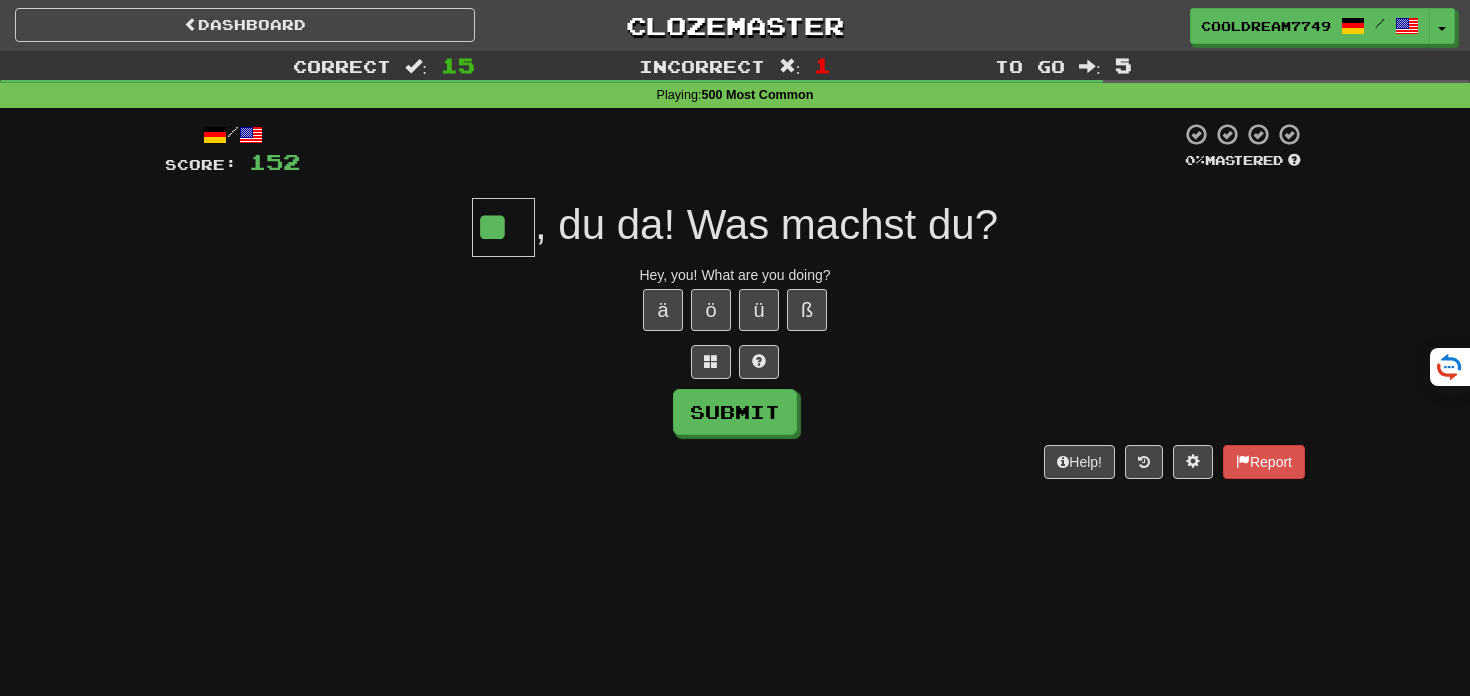 type on "**" 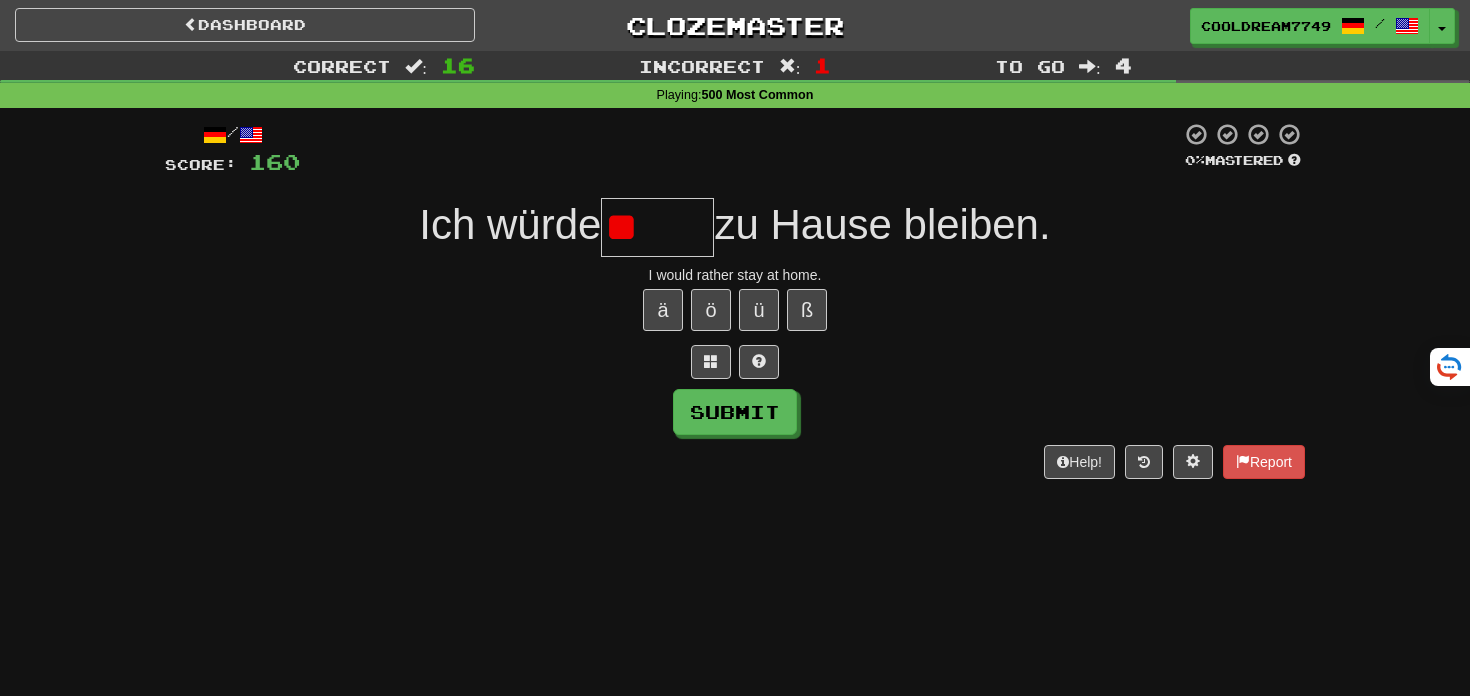 type on "*" 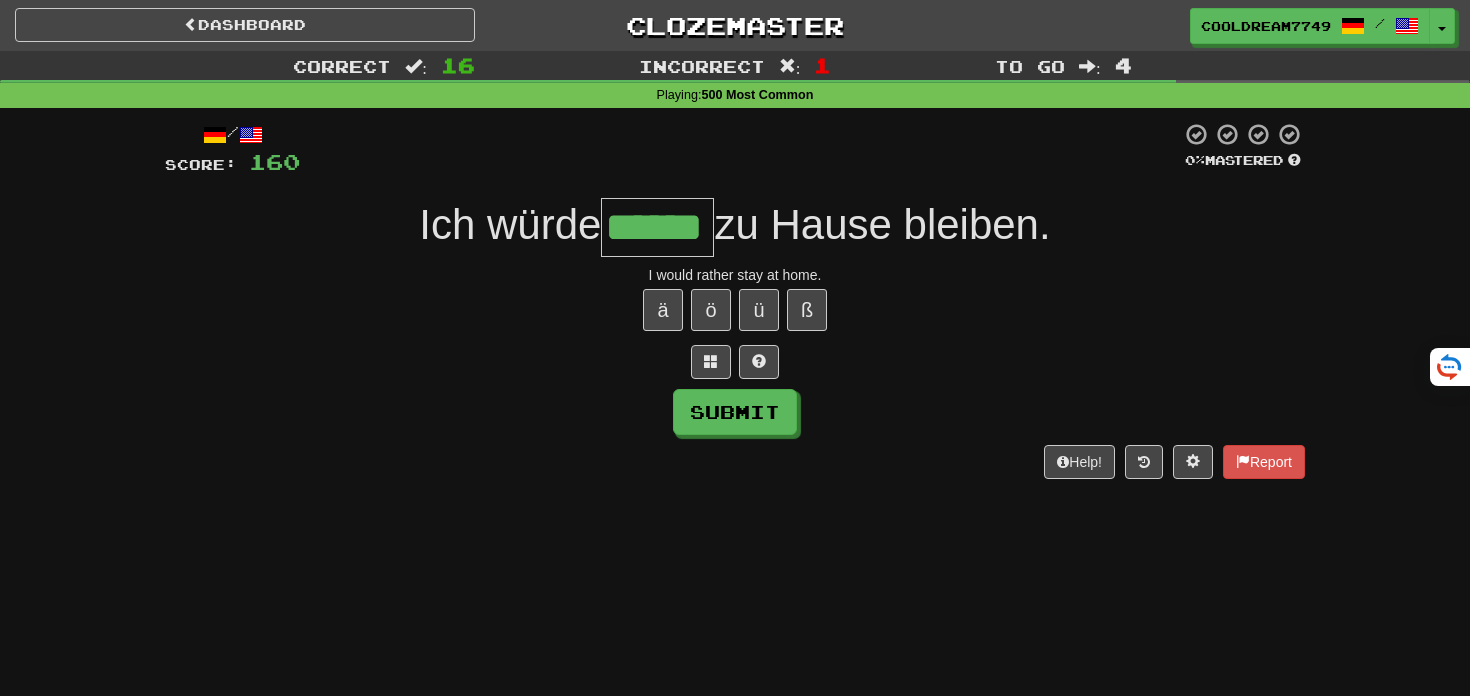 type on "******" 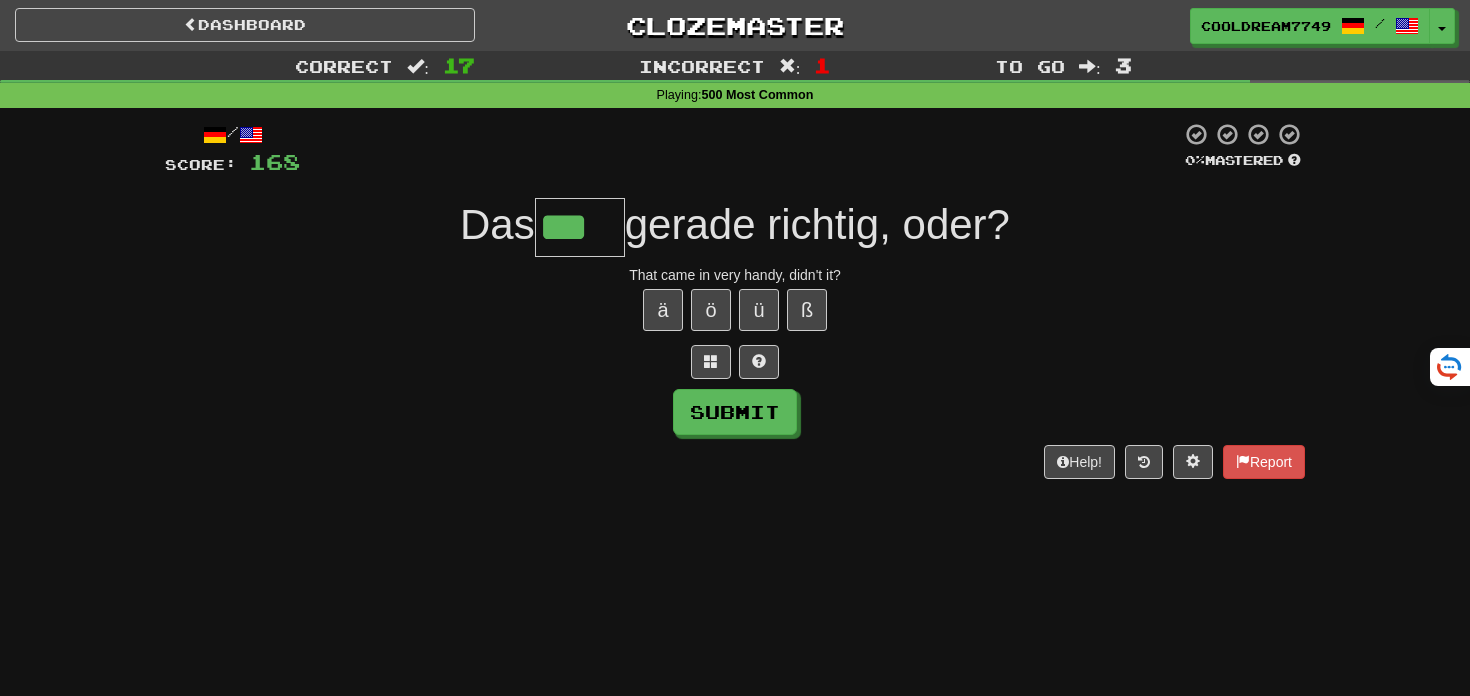 type on "***" 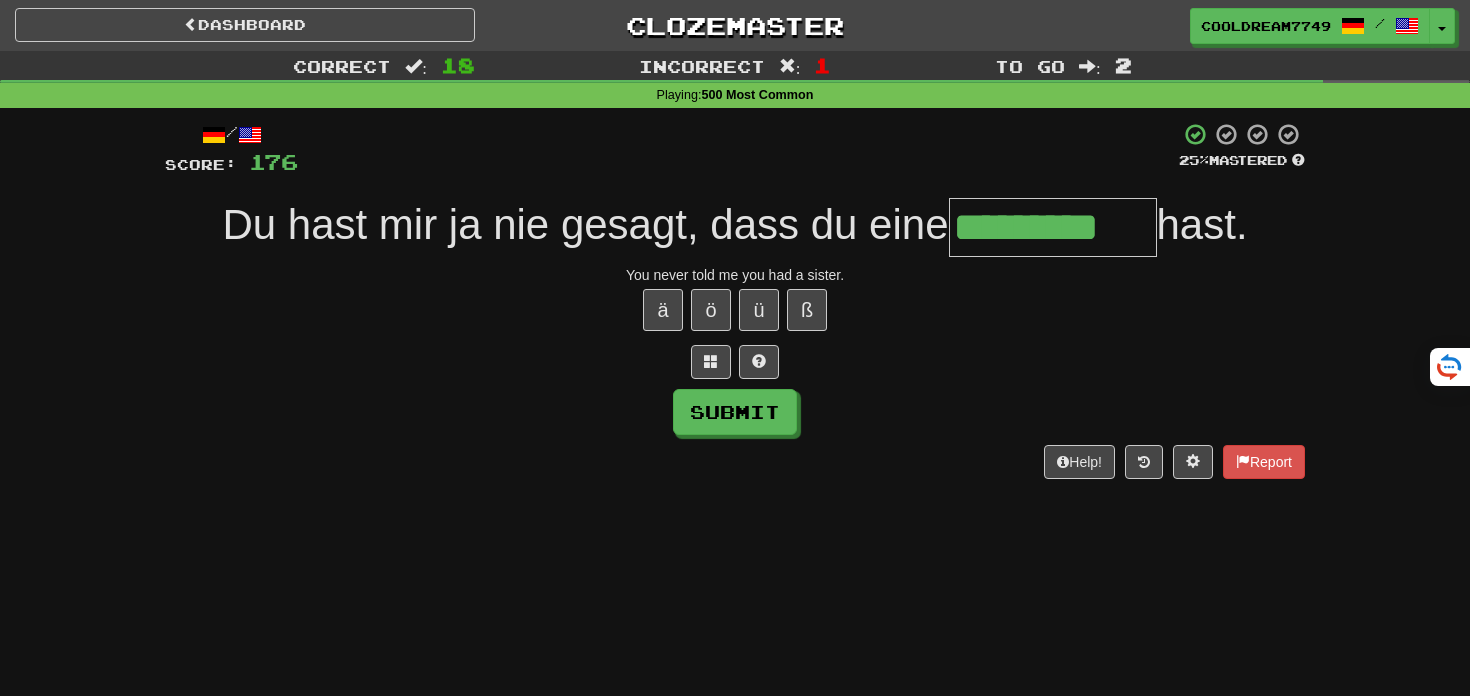 type on "*********" 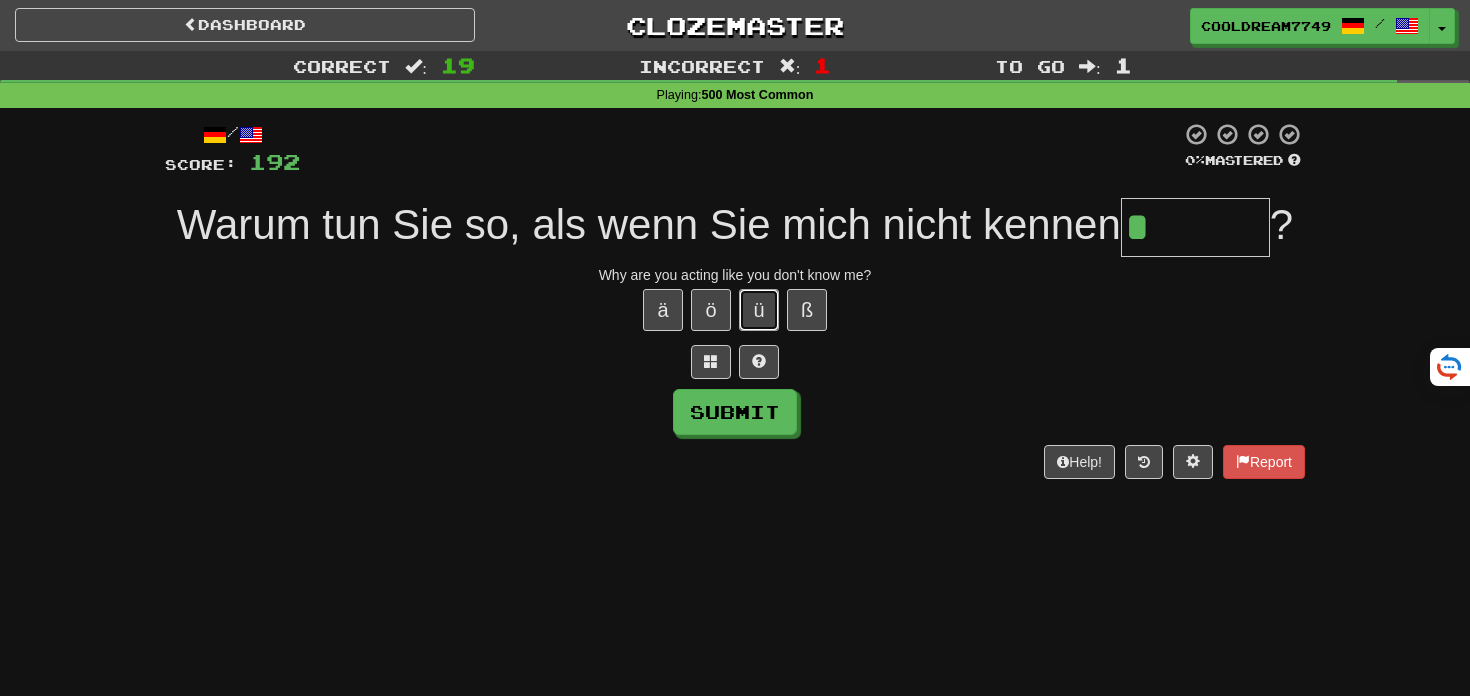 click on "ü" at bounding box center (759, 310) 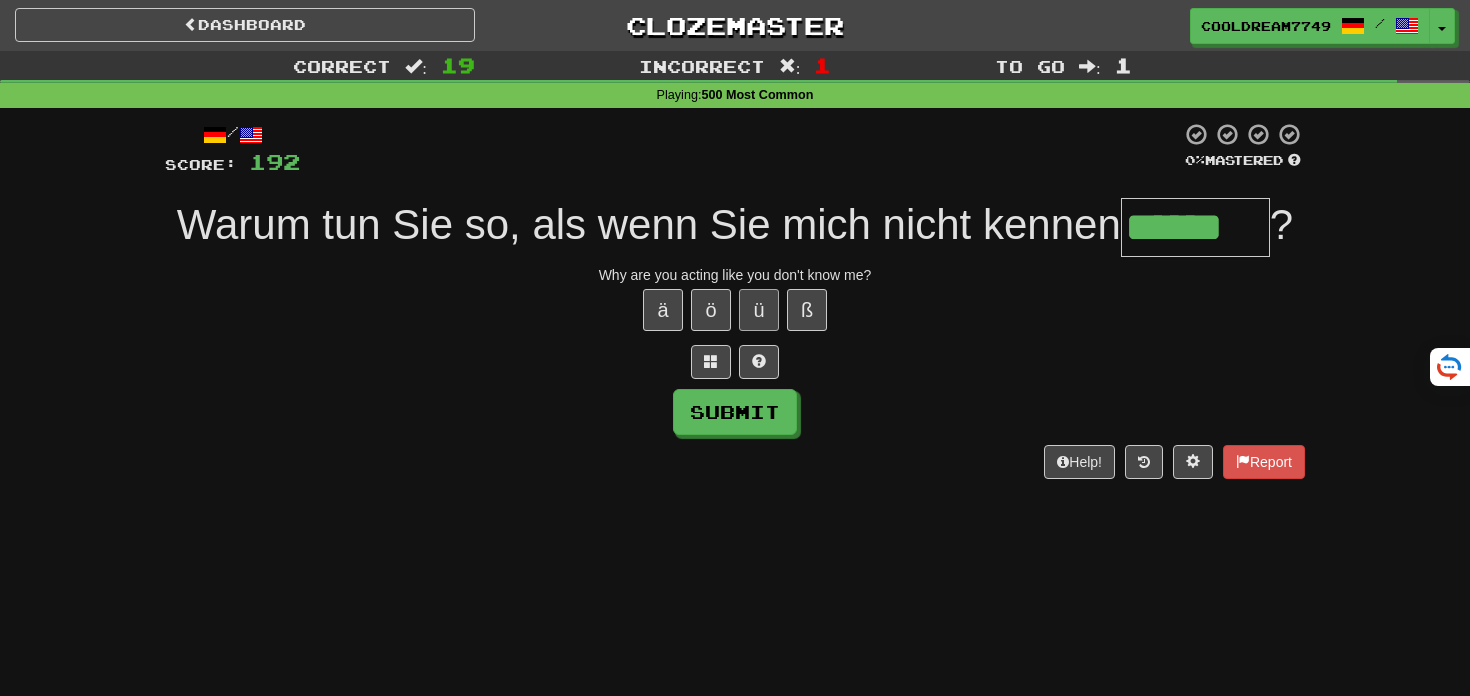 type on "******" 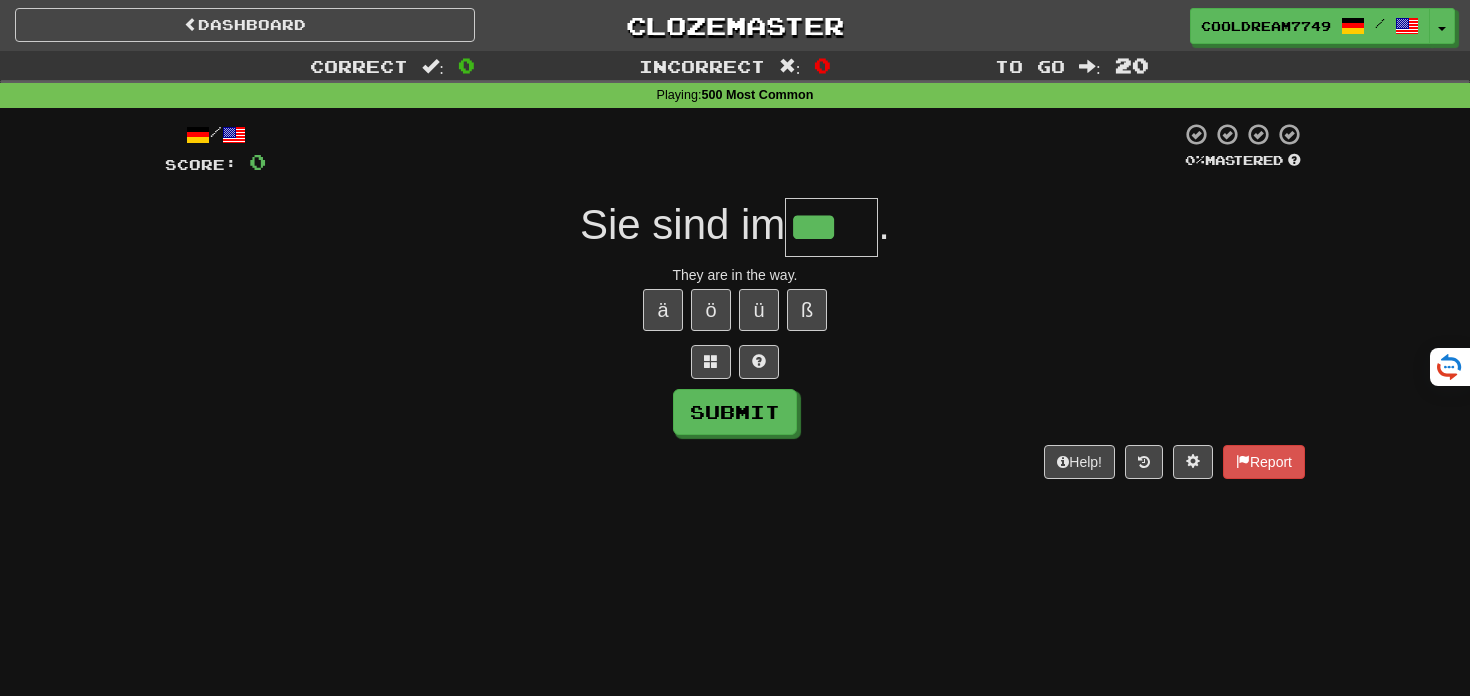 type on "***" 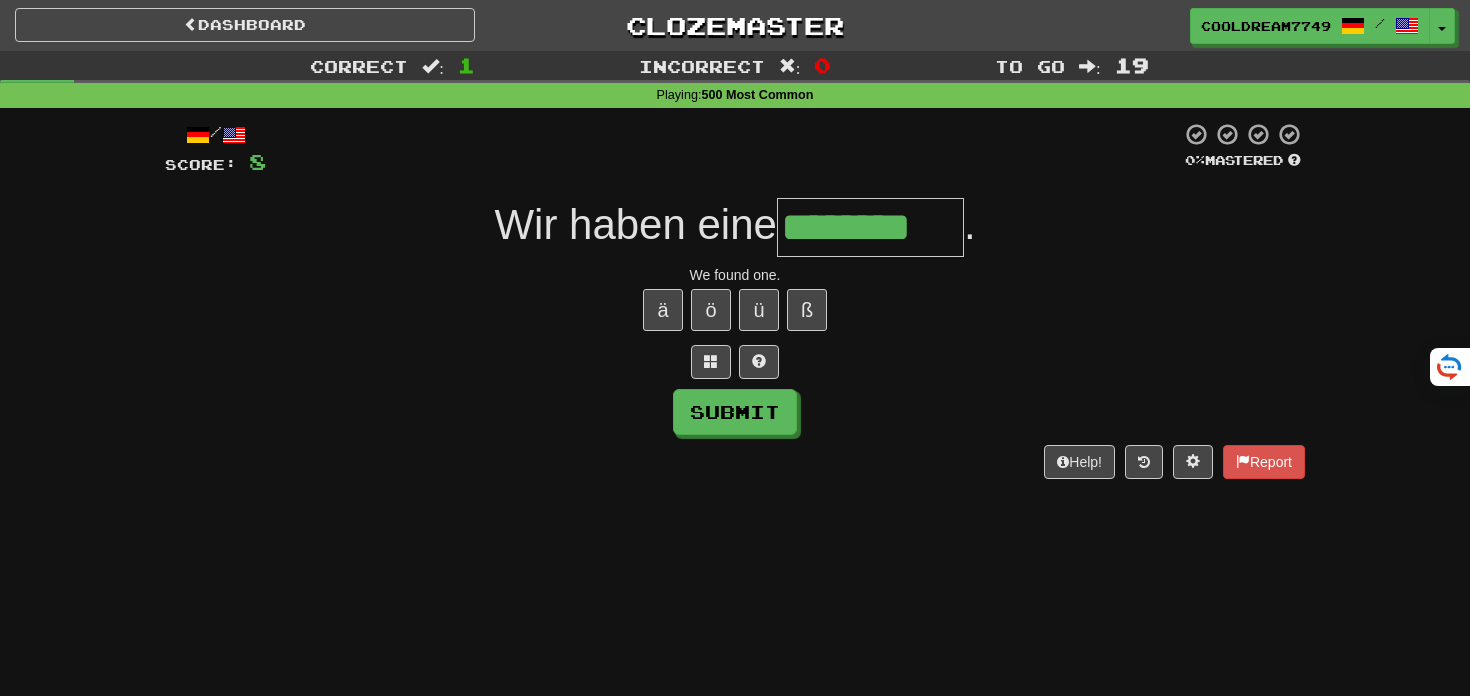 type on "********" 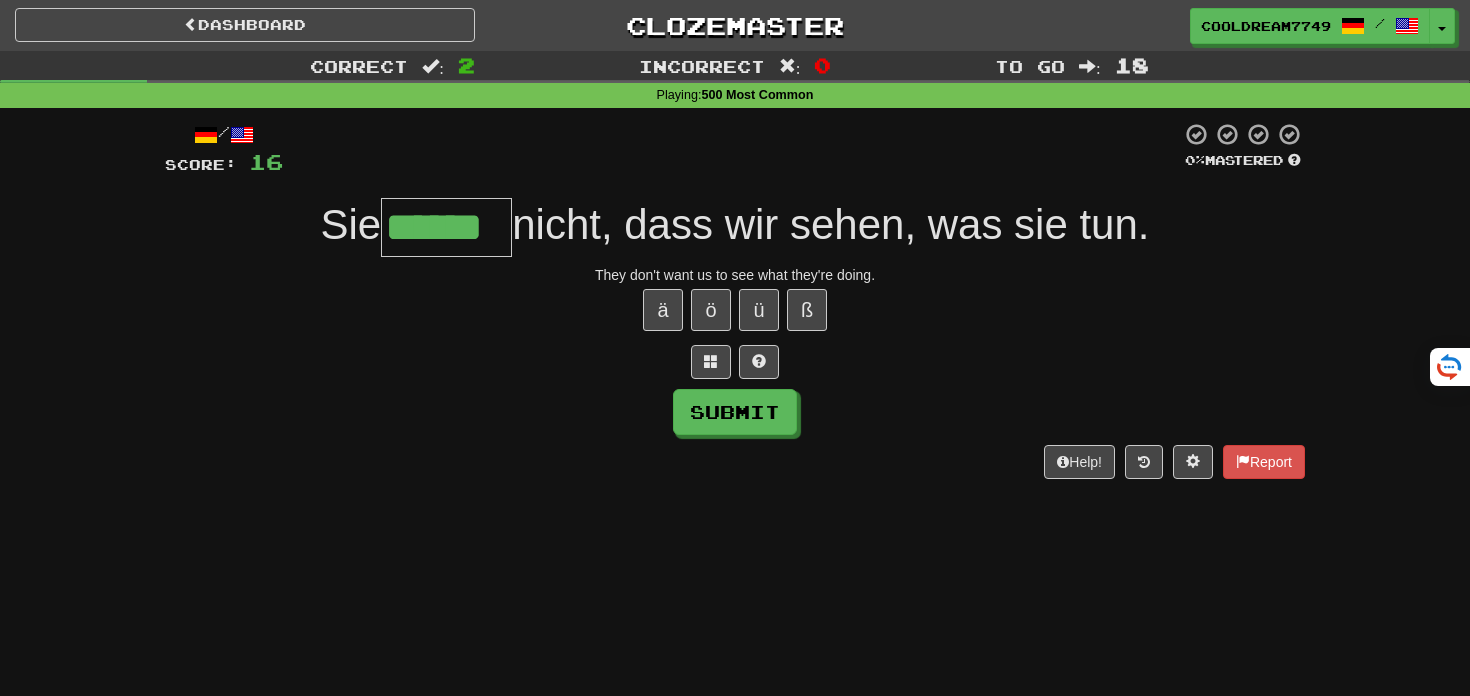 type on "******" 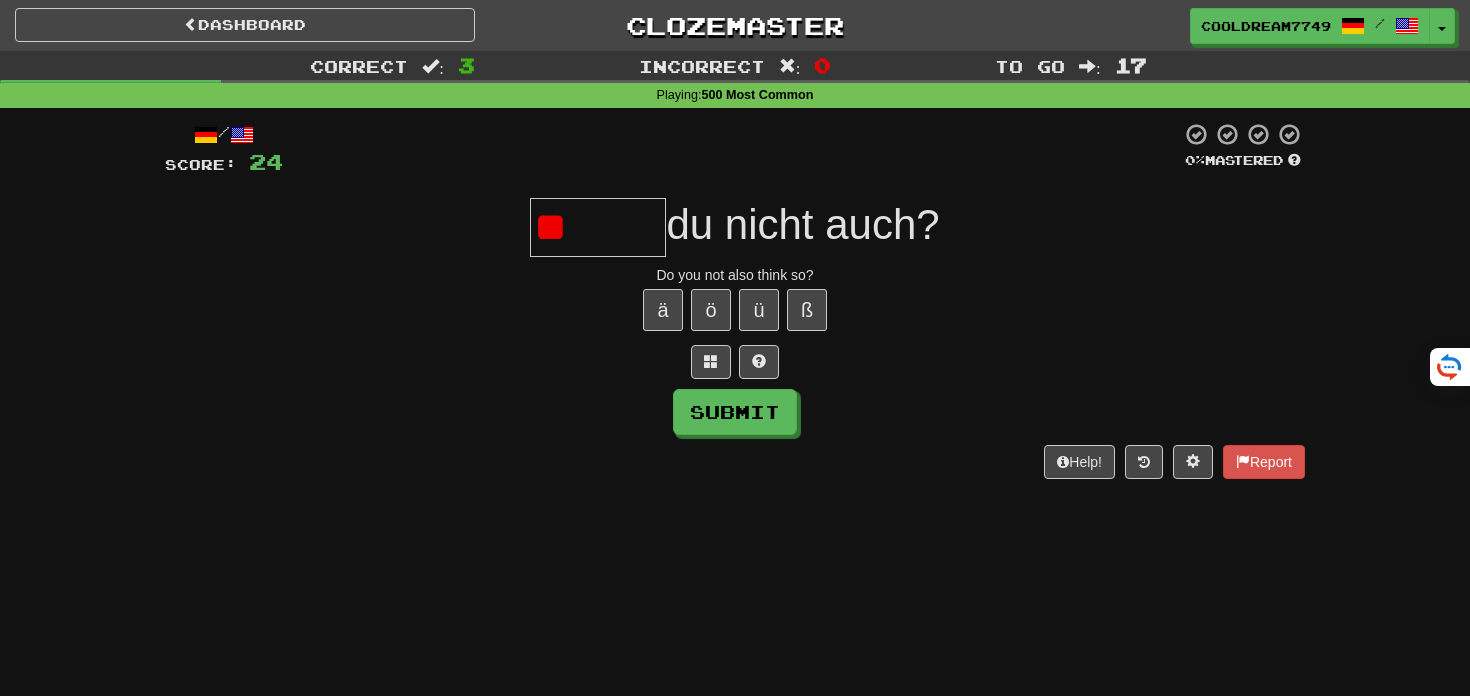 type on "*" 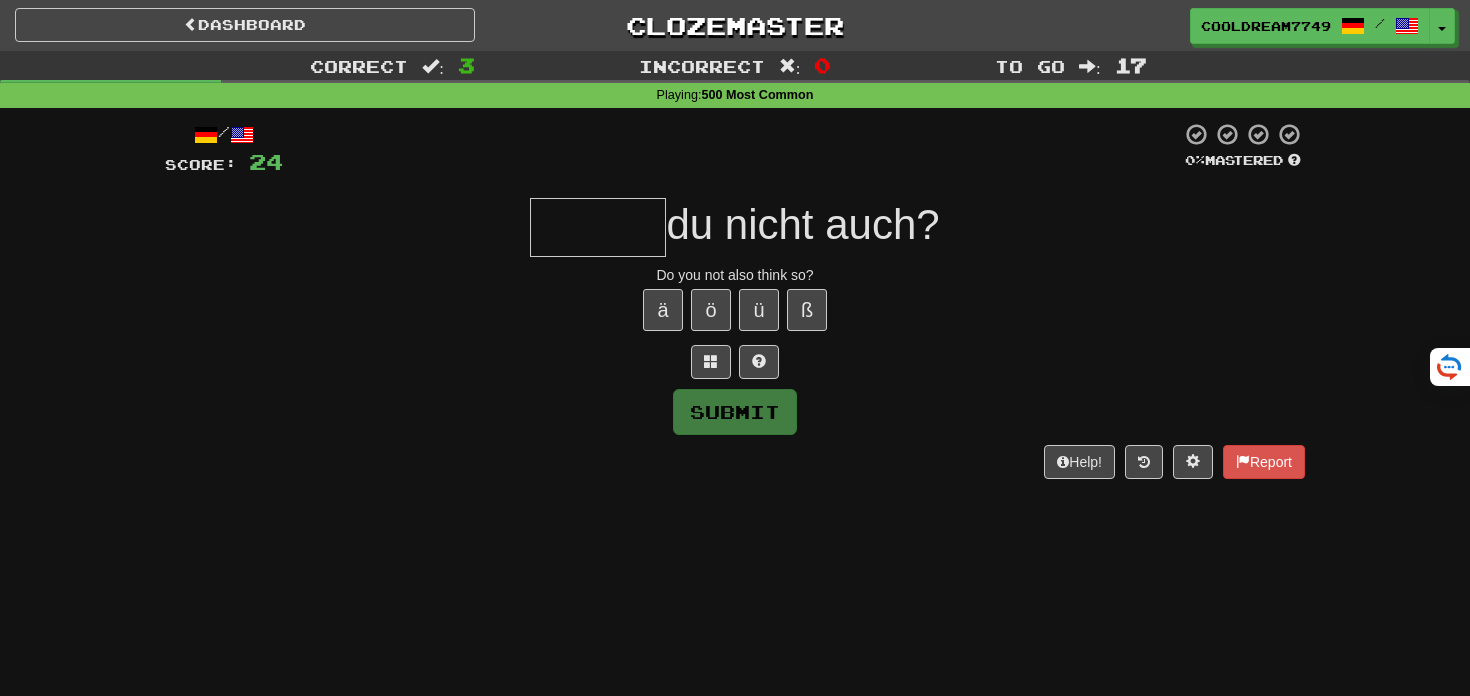 type on "*" 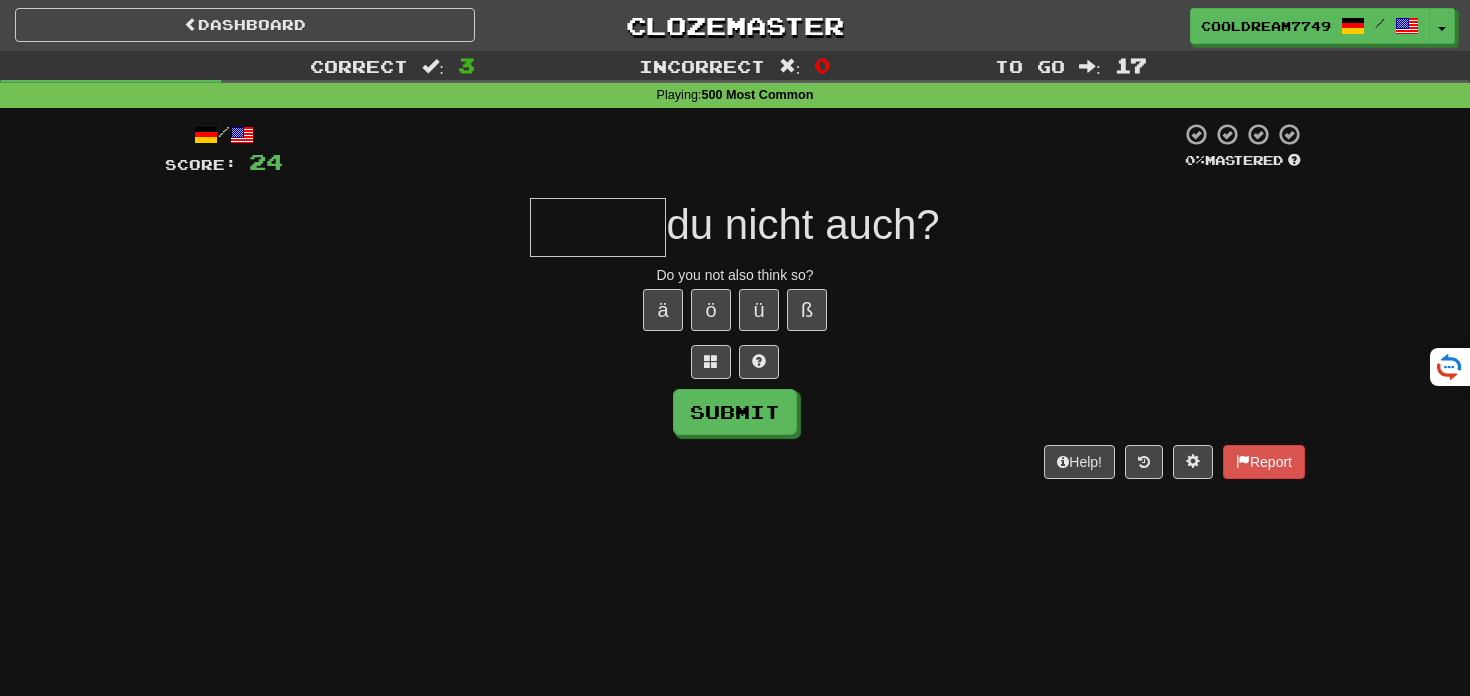 type on "******" 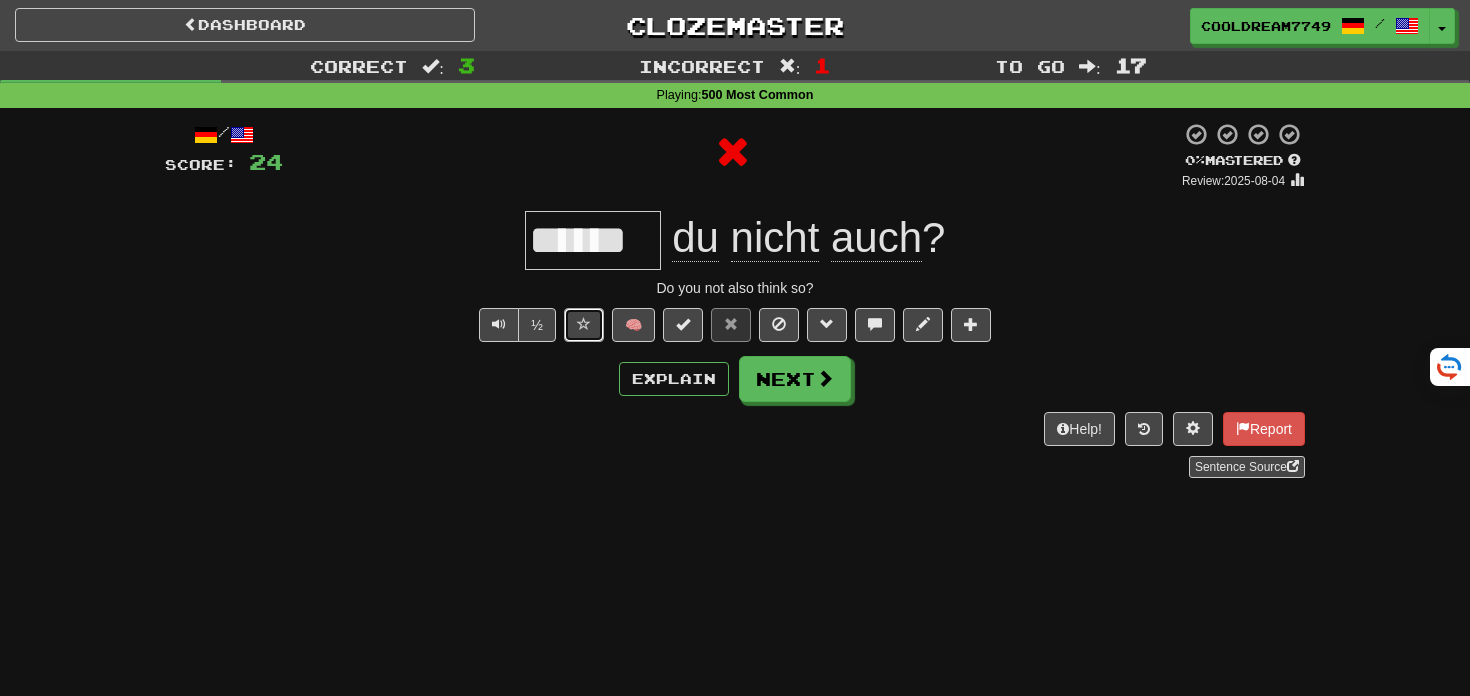 click at bounding box center (584, 324) 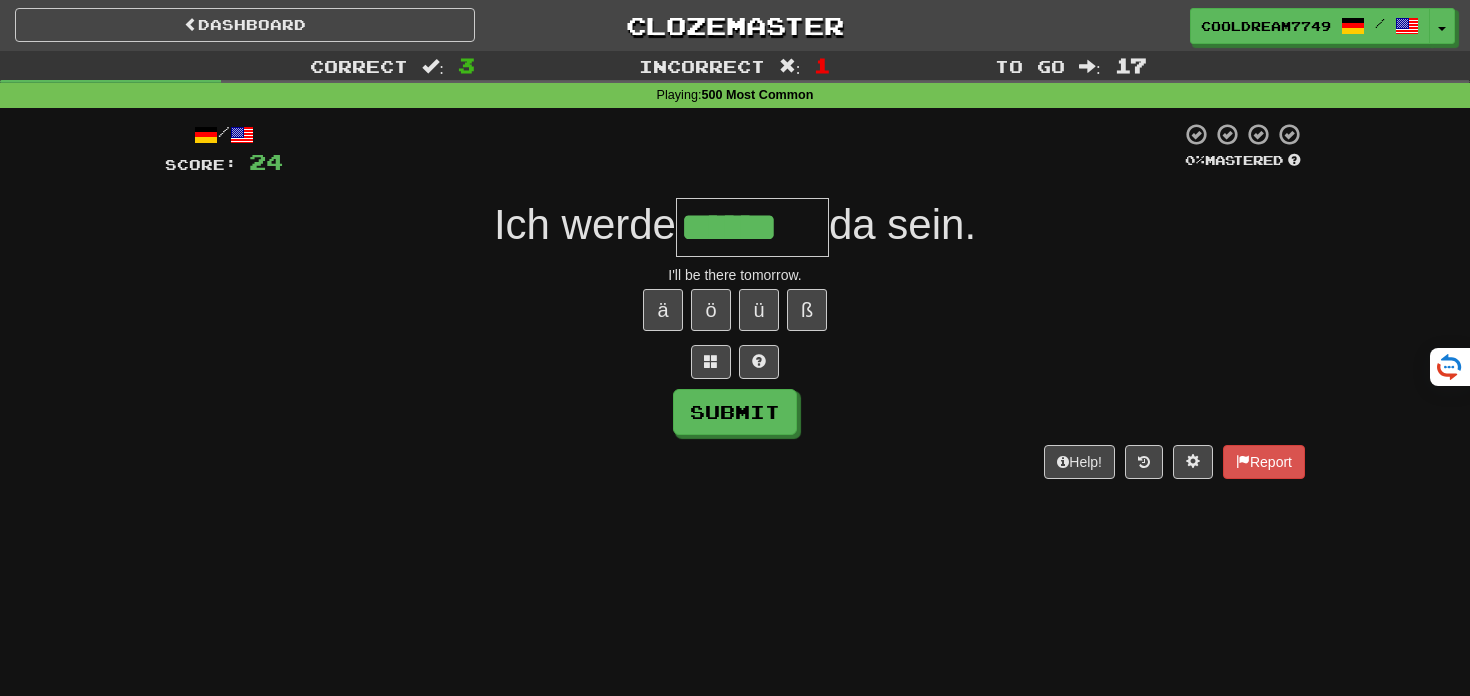 type on "******" 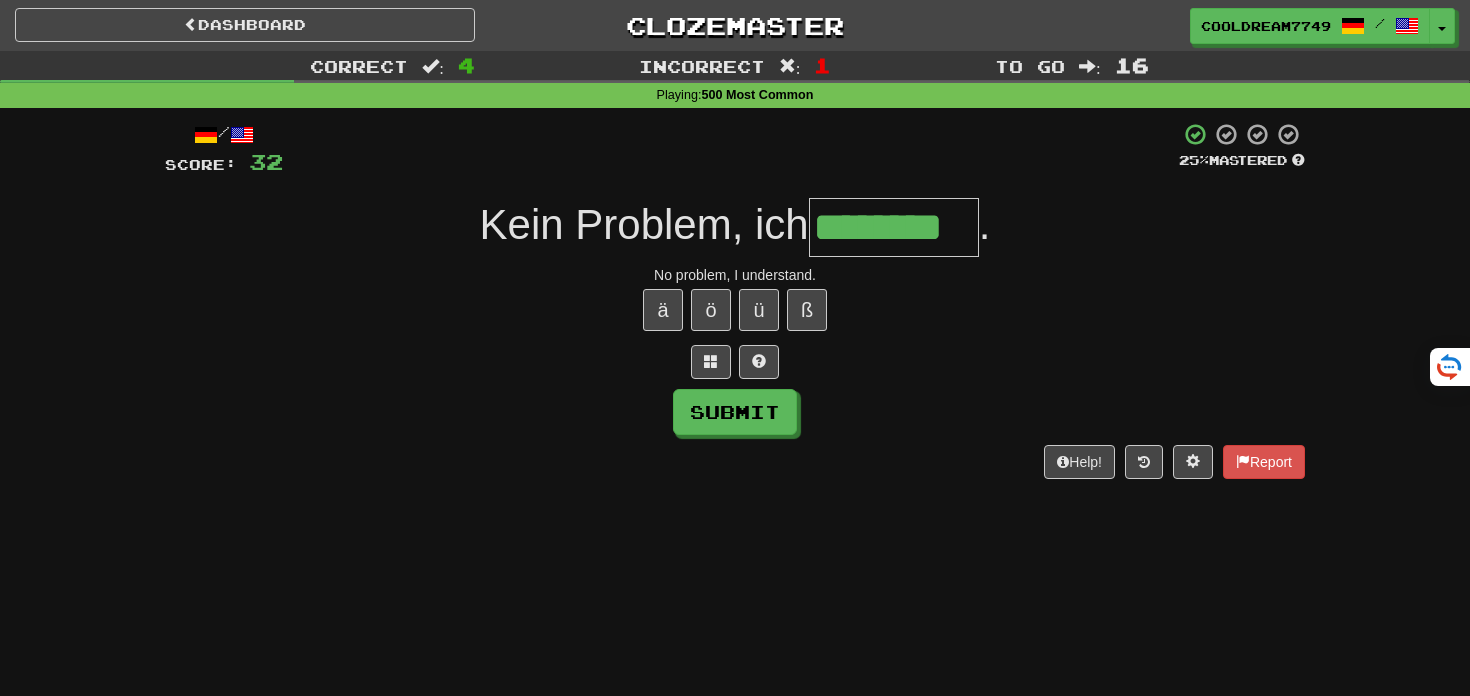 type on "********" 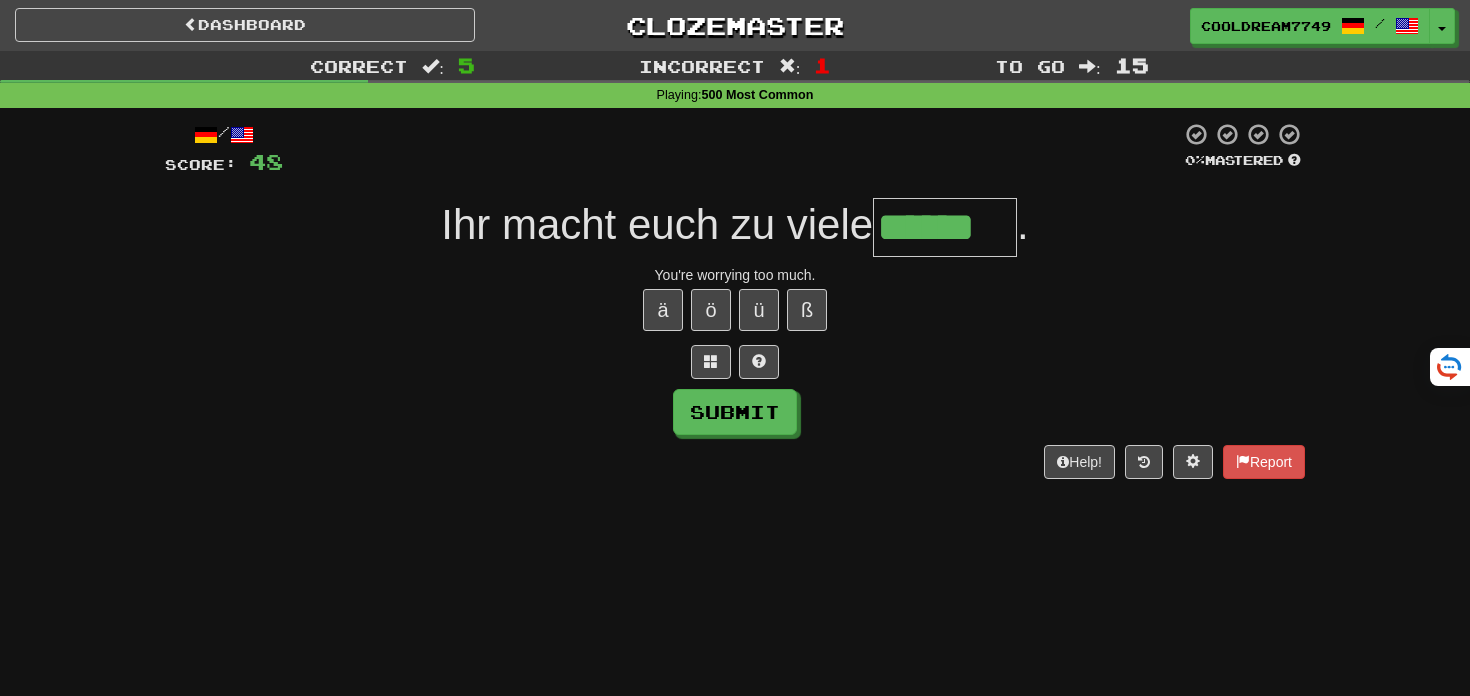 type on "******" 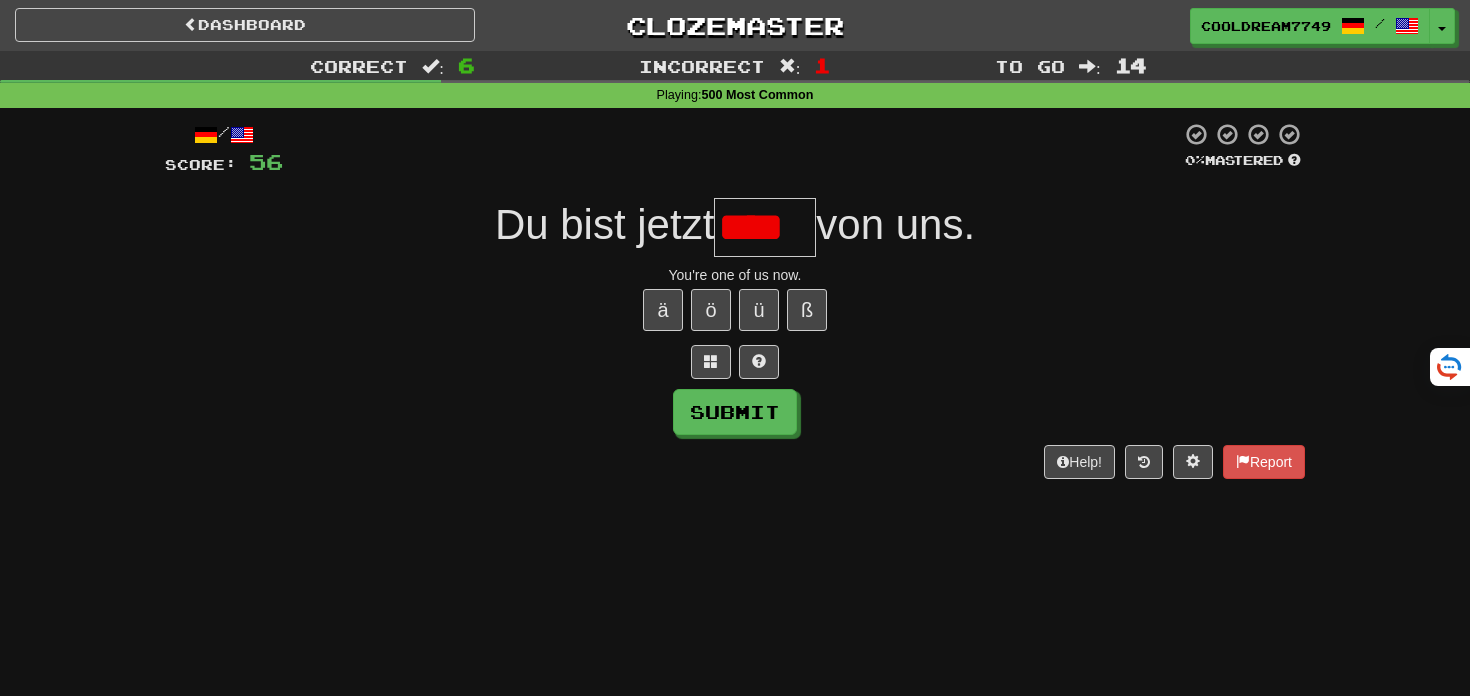 scroll, scrollTop: 0, scrollLeft: 0, axis: both 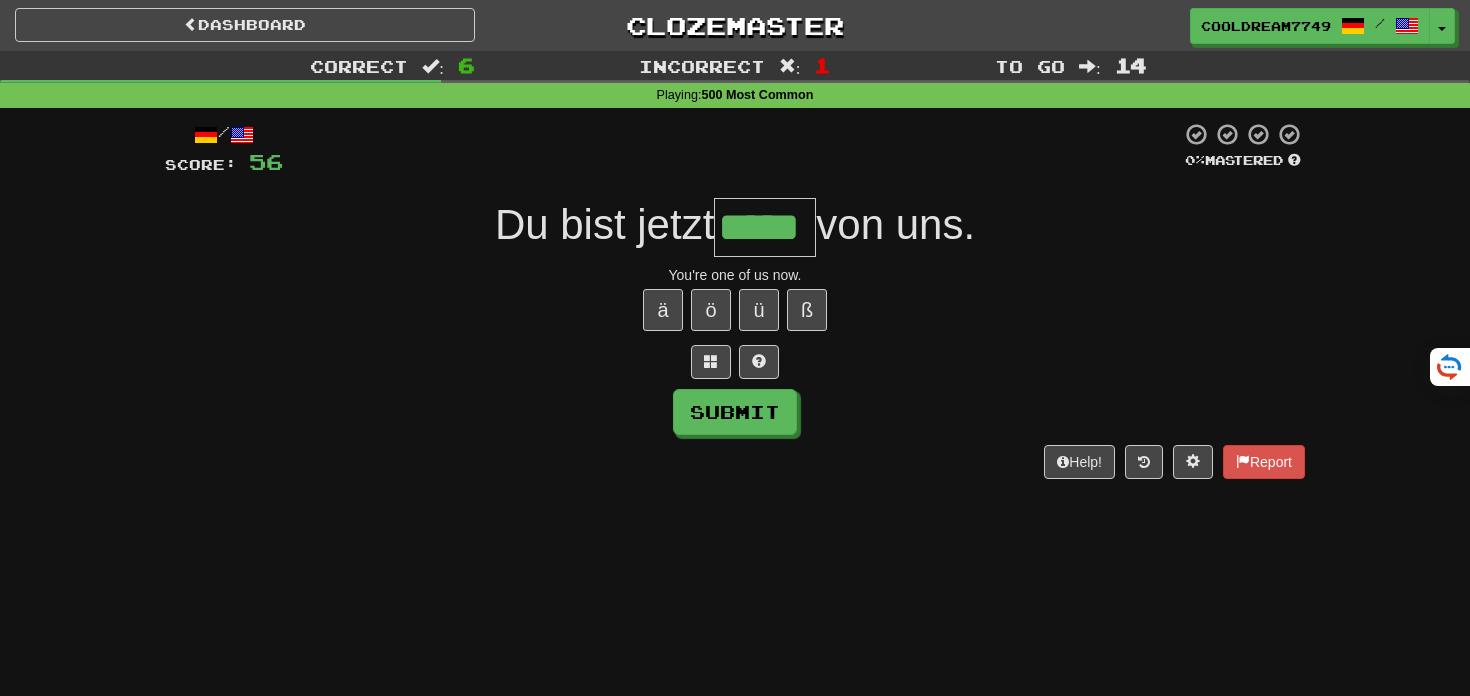 type on "*****" 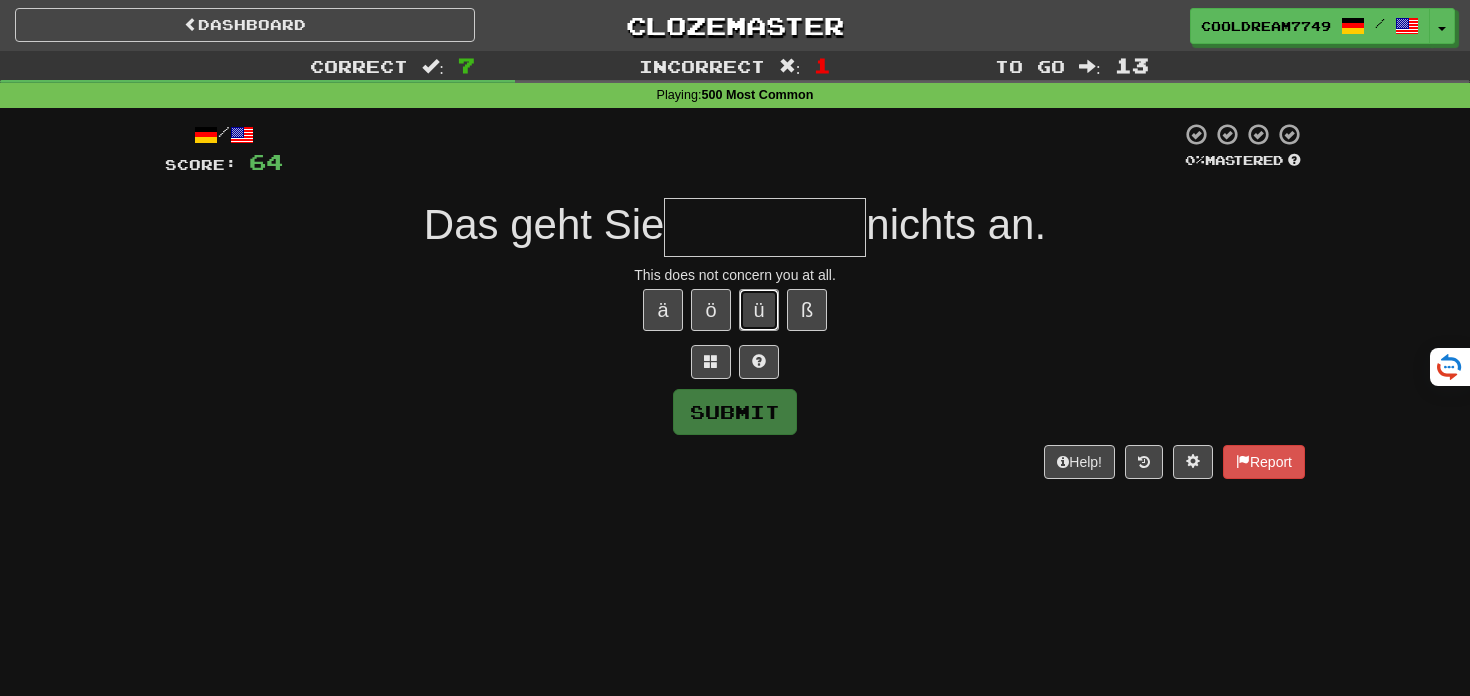 click on "ü" at bounding box center (759, 310) 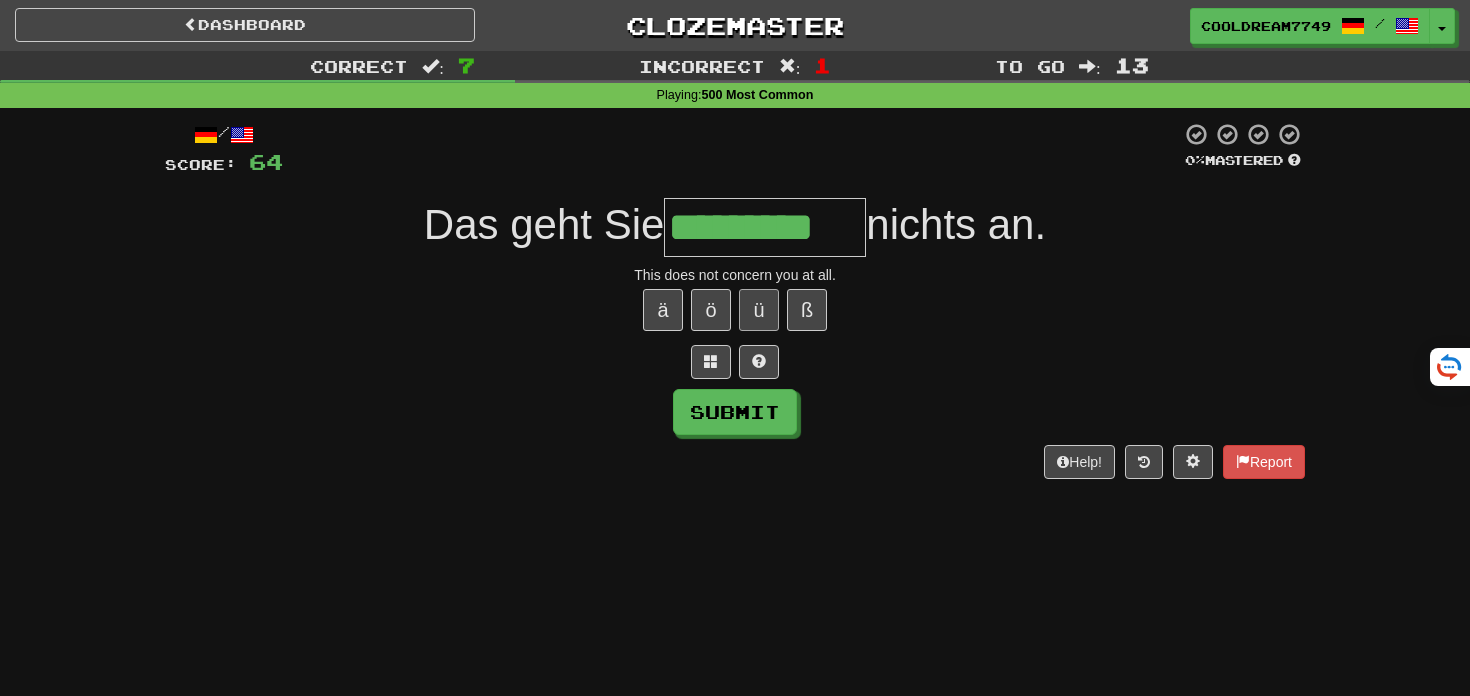 type on "*********" 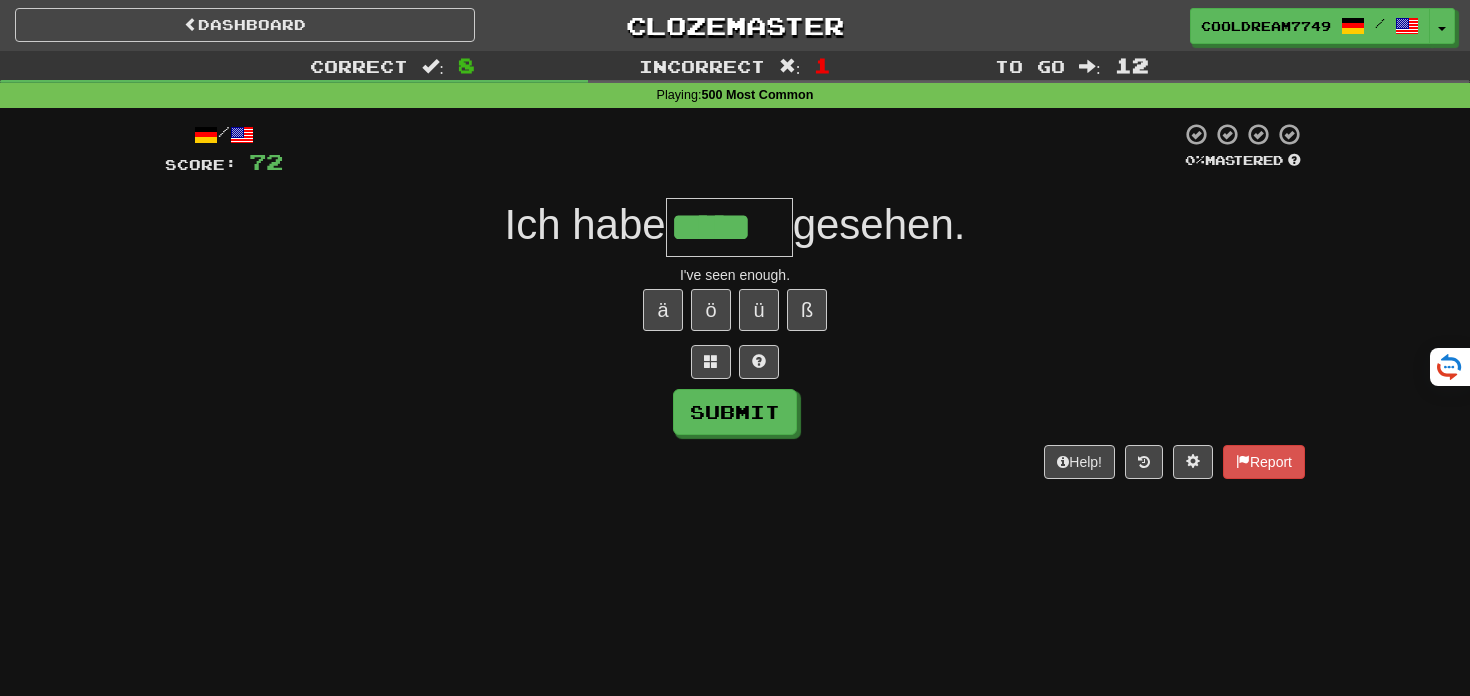 type on "*****" 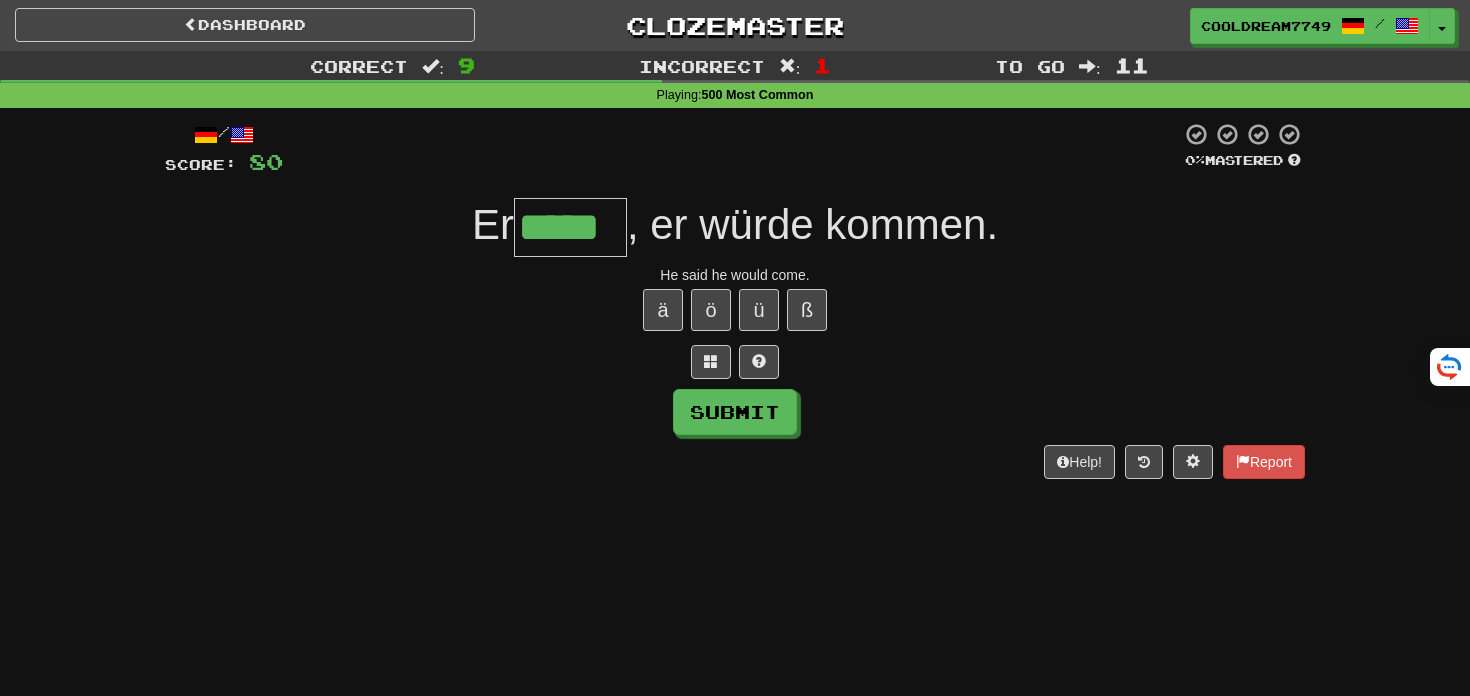 type on "*****" 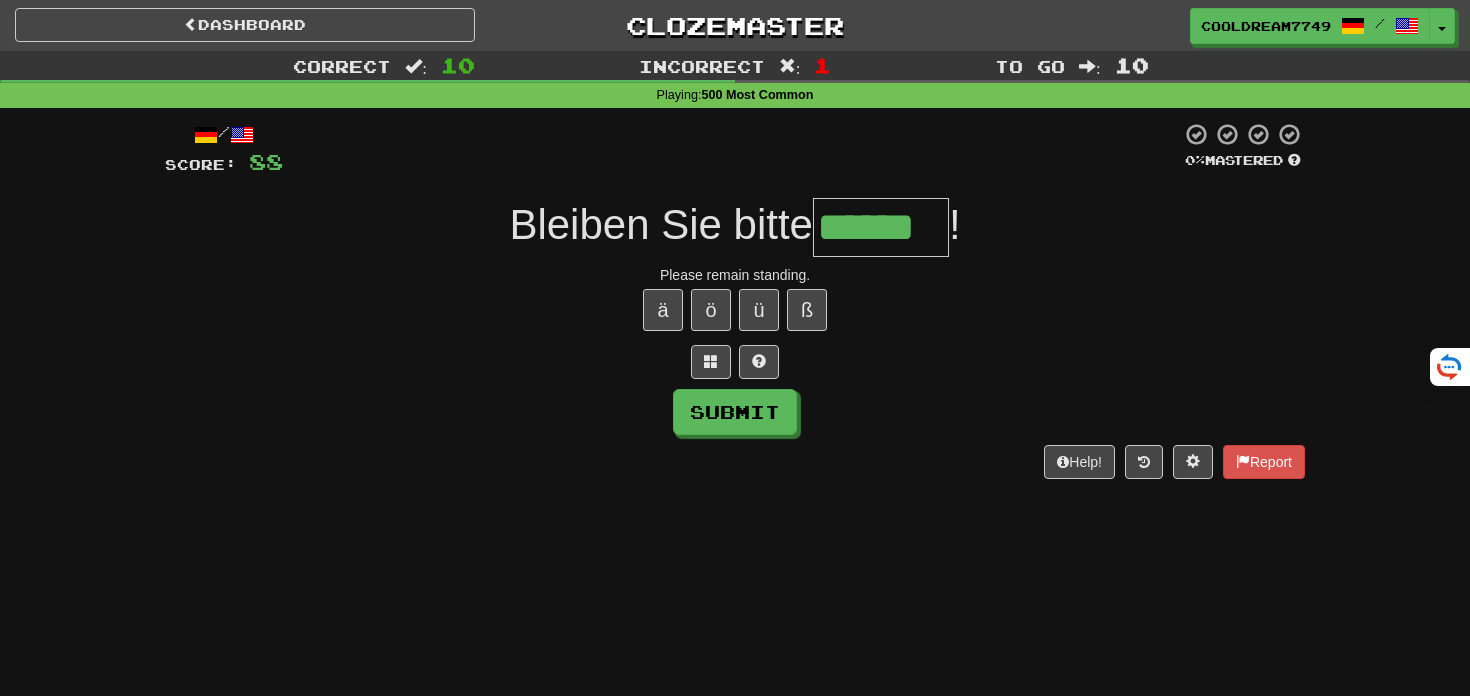 type on "******" 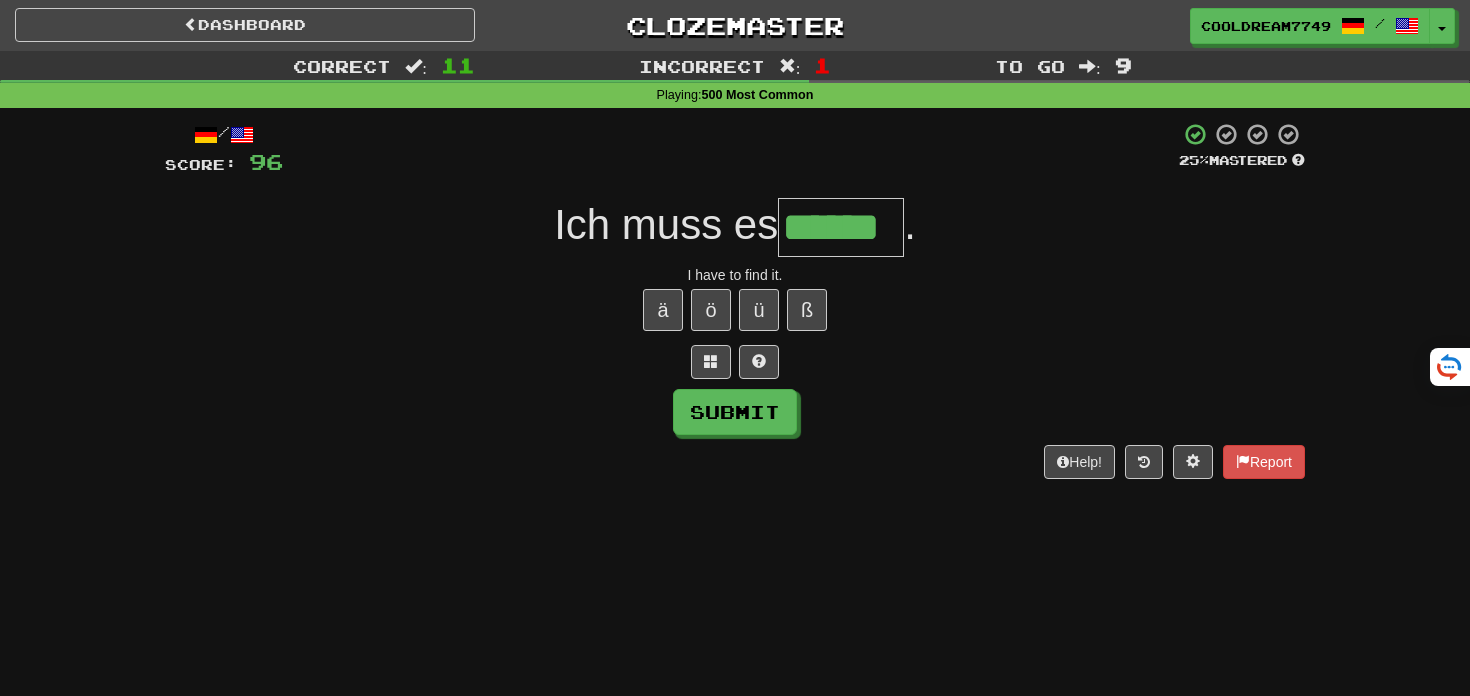type on "******" 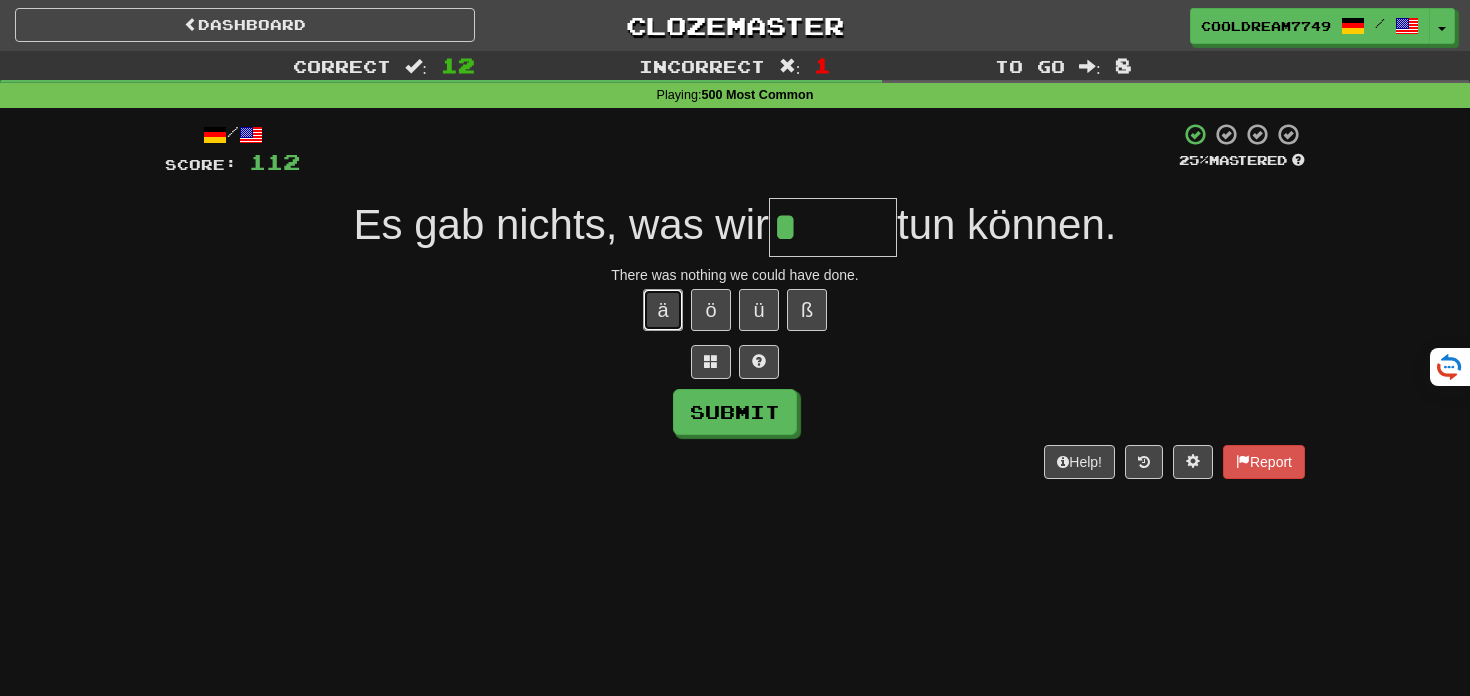click on "ä" at bounding box center [663, 310] 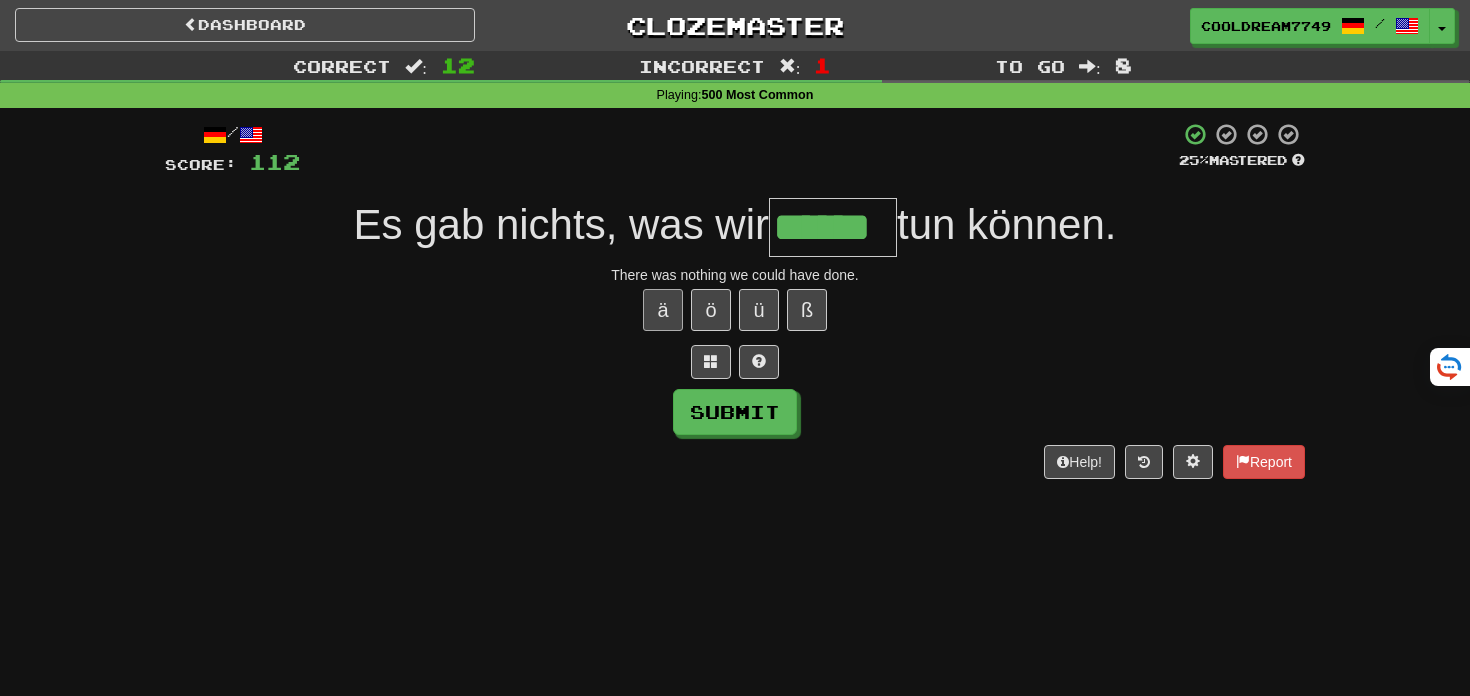 type on "******" 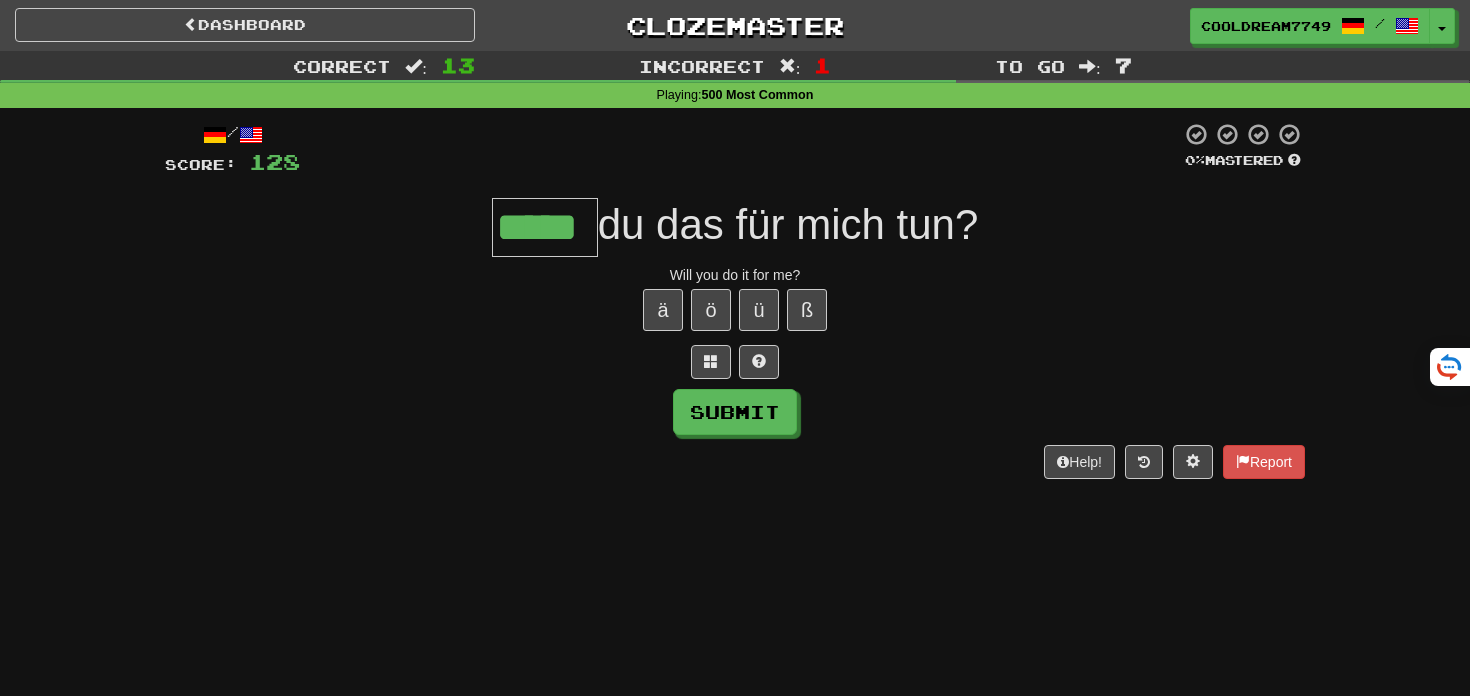 type on "*****" 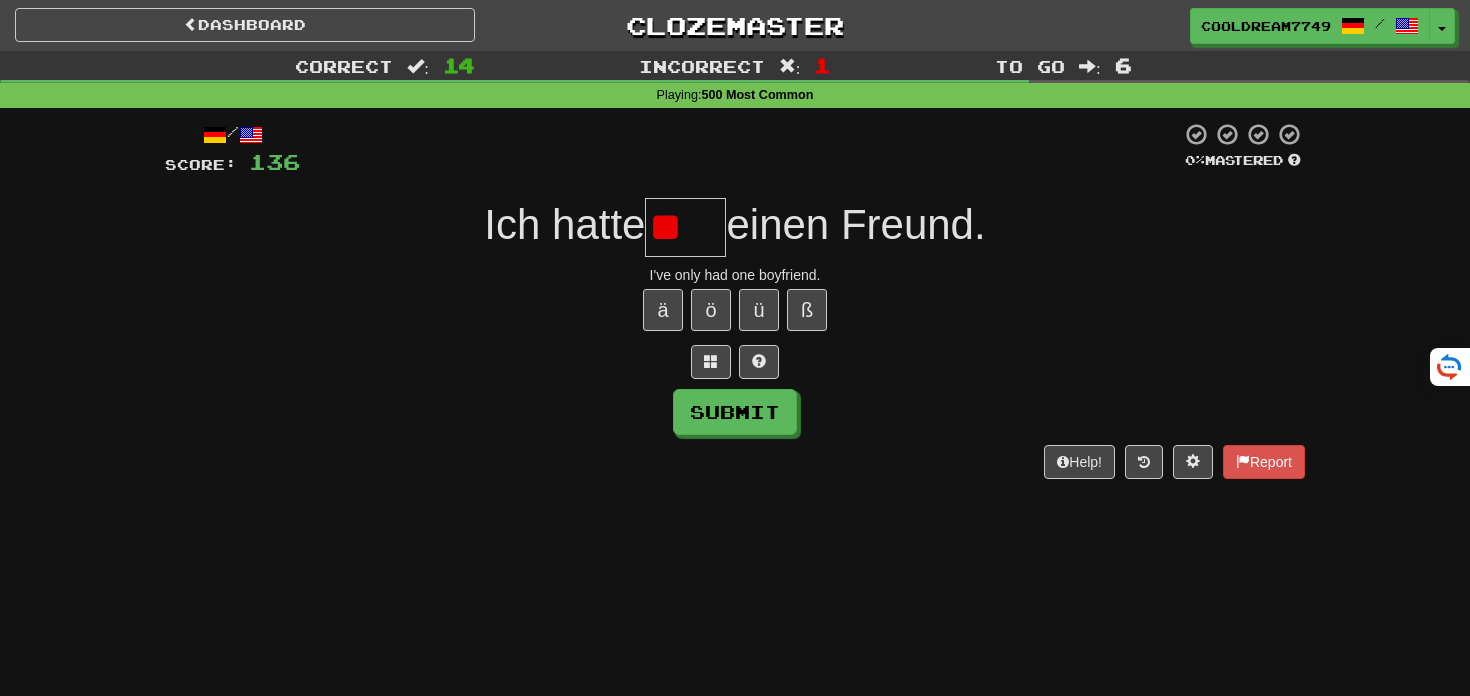 type on "*" 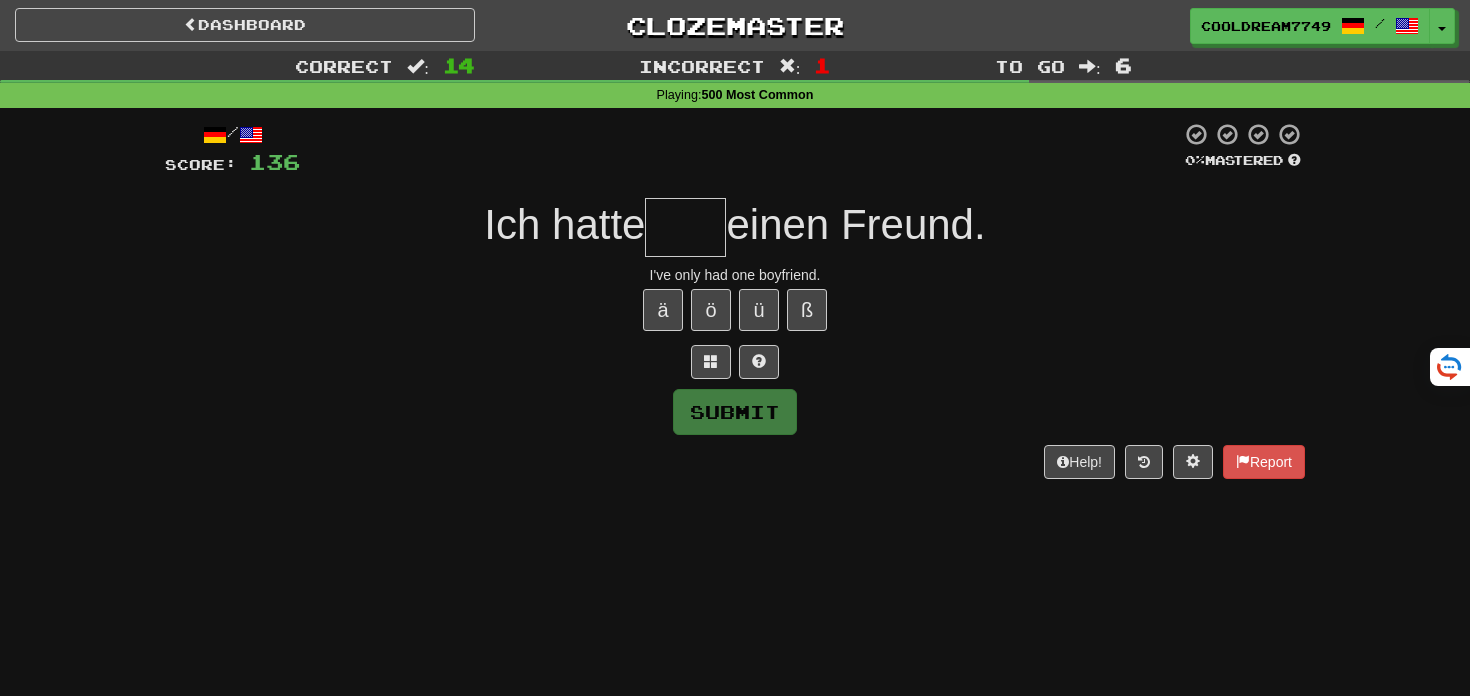 type on "****" 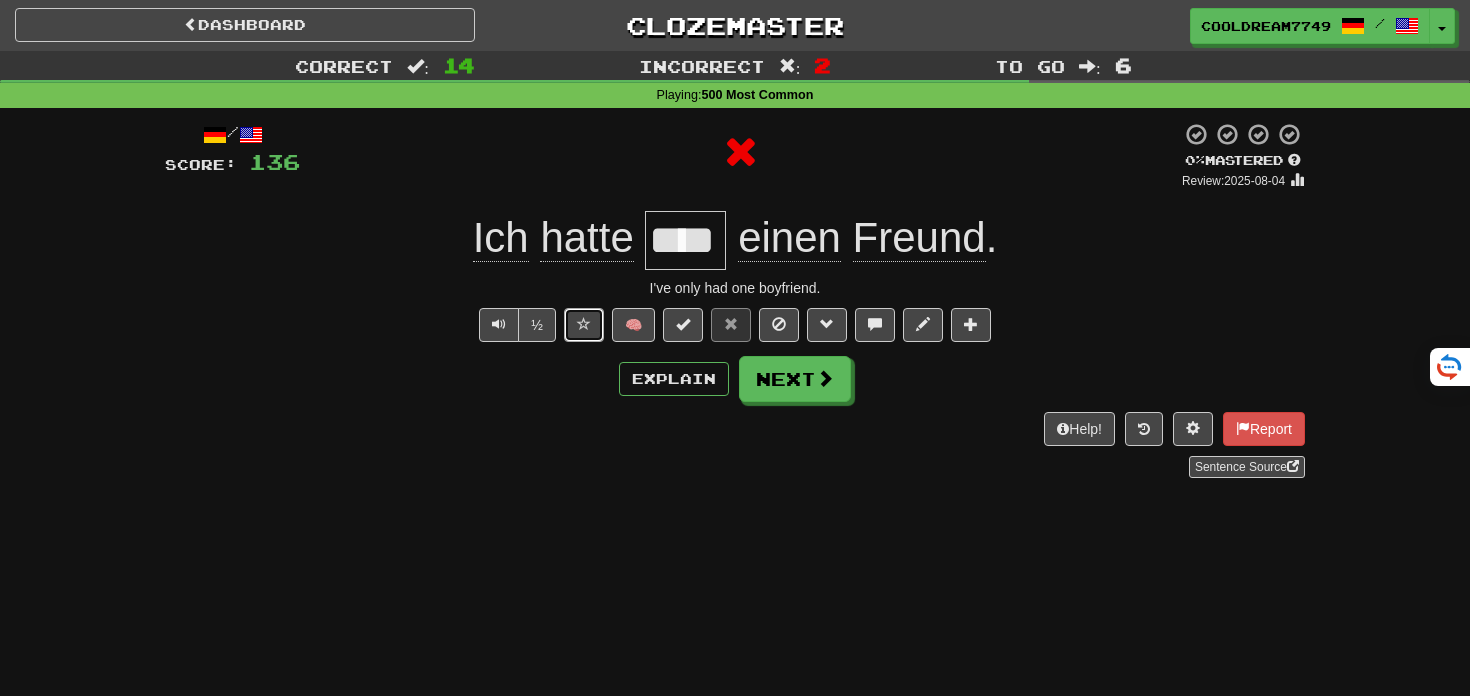 click at bounding box center (584, 325) 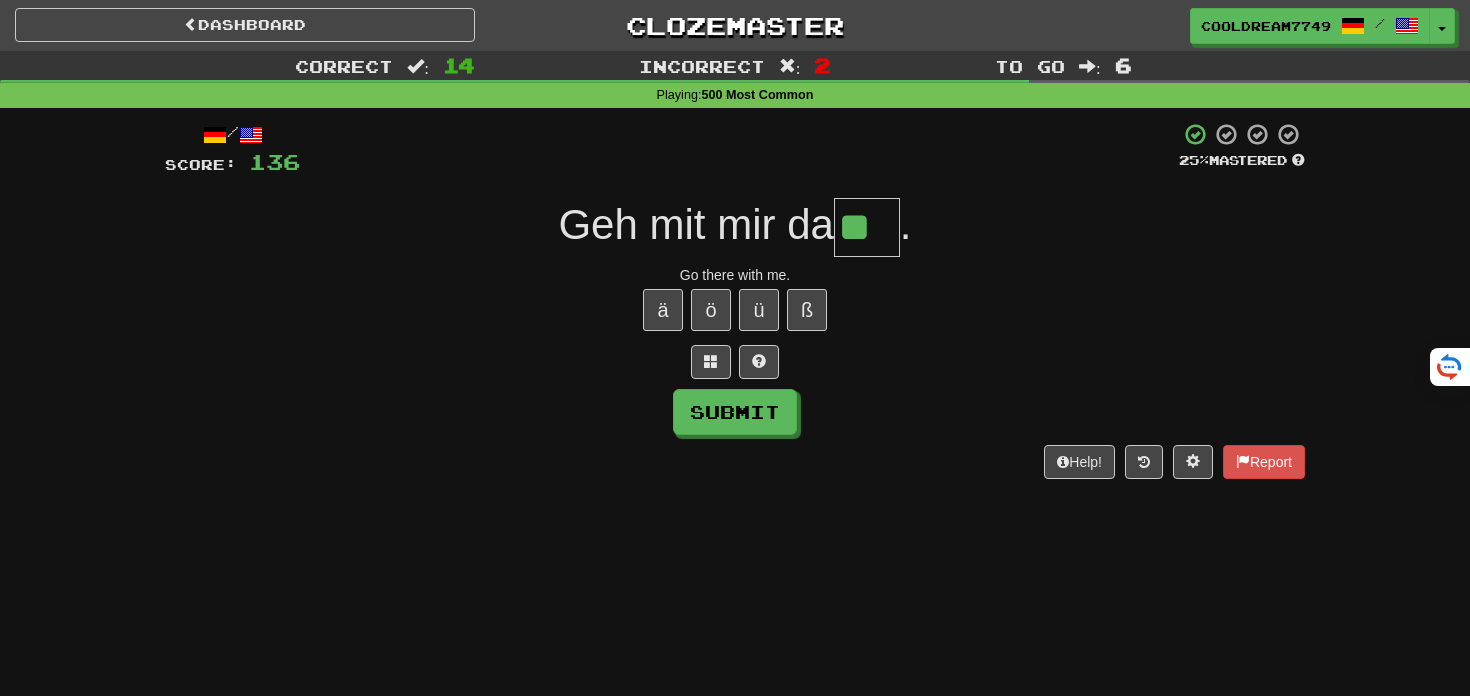 scroll, scrollTop: 0, scrollLeft: 0, axis: both 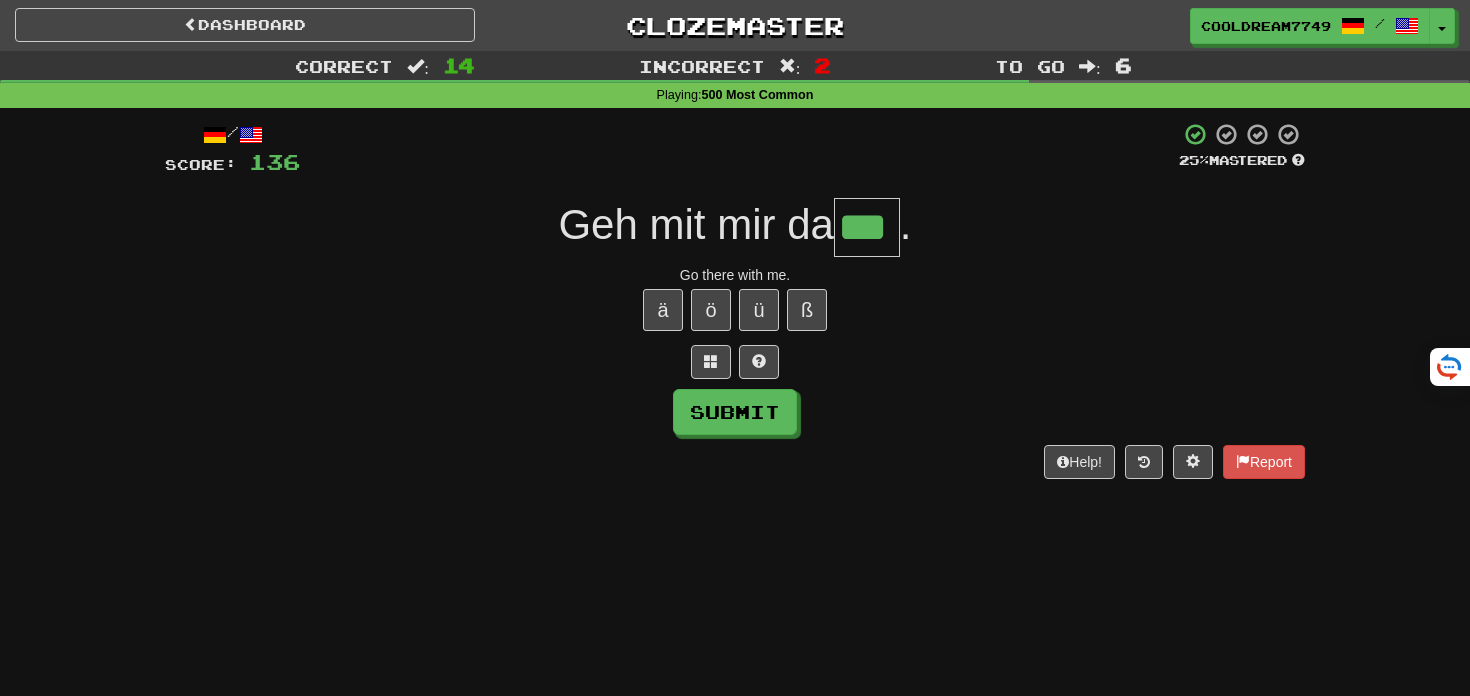 type on "***" 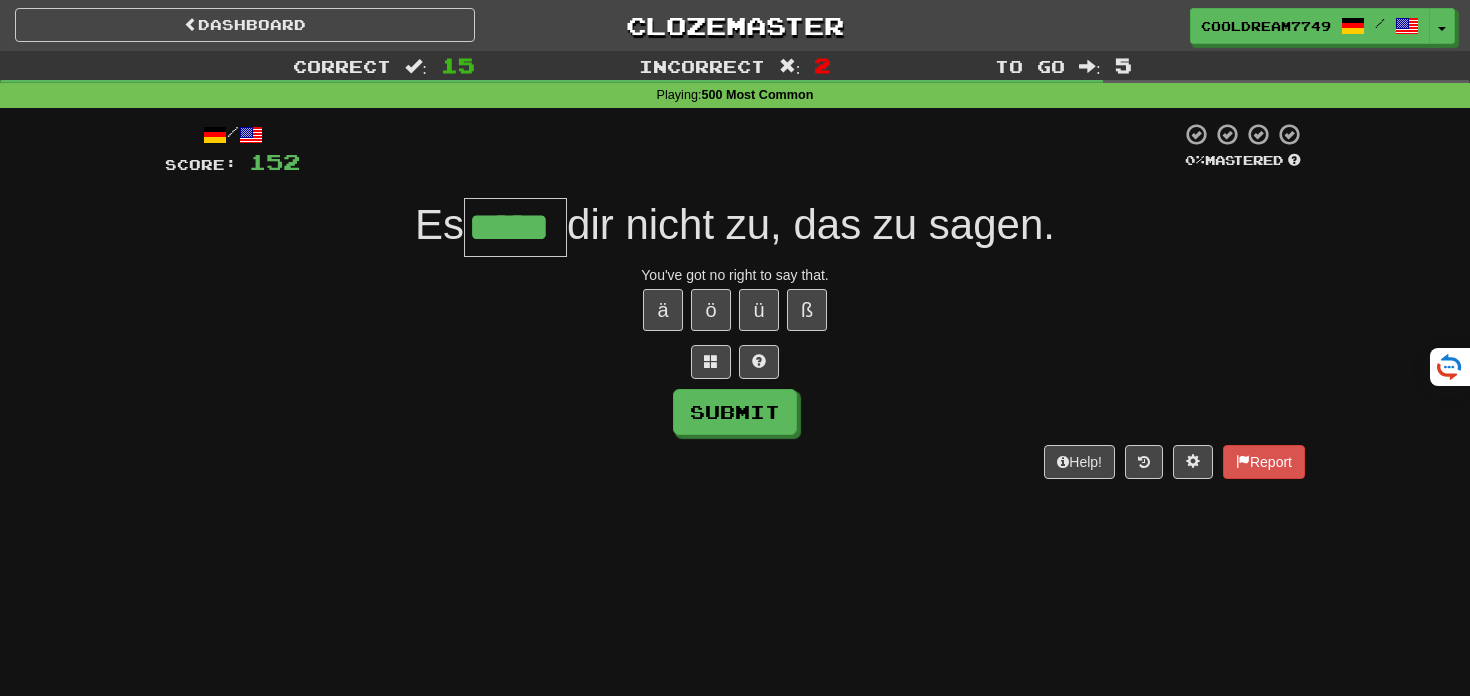 type on "*****" 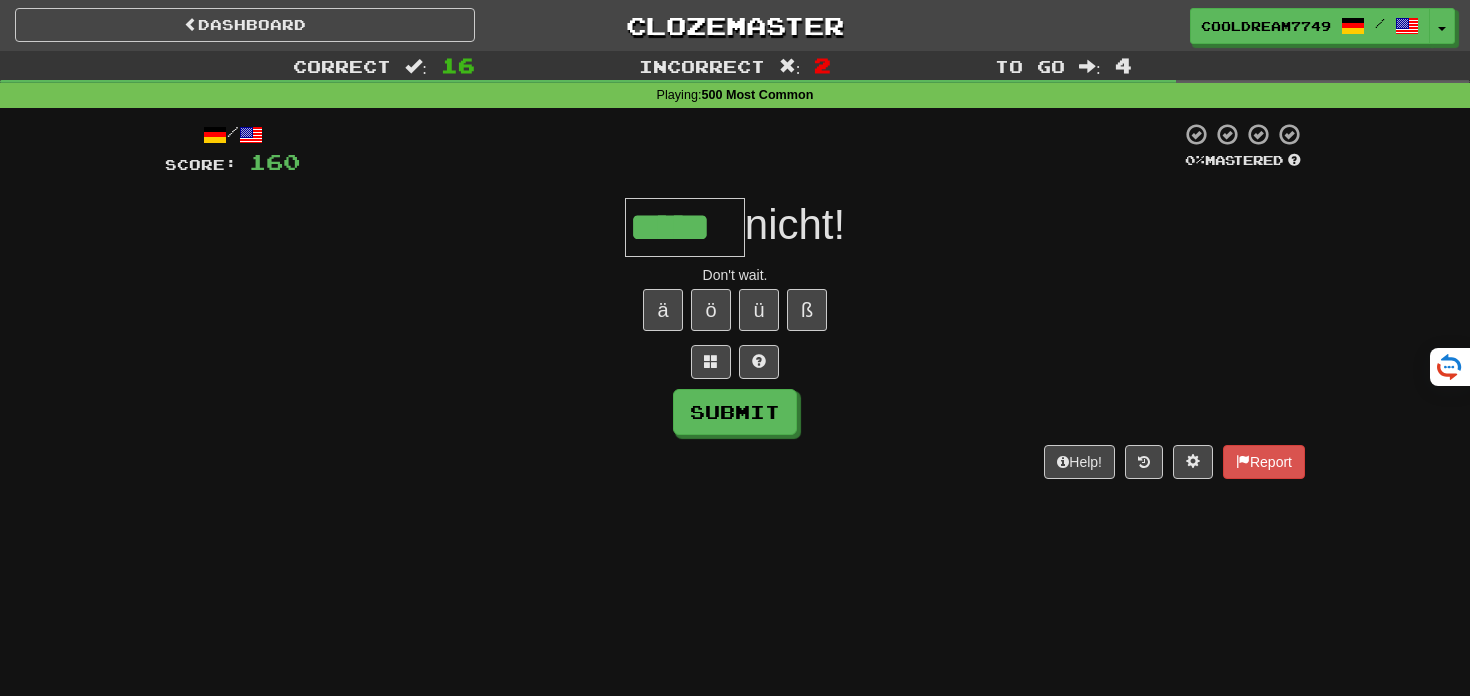 type on "*****" 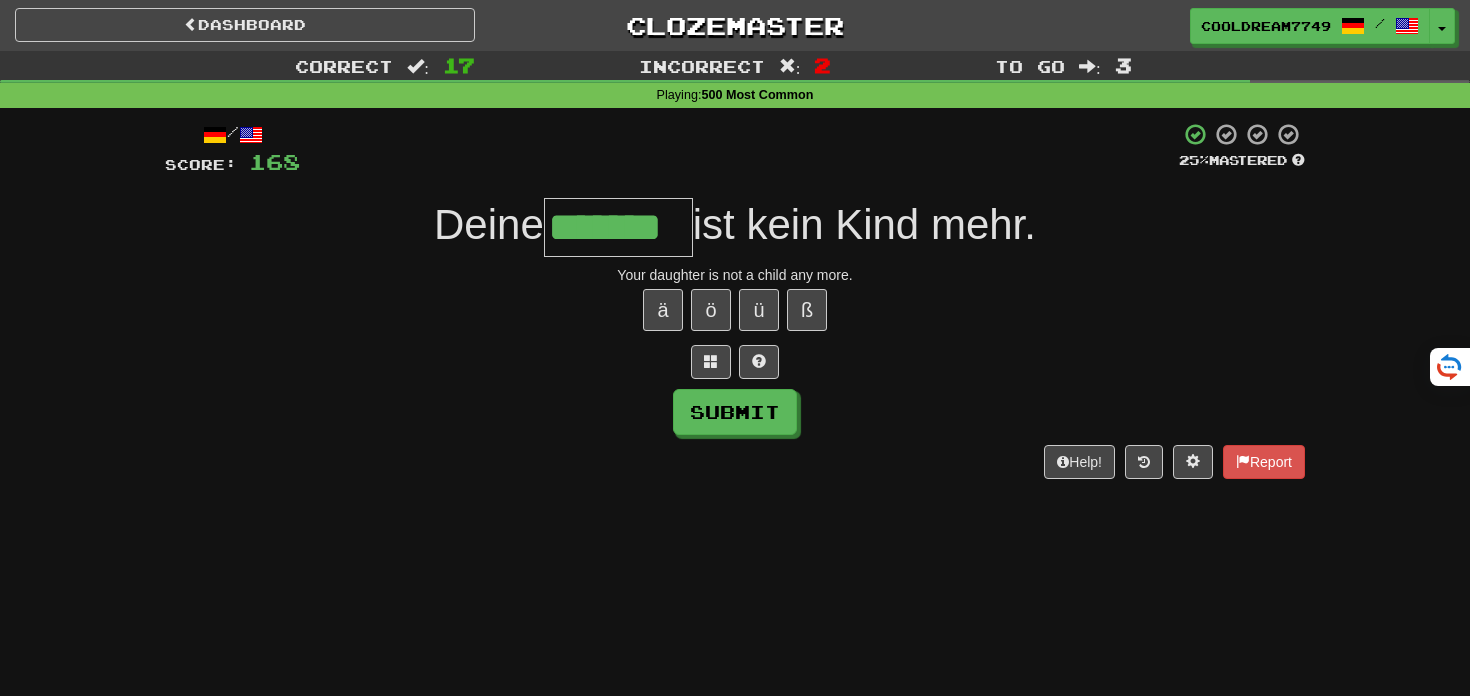 type on "*******" 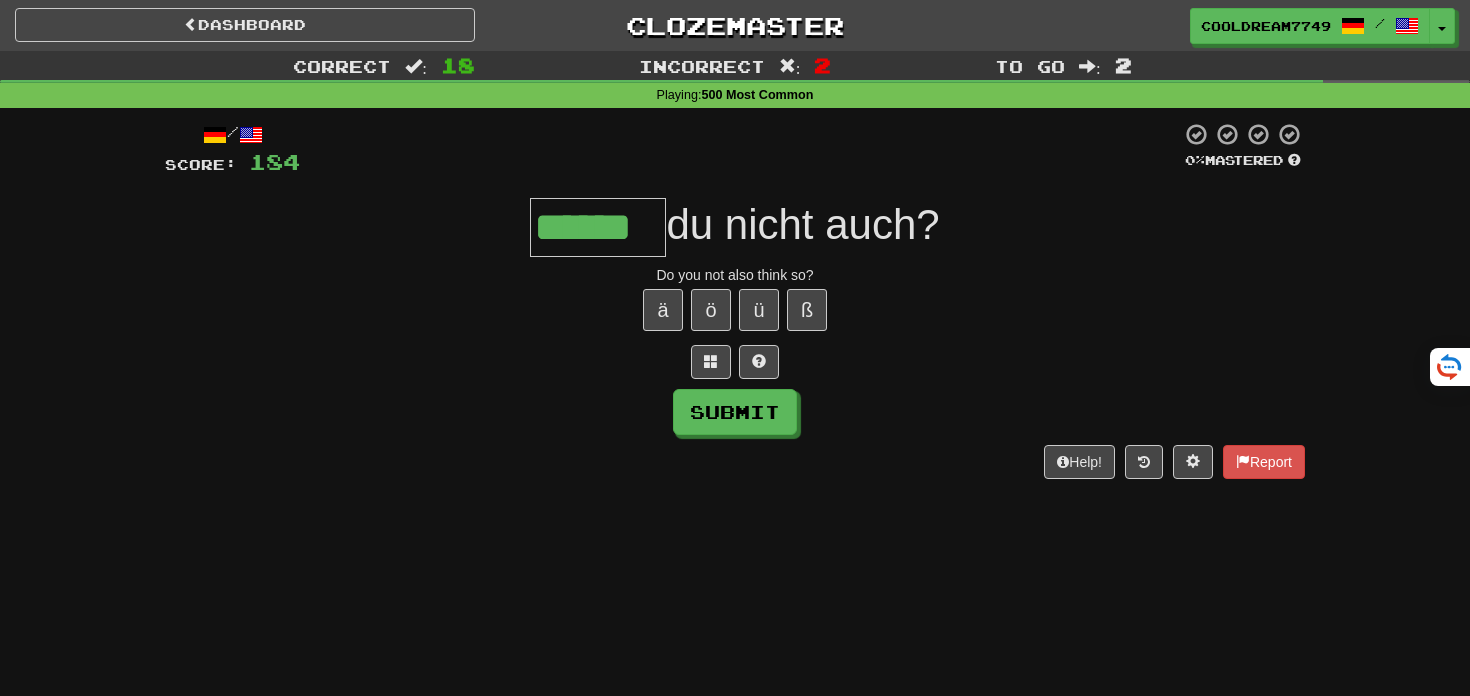 type on "******" 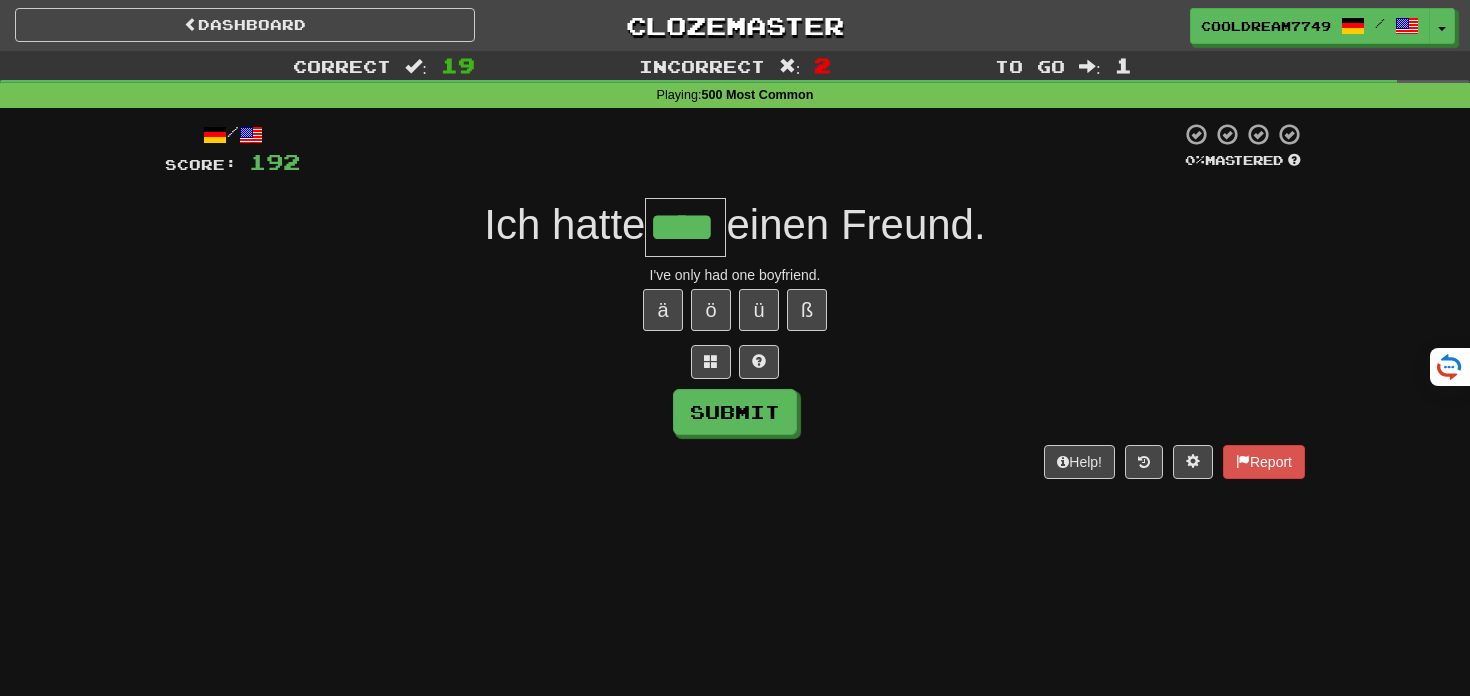 type on "****" 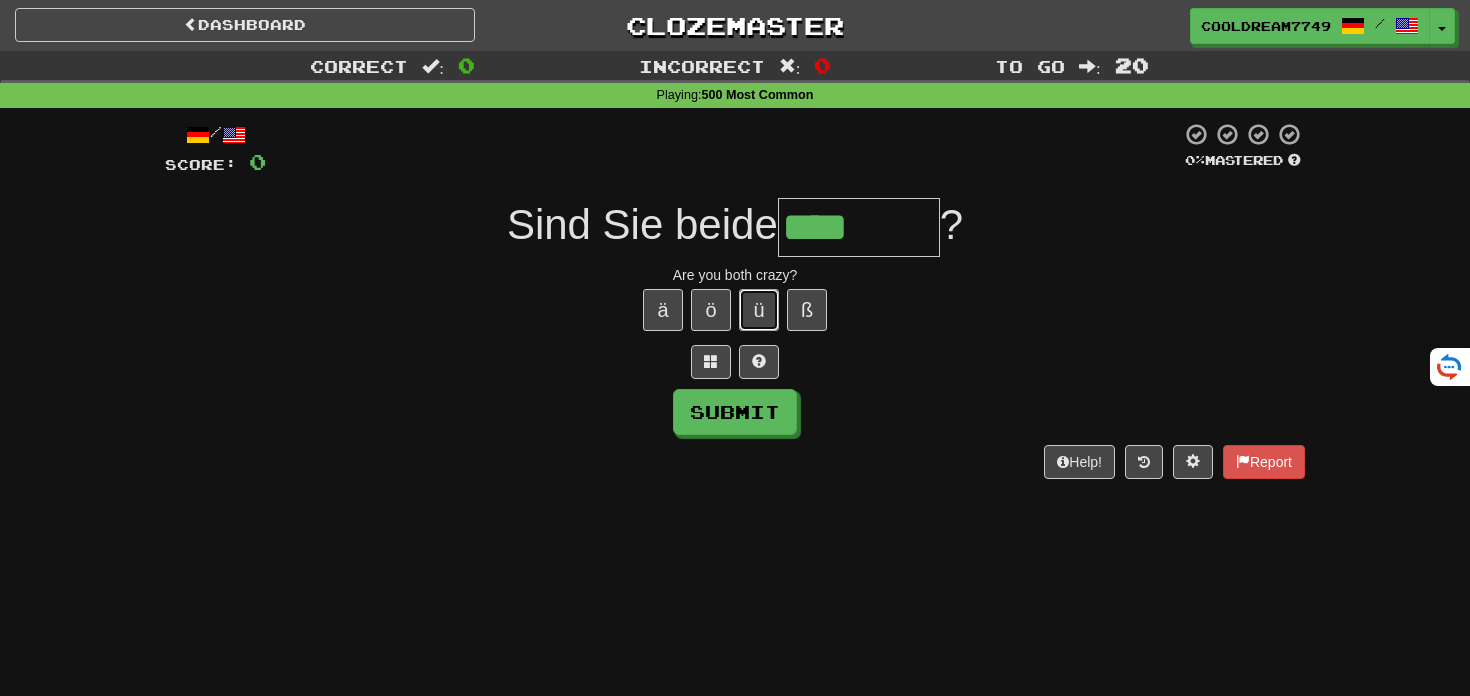 click on "ü" at bounding box center [759, 310] 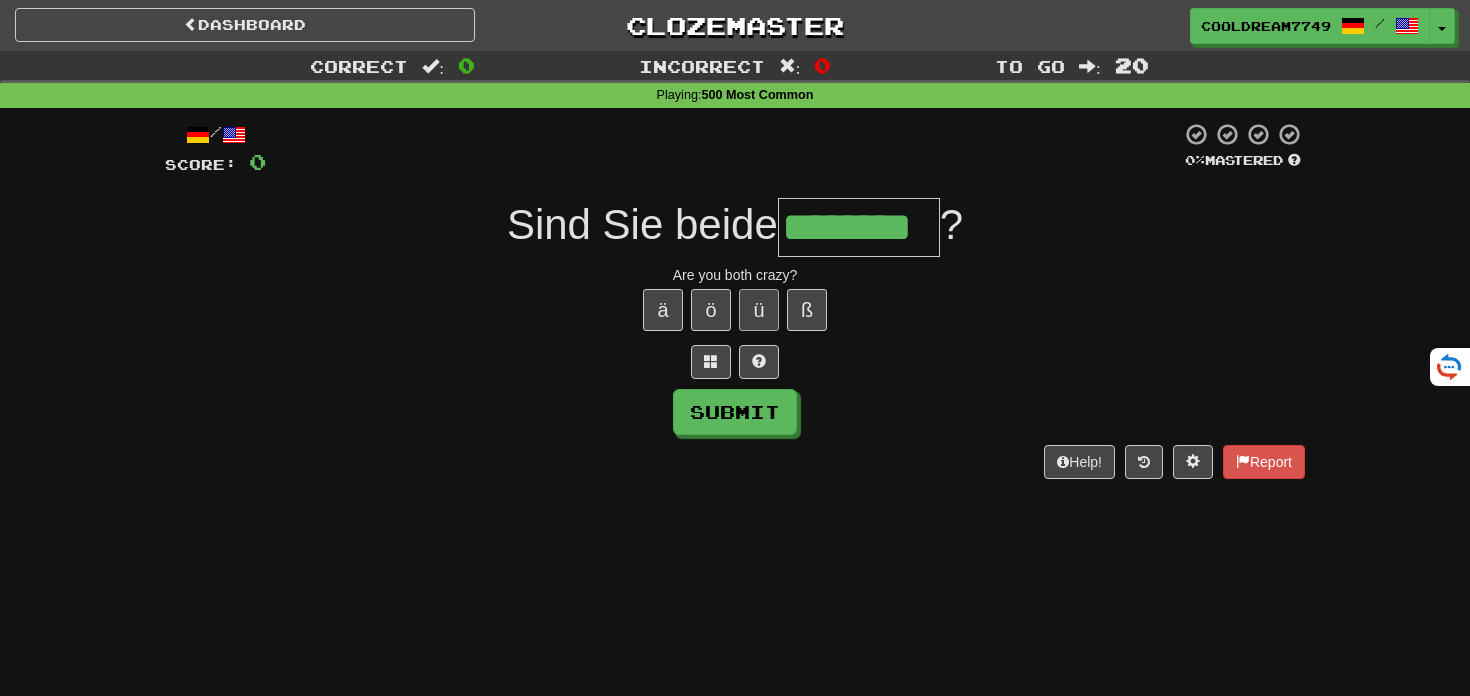 type on "********" 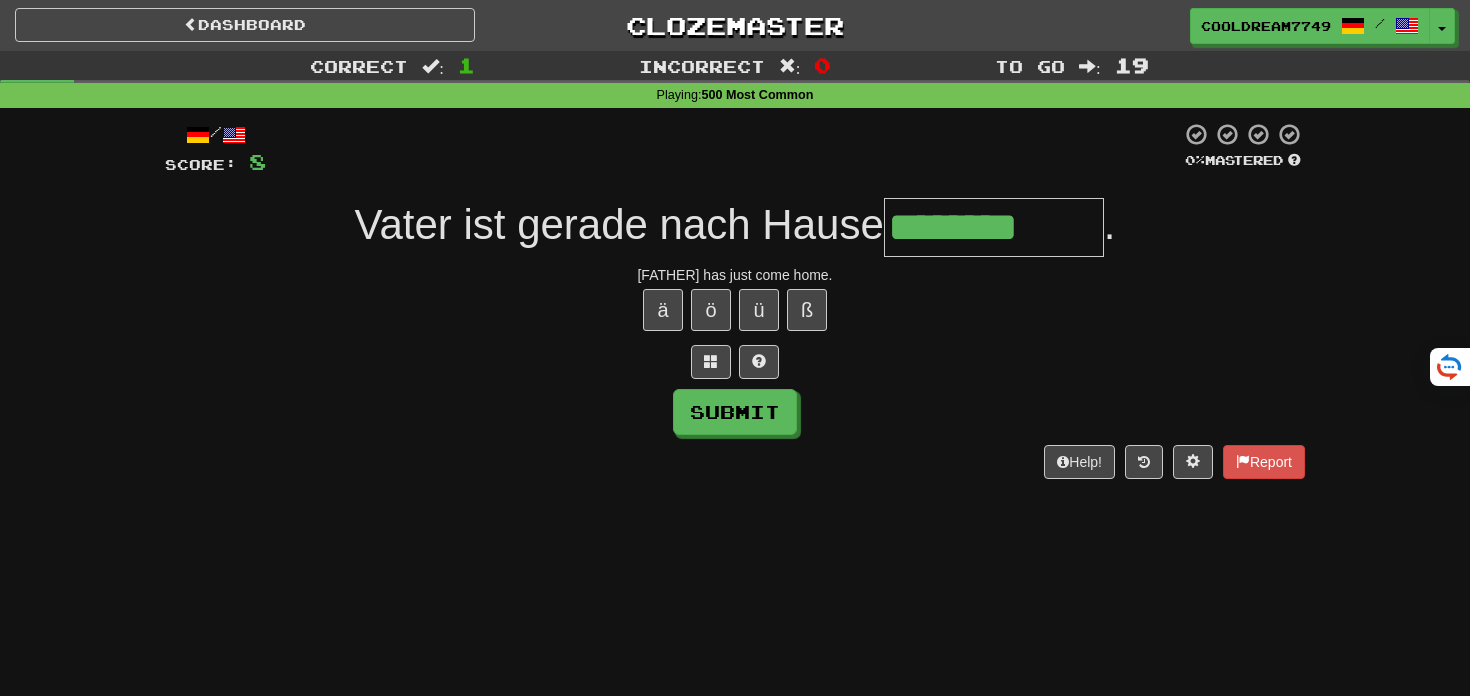 type on "********" 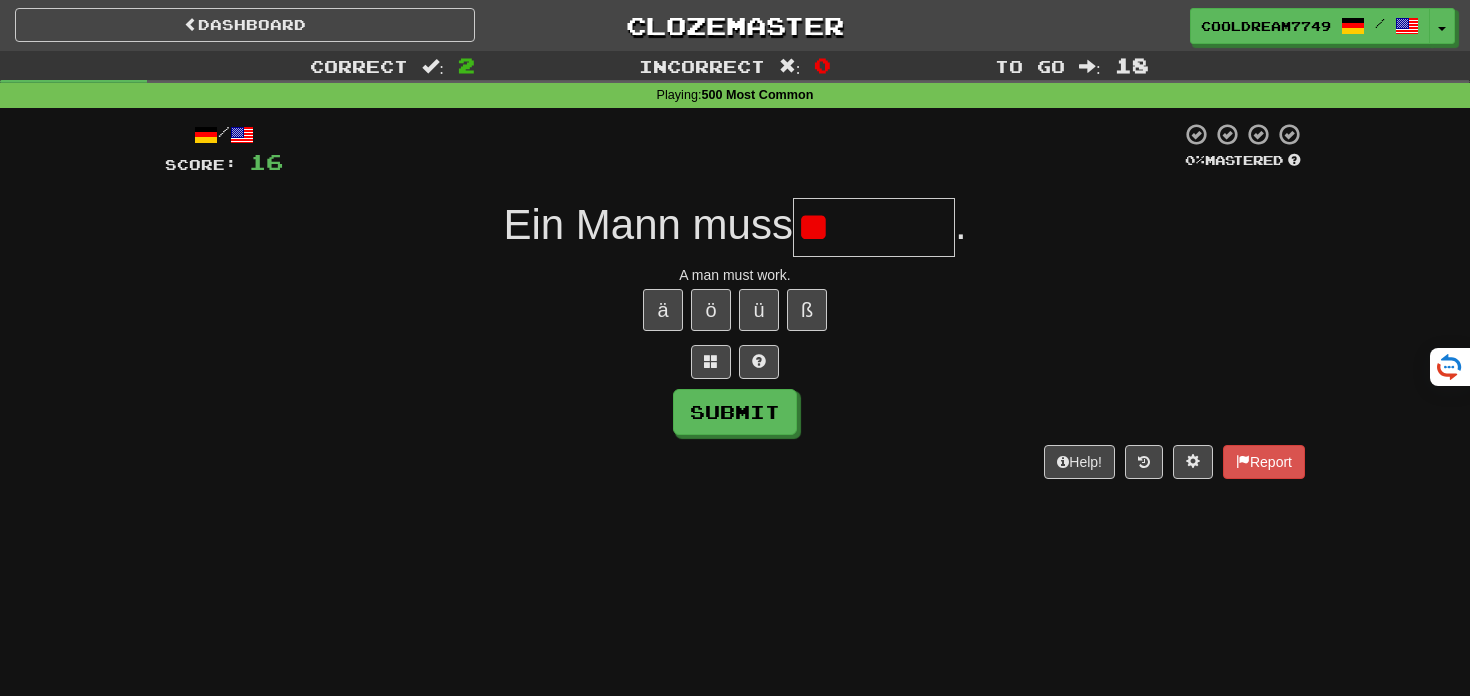 type on "*" 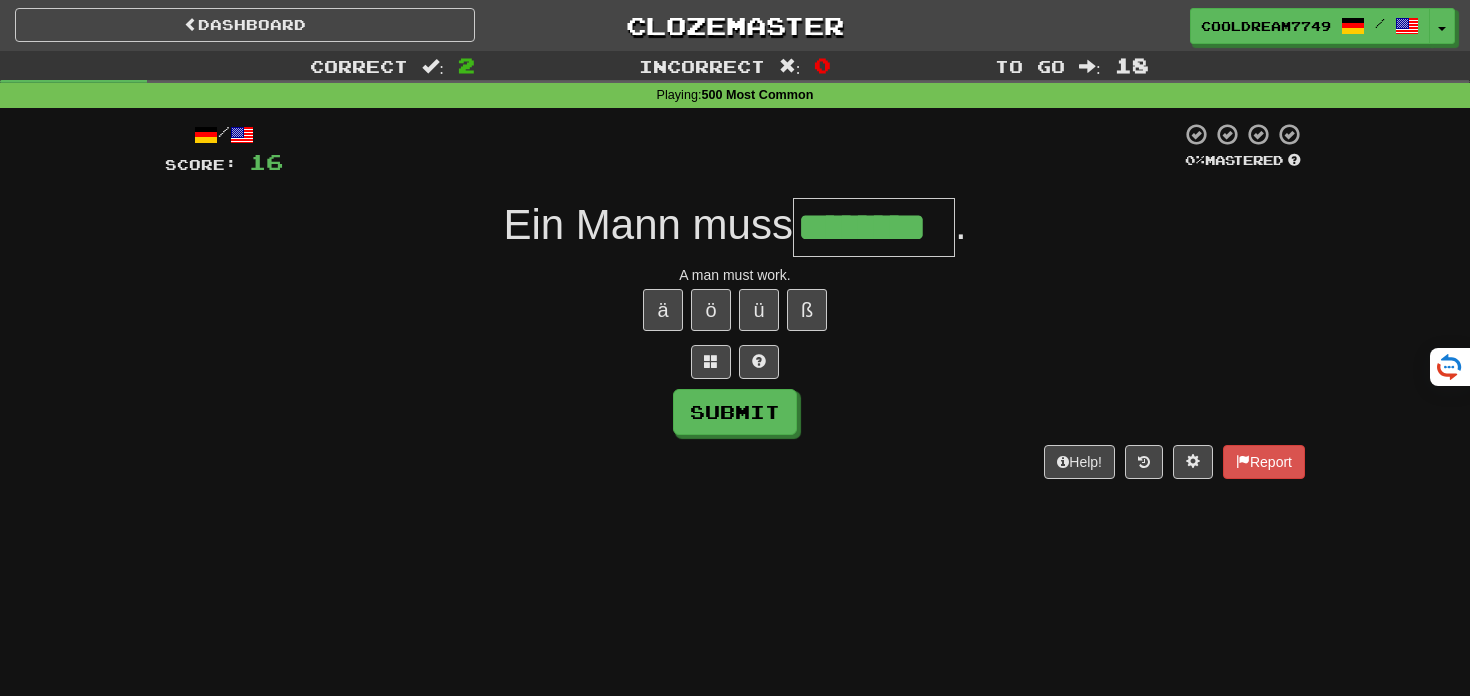 type on "********" 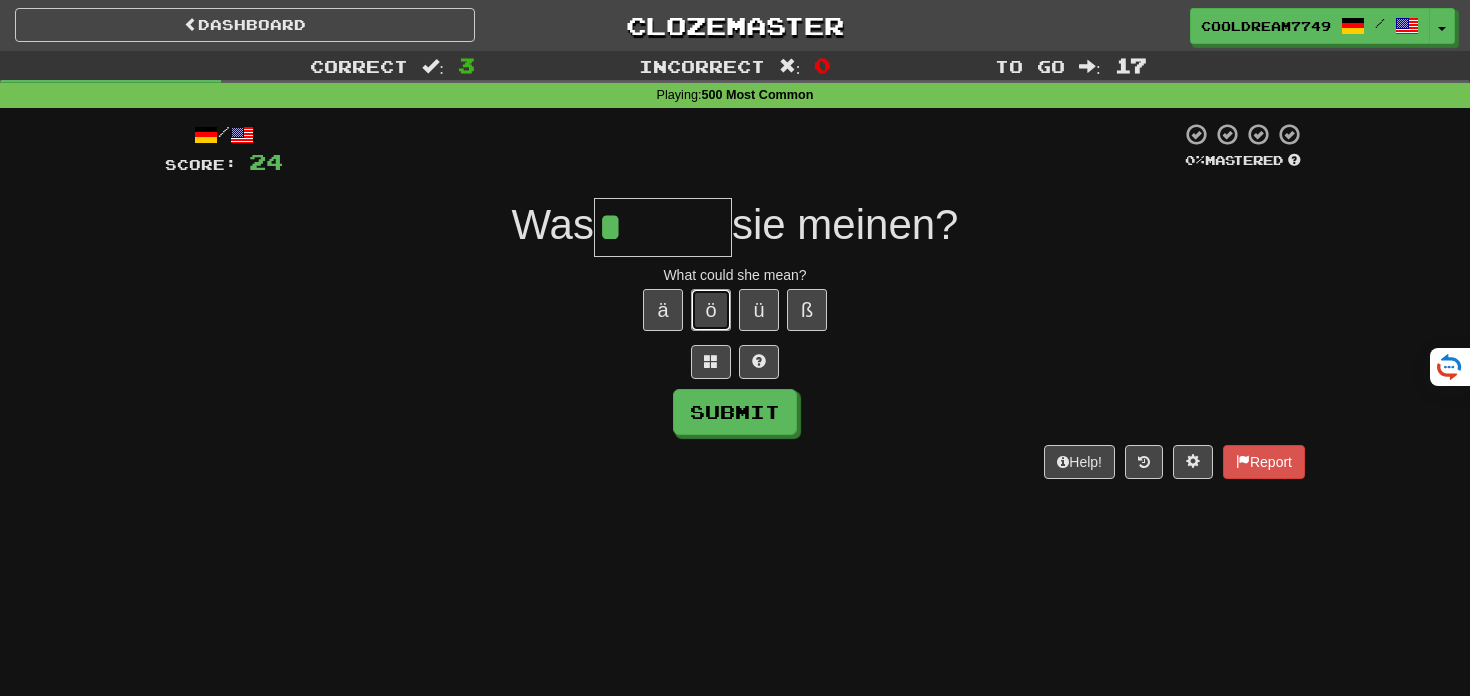 click on "ö" at bounding box center (711, 310) 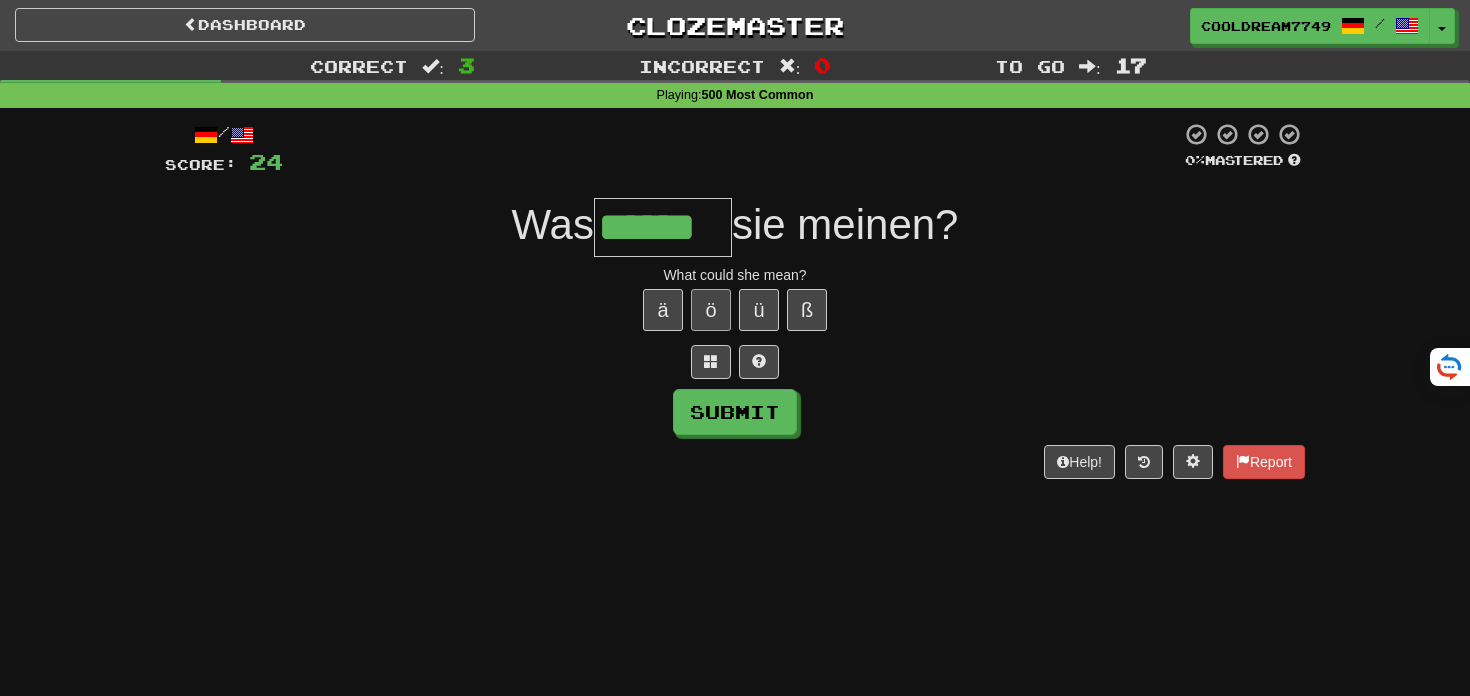 type on "******" 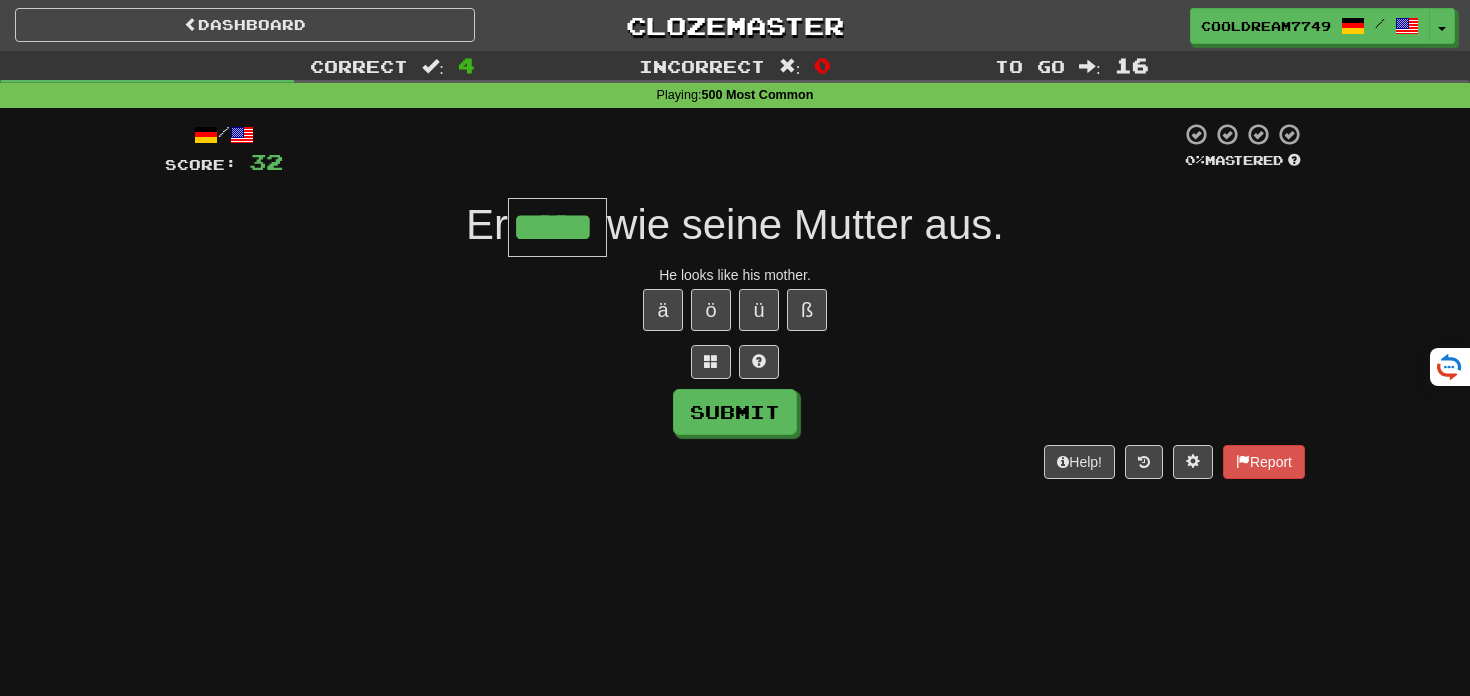 type on "*****" 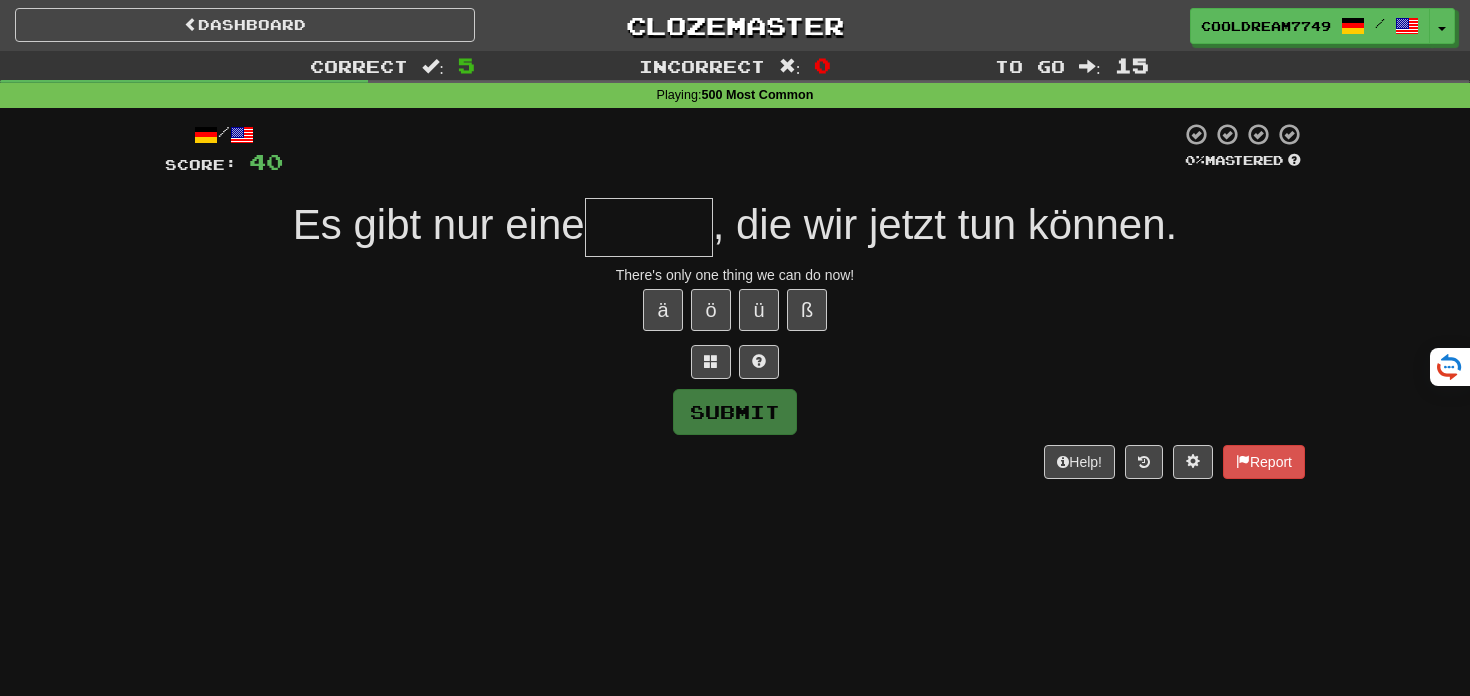 type on "*" 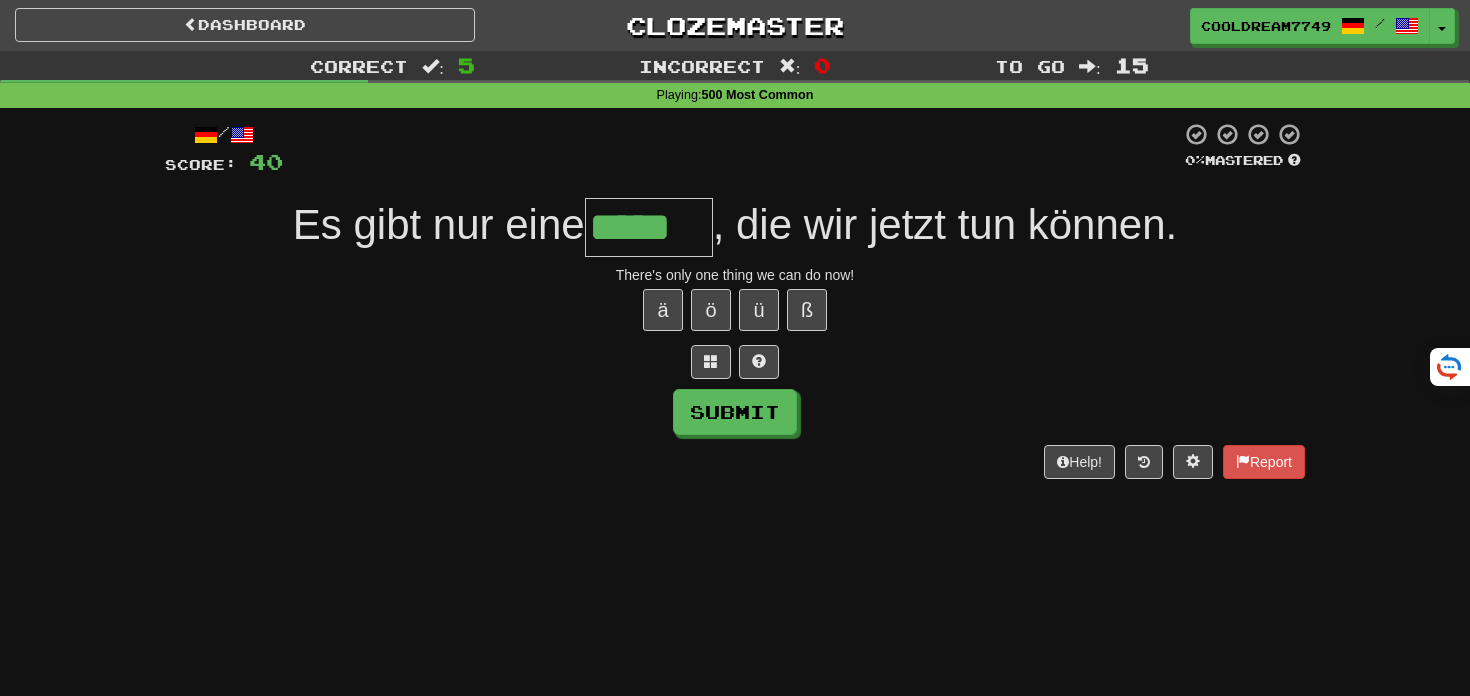 type on "*****" 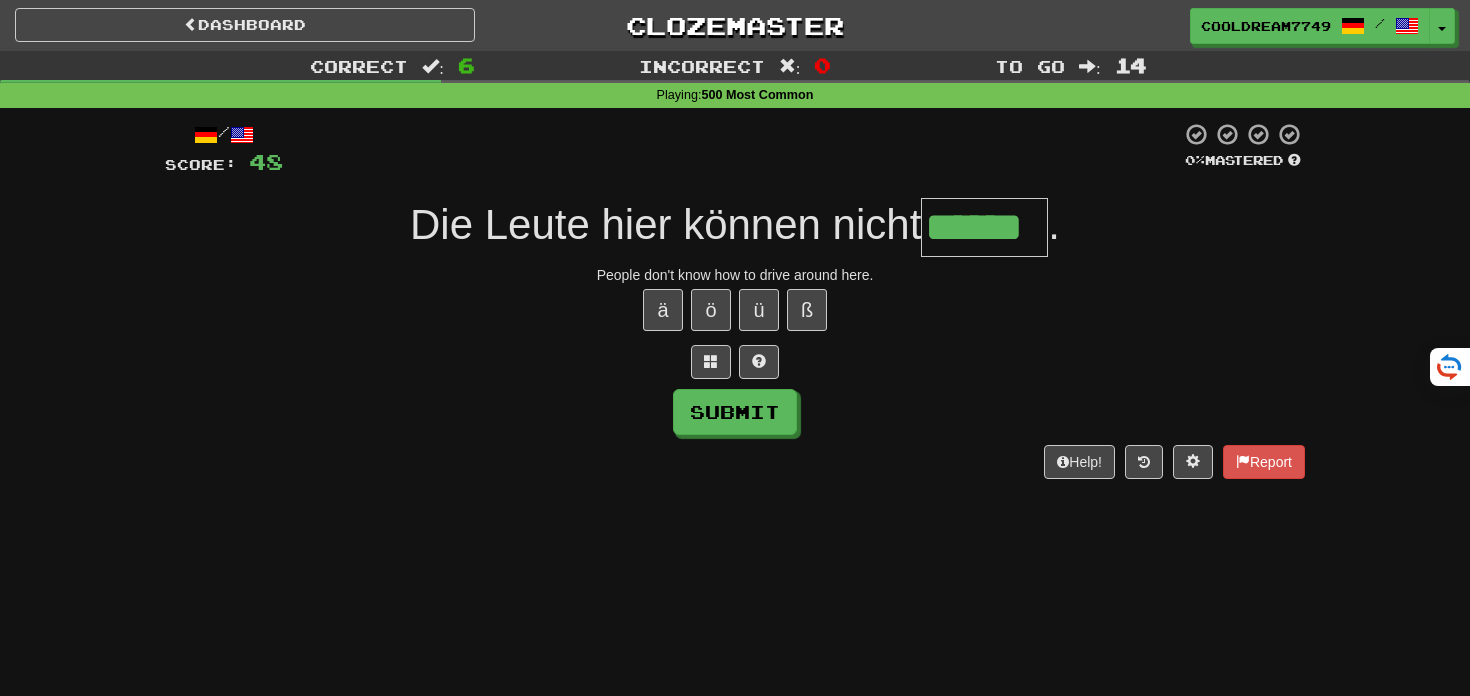 type on "******" 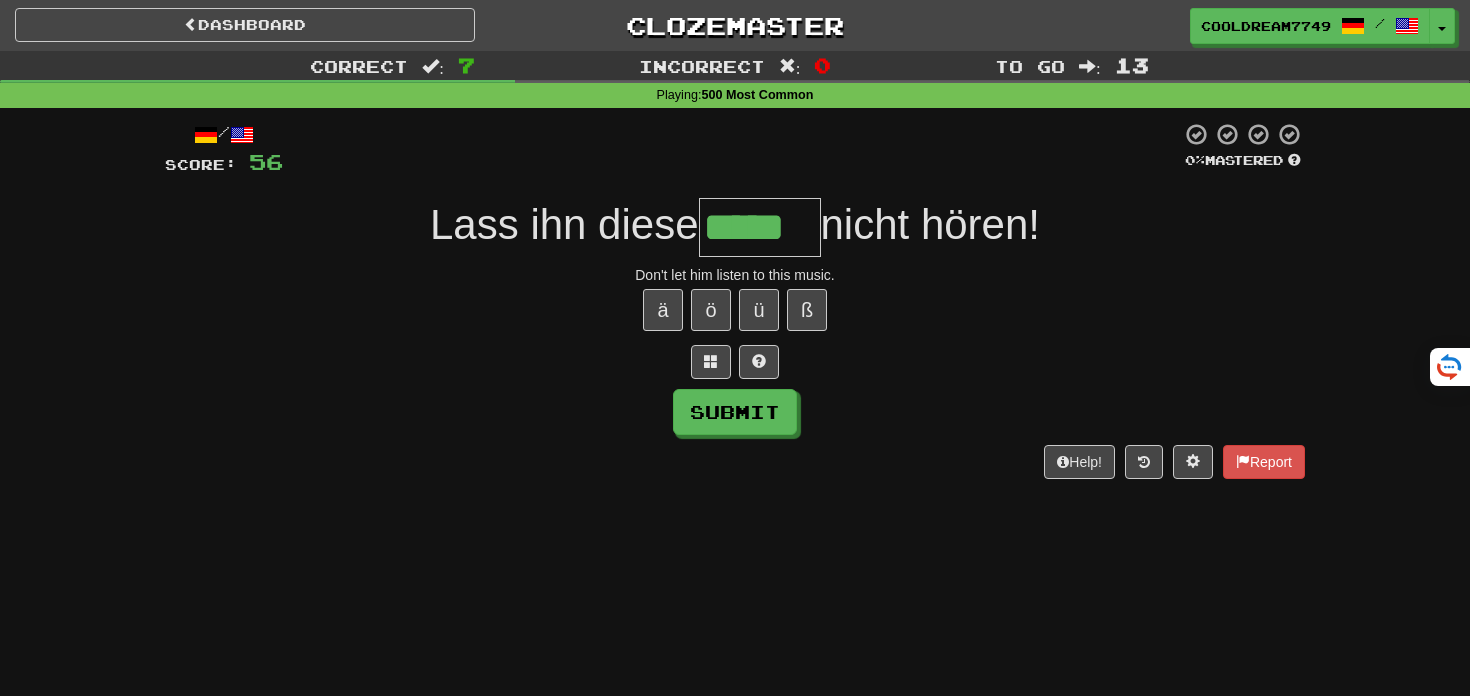 type on "*****" 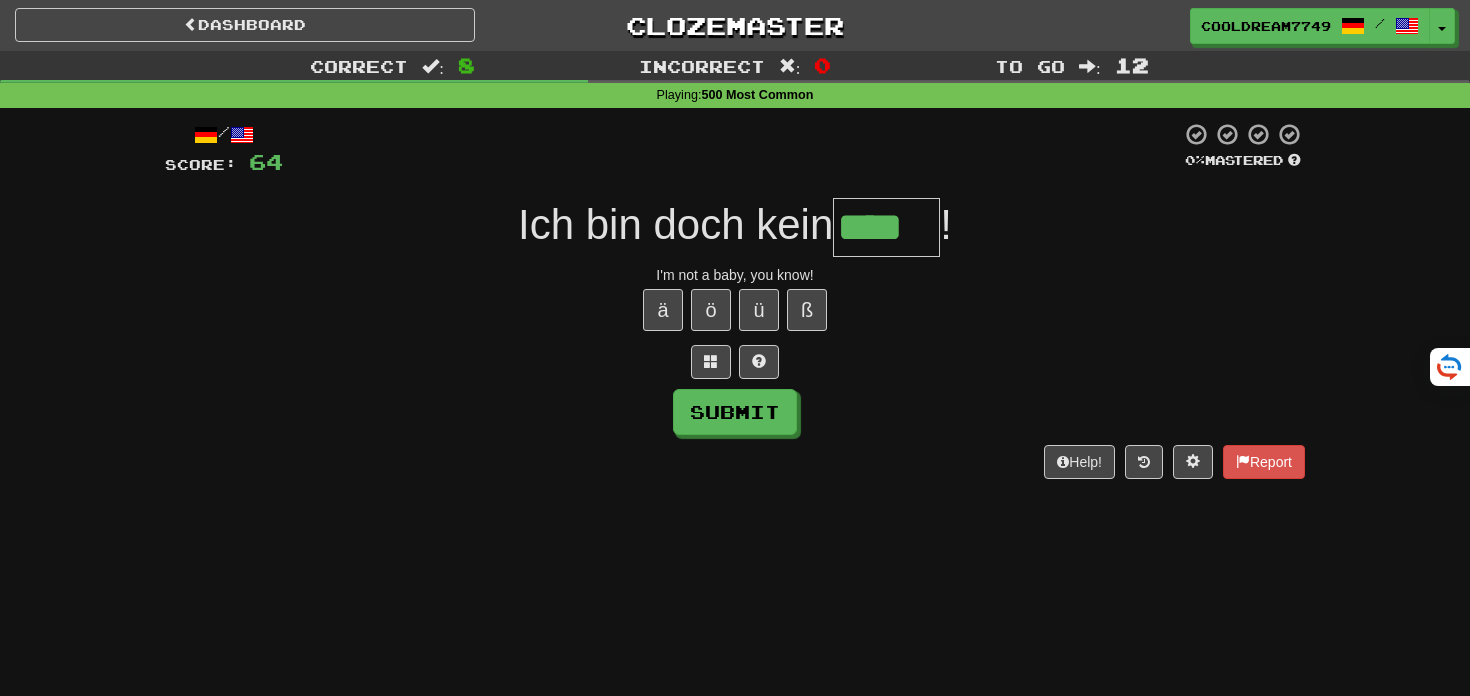 type on "****" 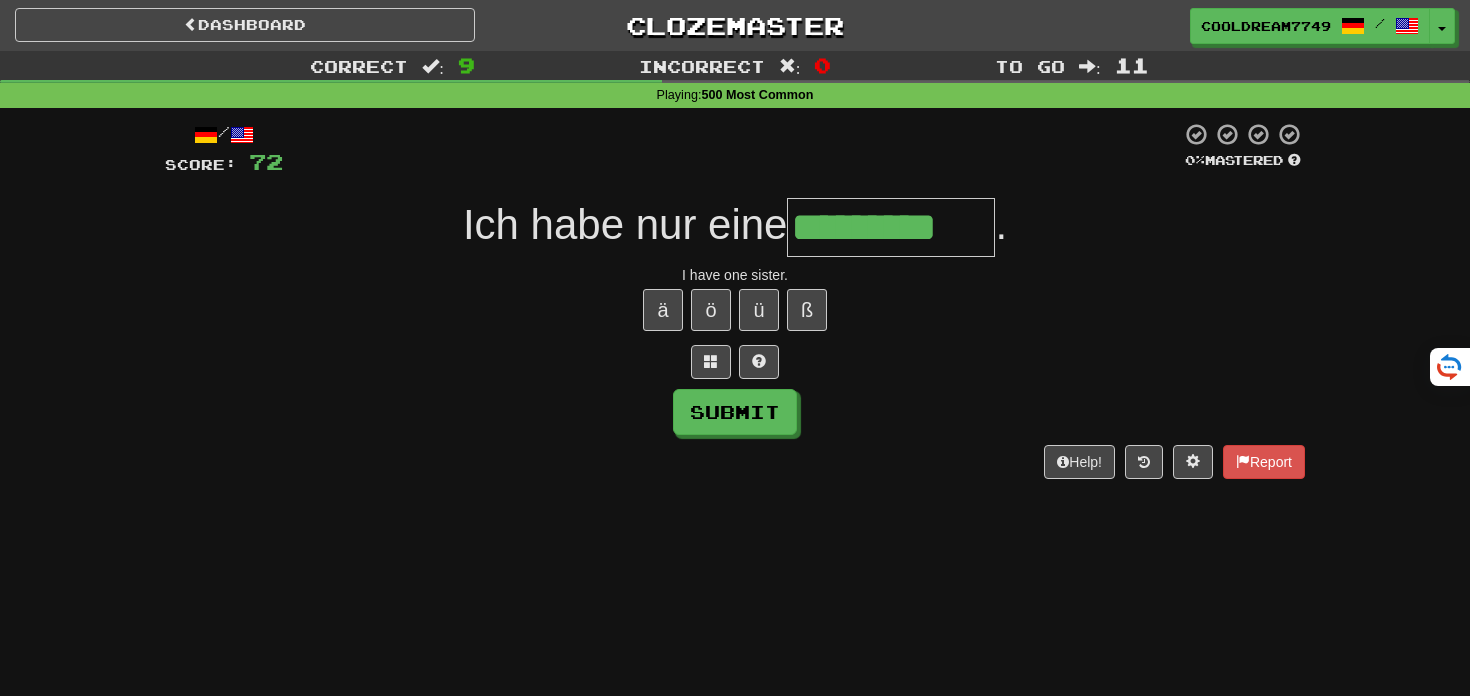 type on "*********" 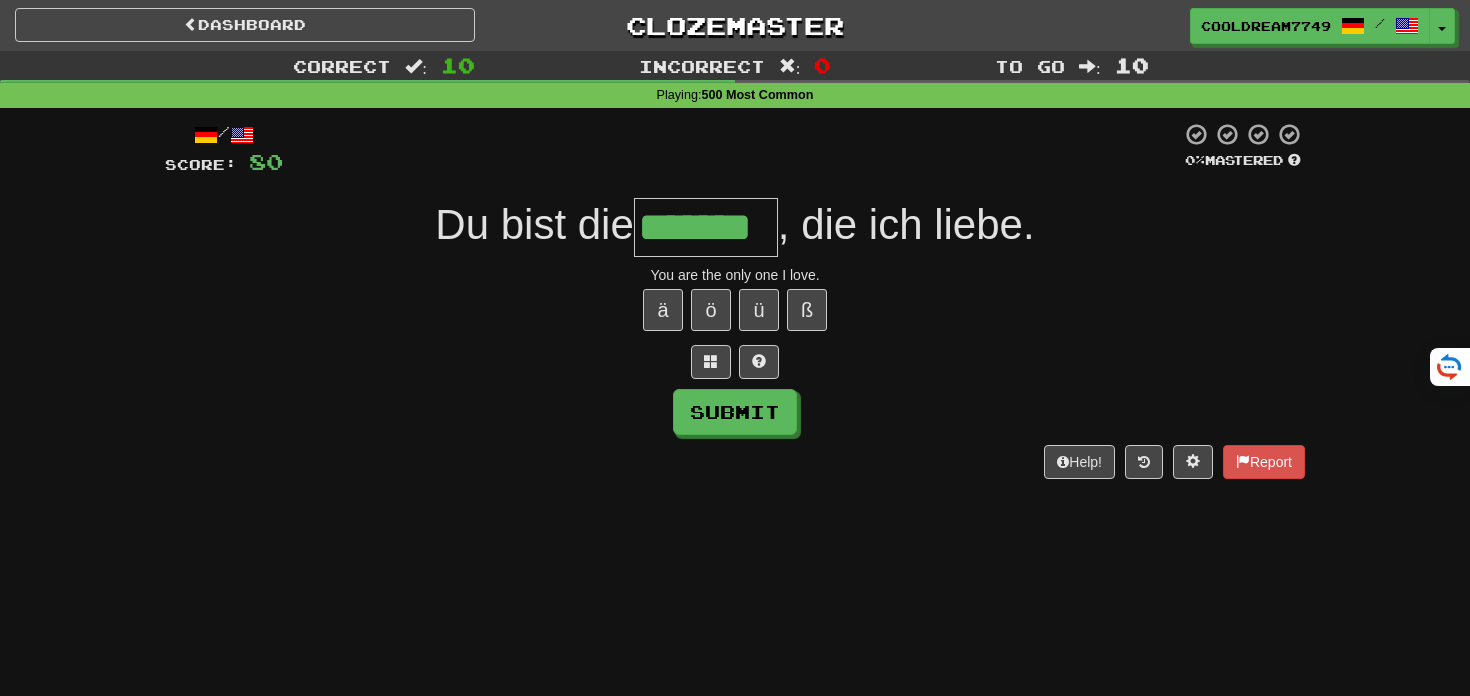 type on "*******" 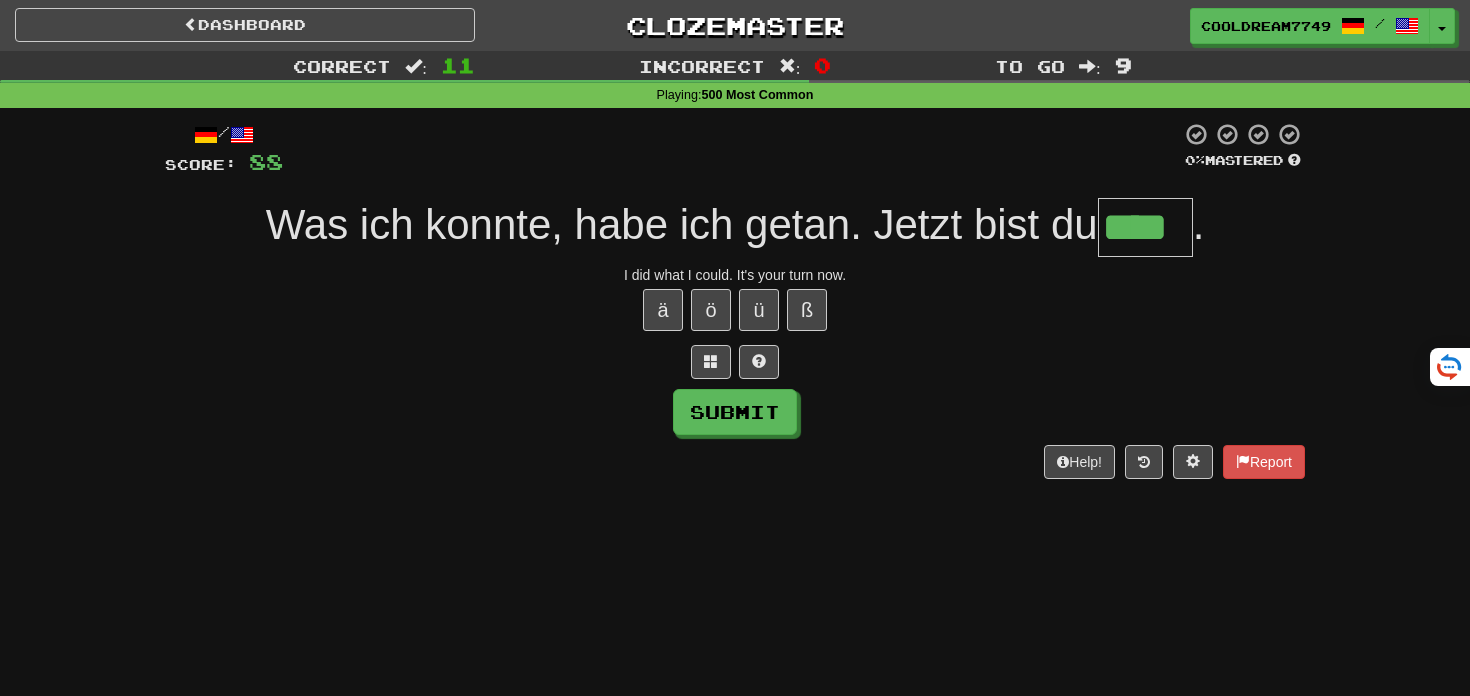 type on "****" 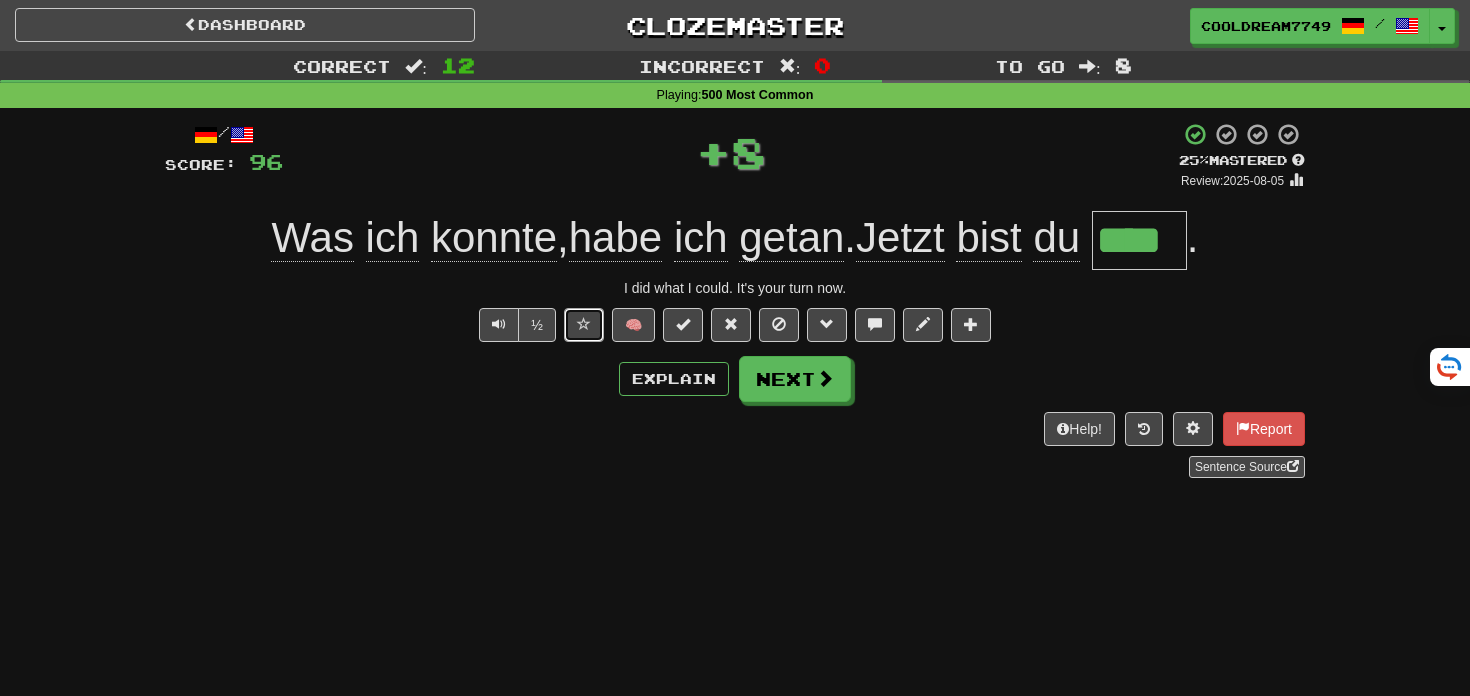 click at bounding box center [584, 324] 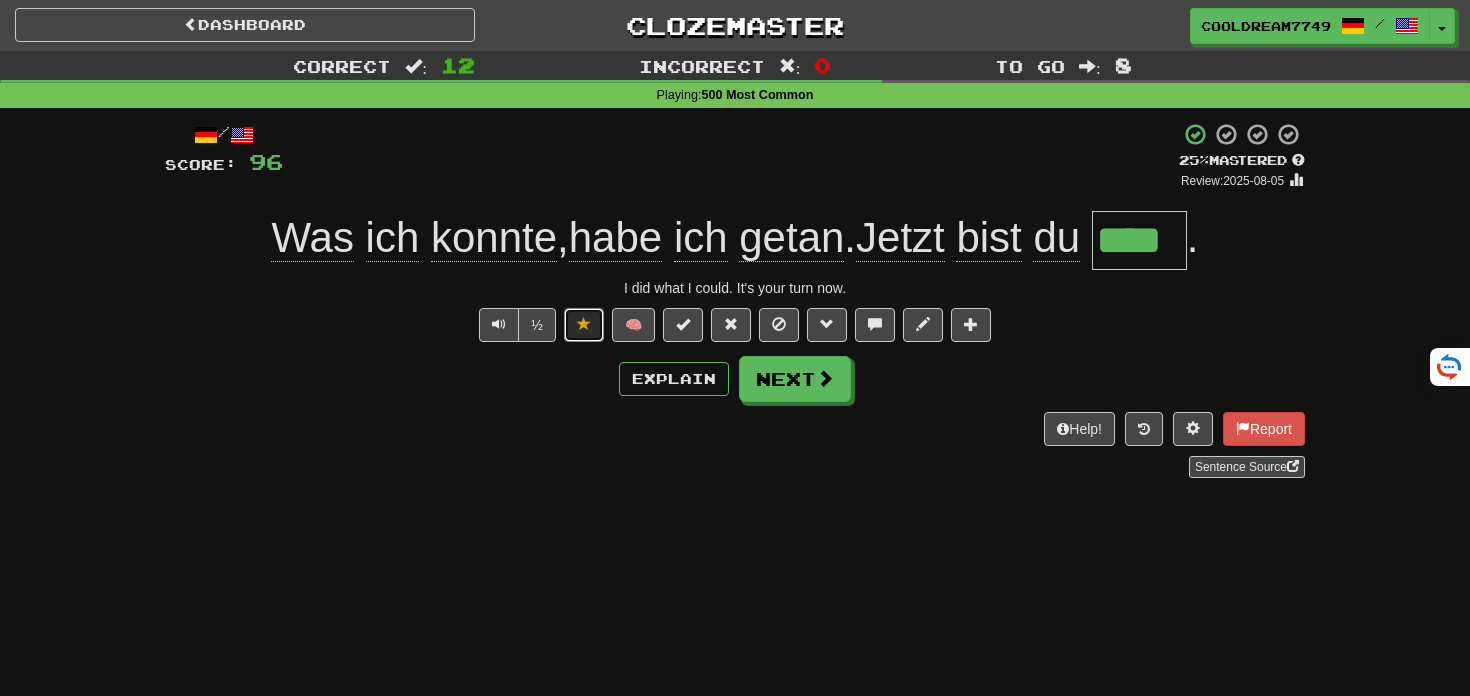 type 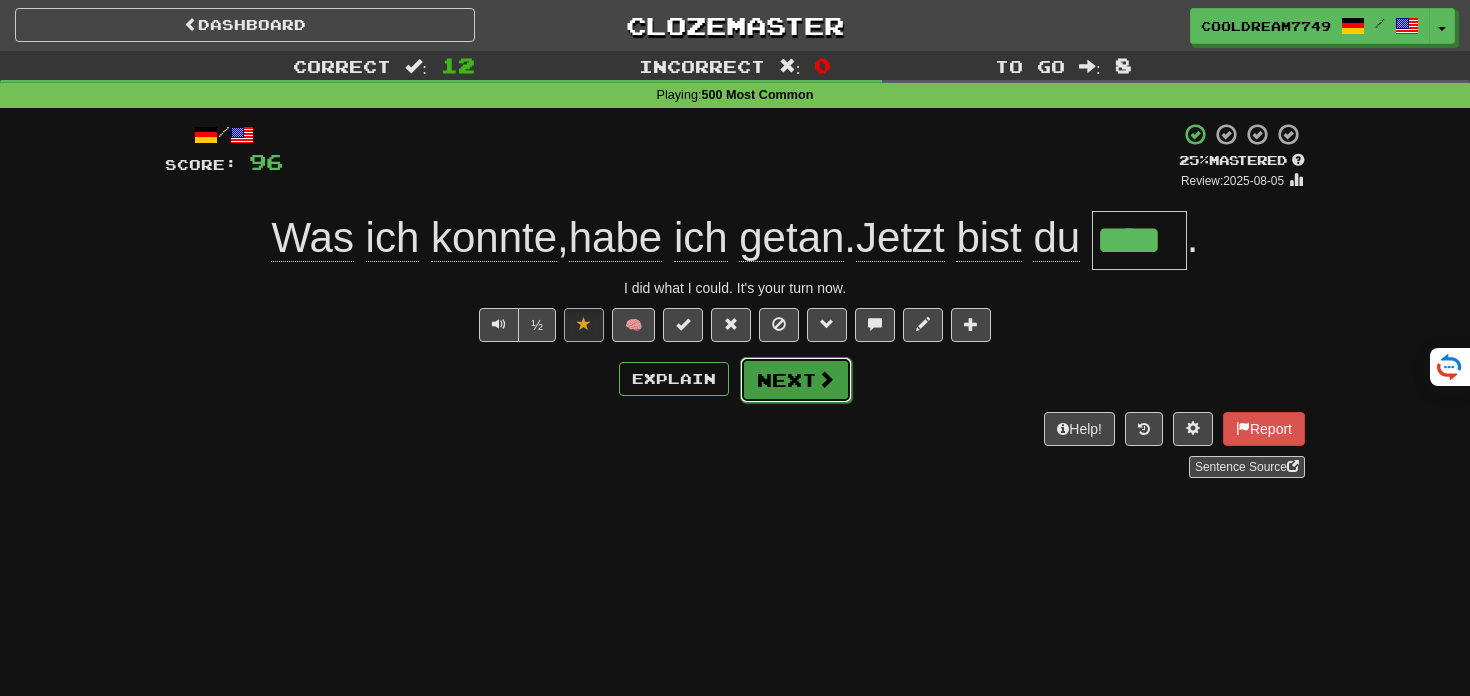 click on "Next" at bounding box center [796, 380] 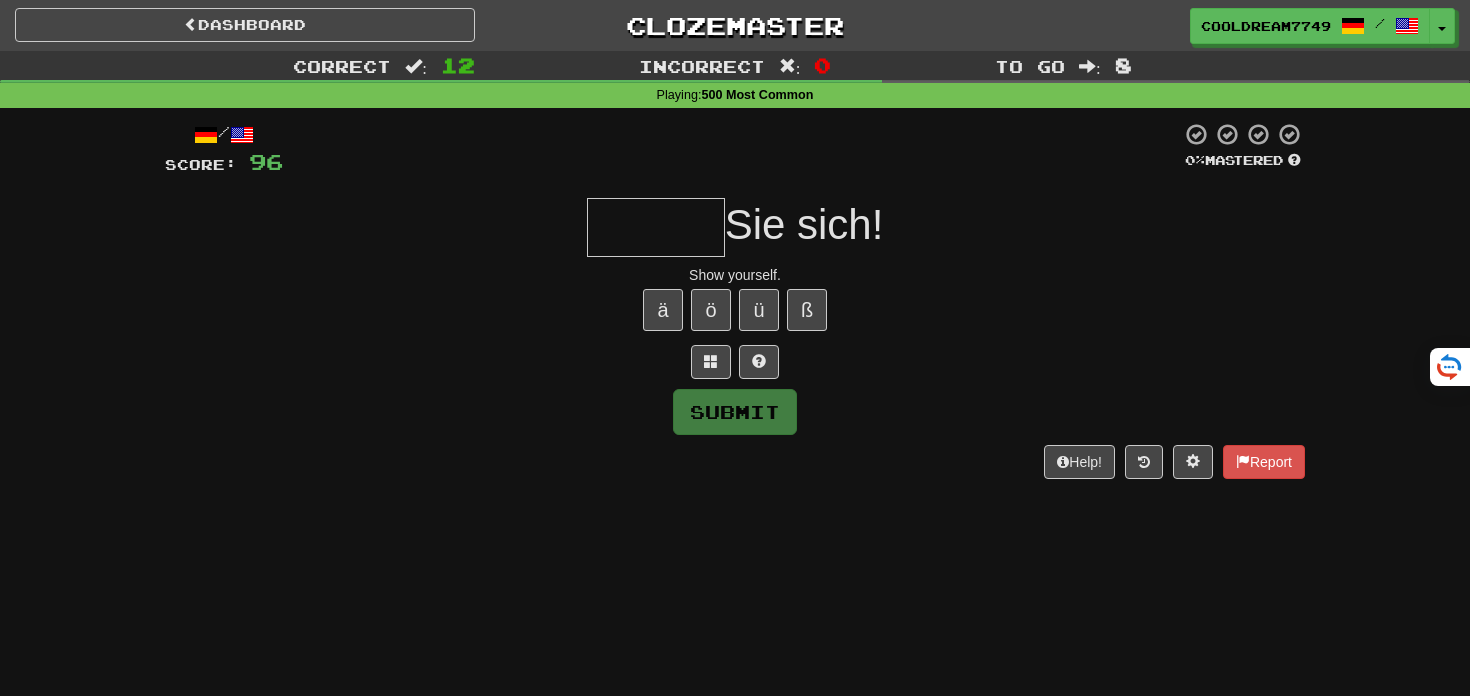 type on "*" 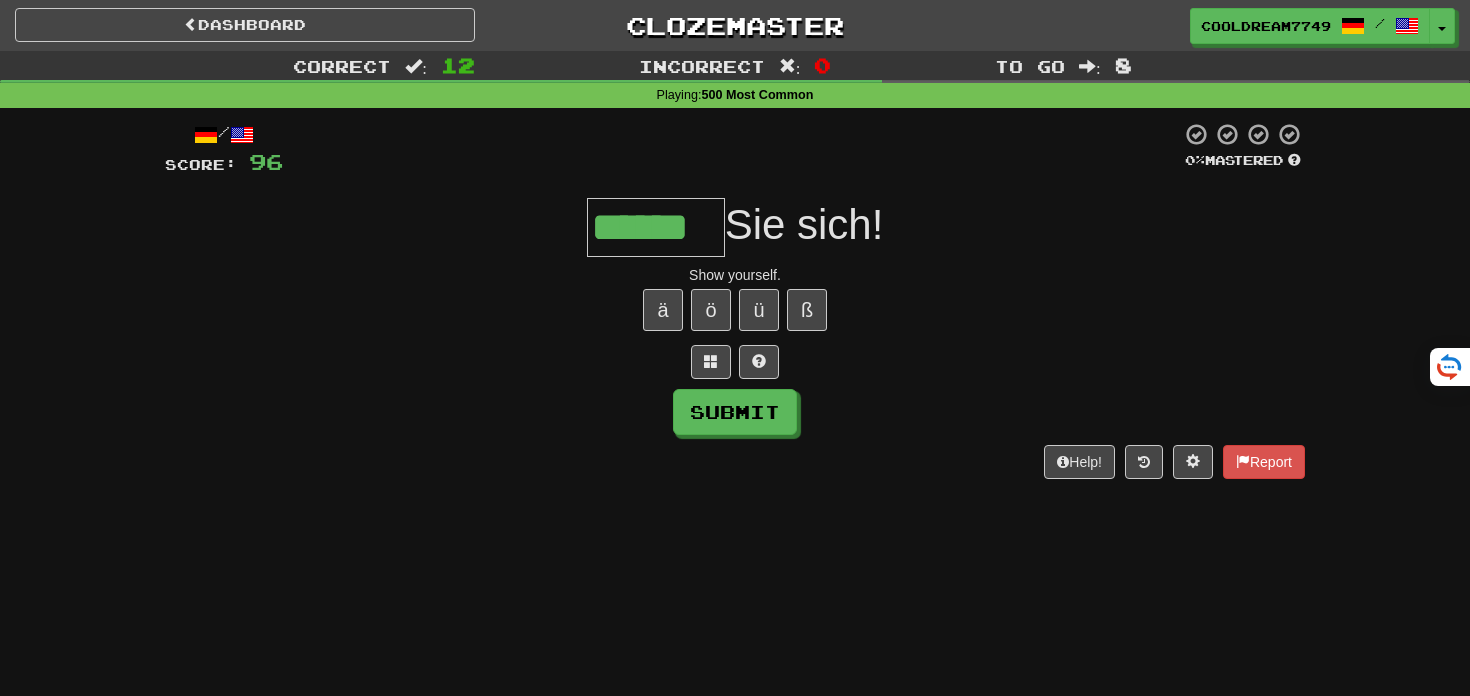 type on "******" 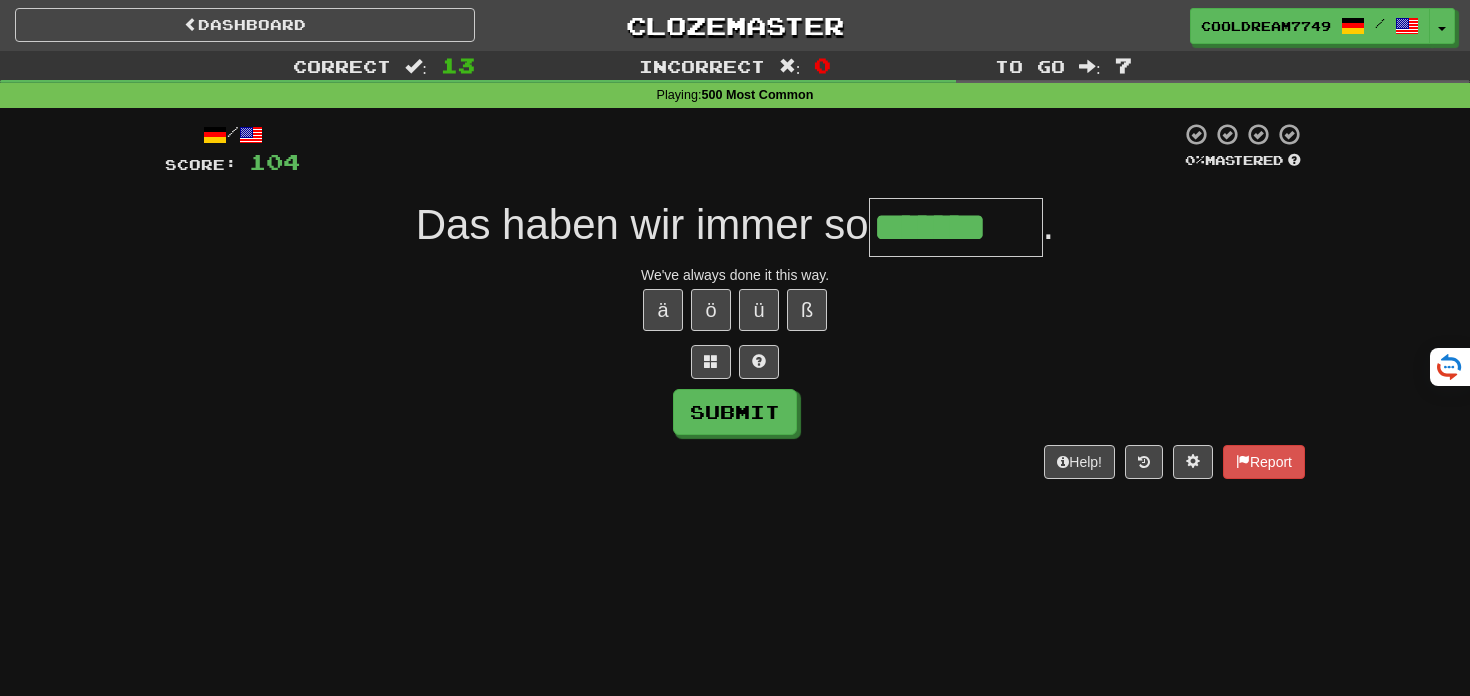 type on "*******" 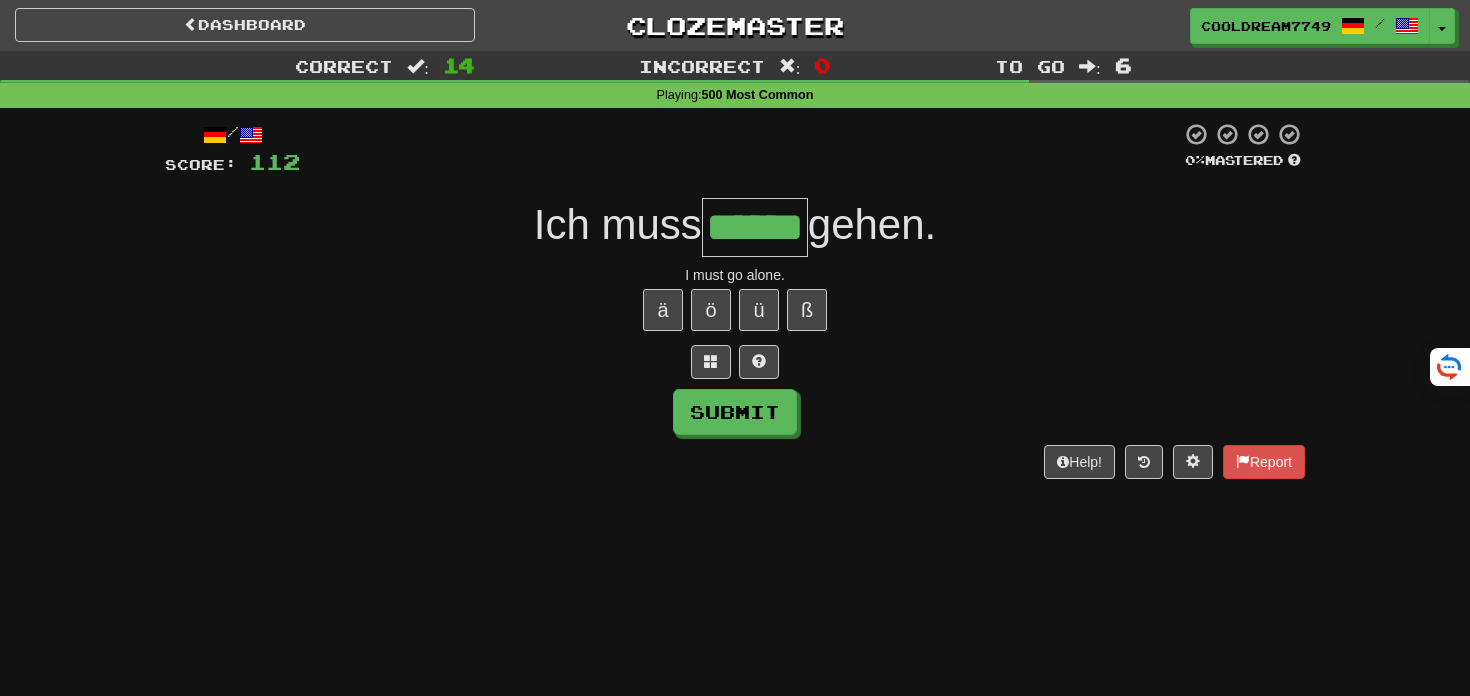type on "******" 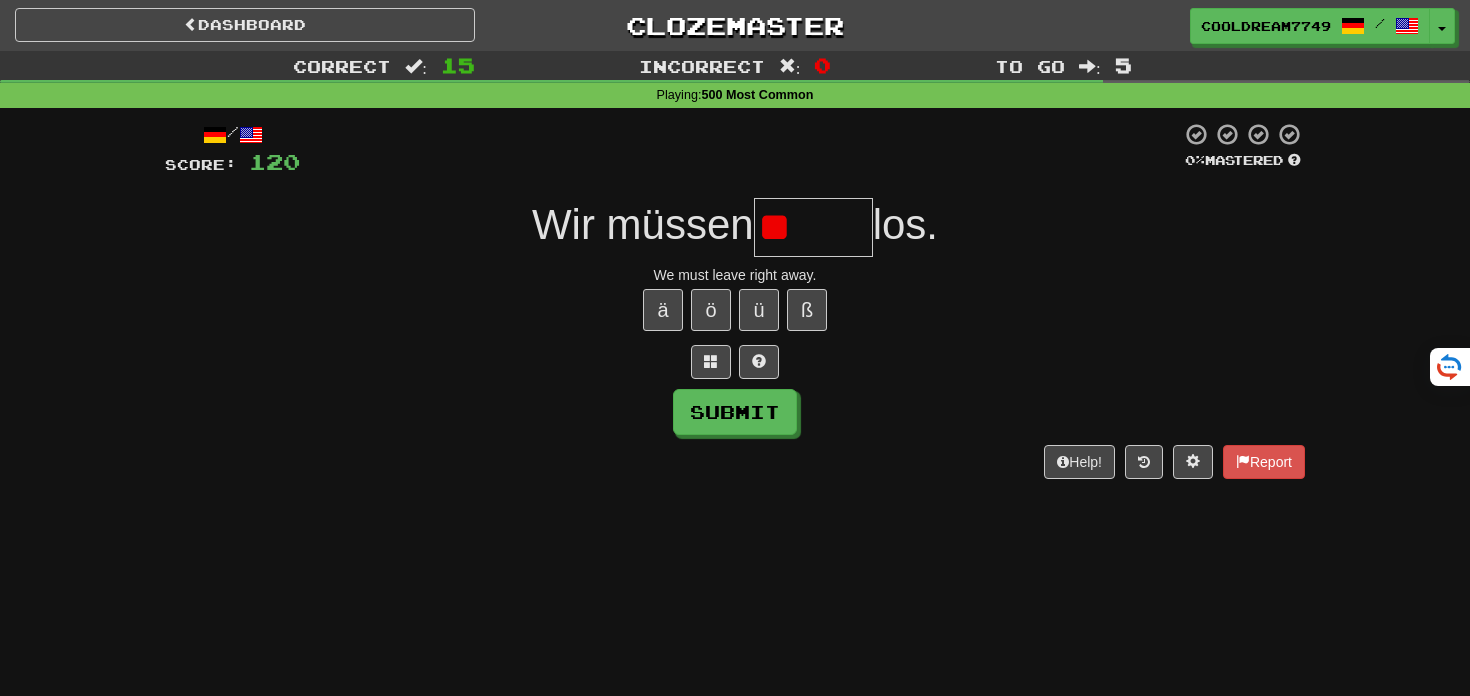 type on "*" 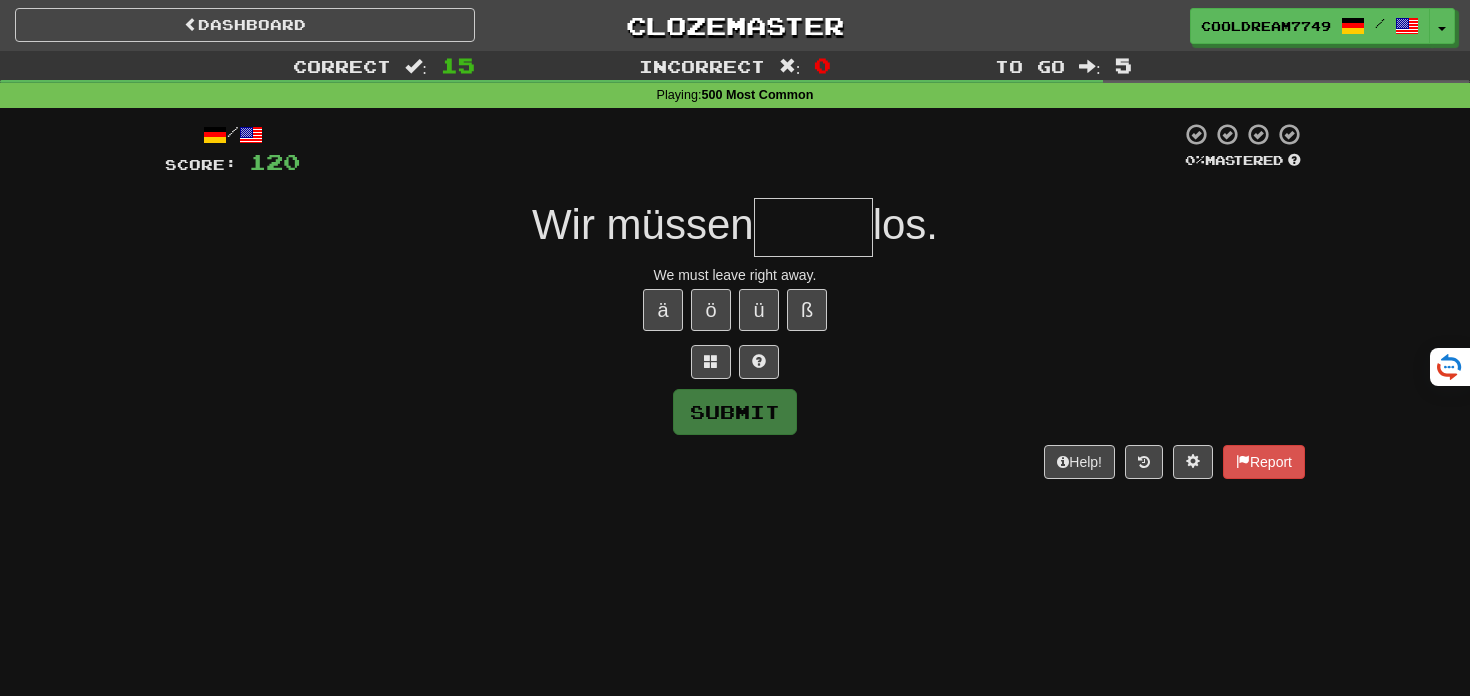type on "*" 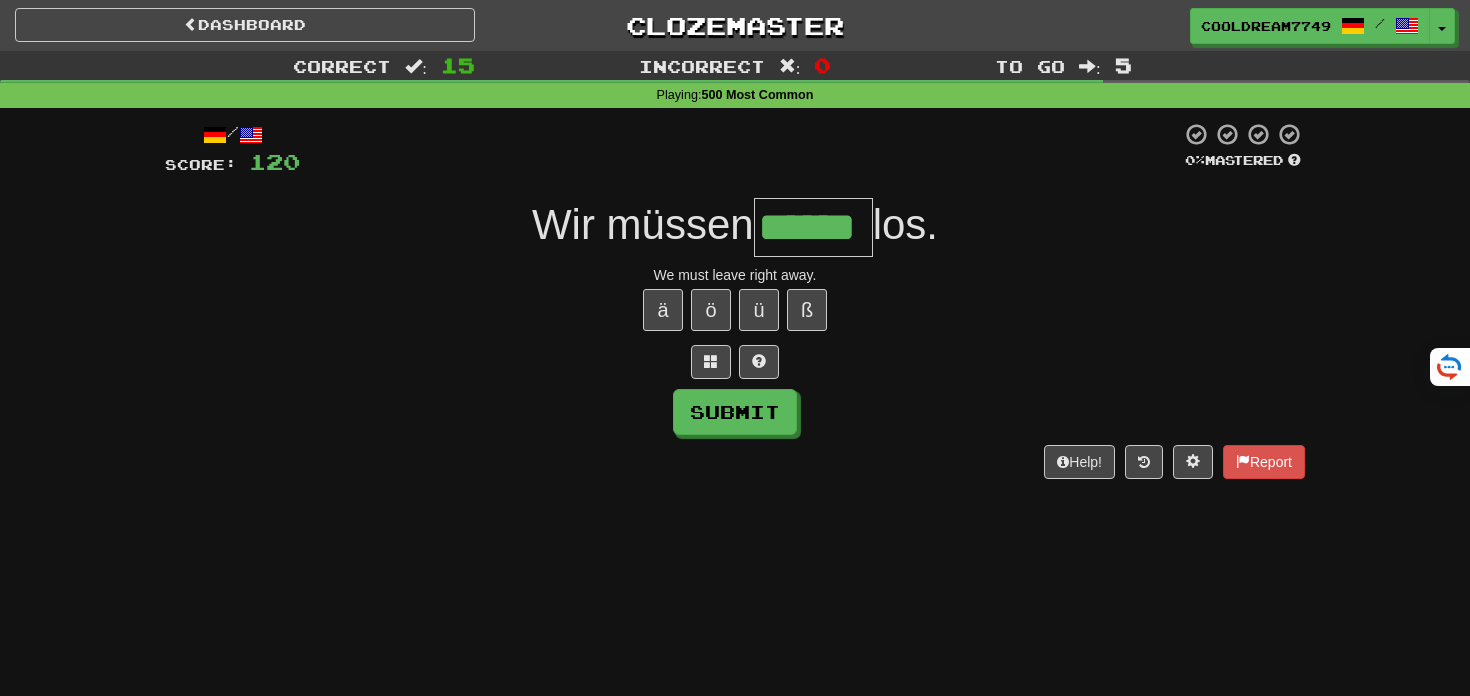 type on "******" 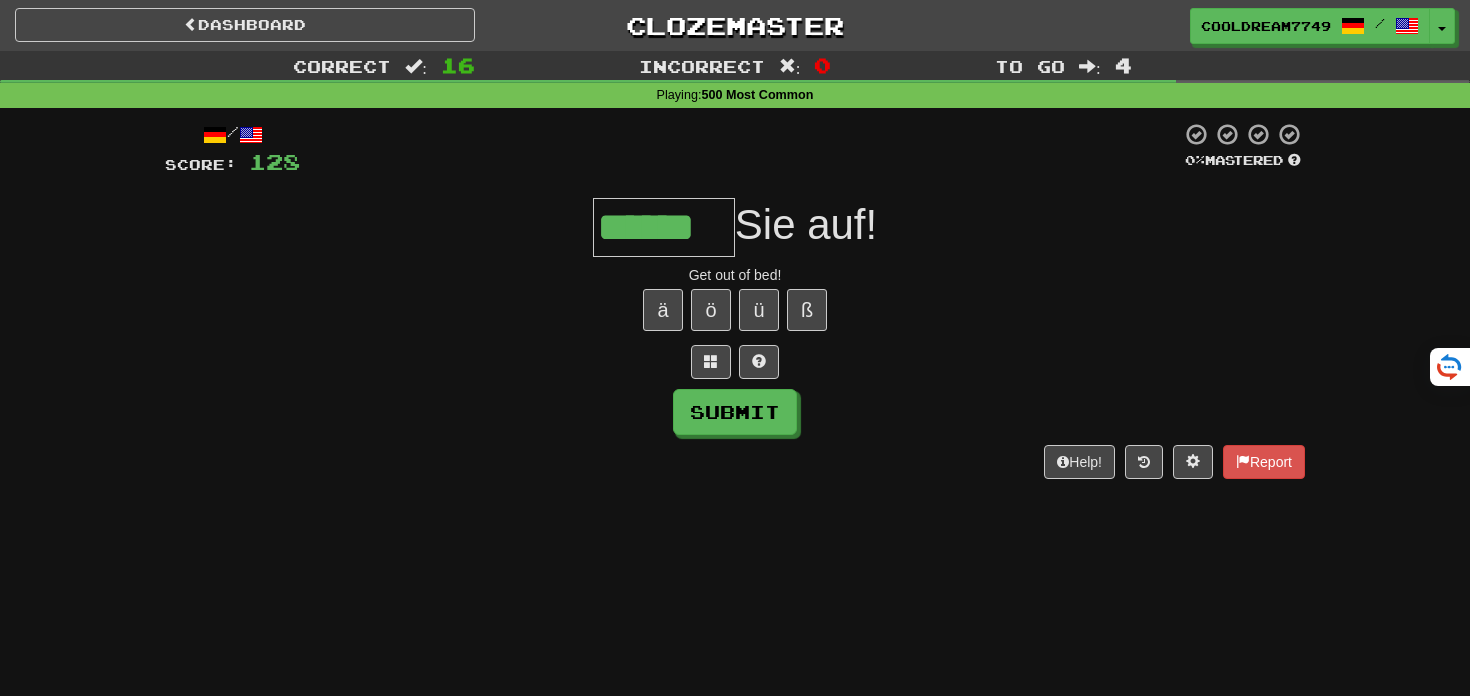 type on "******" 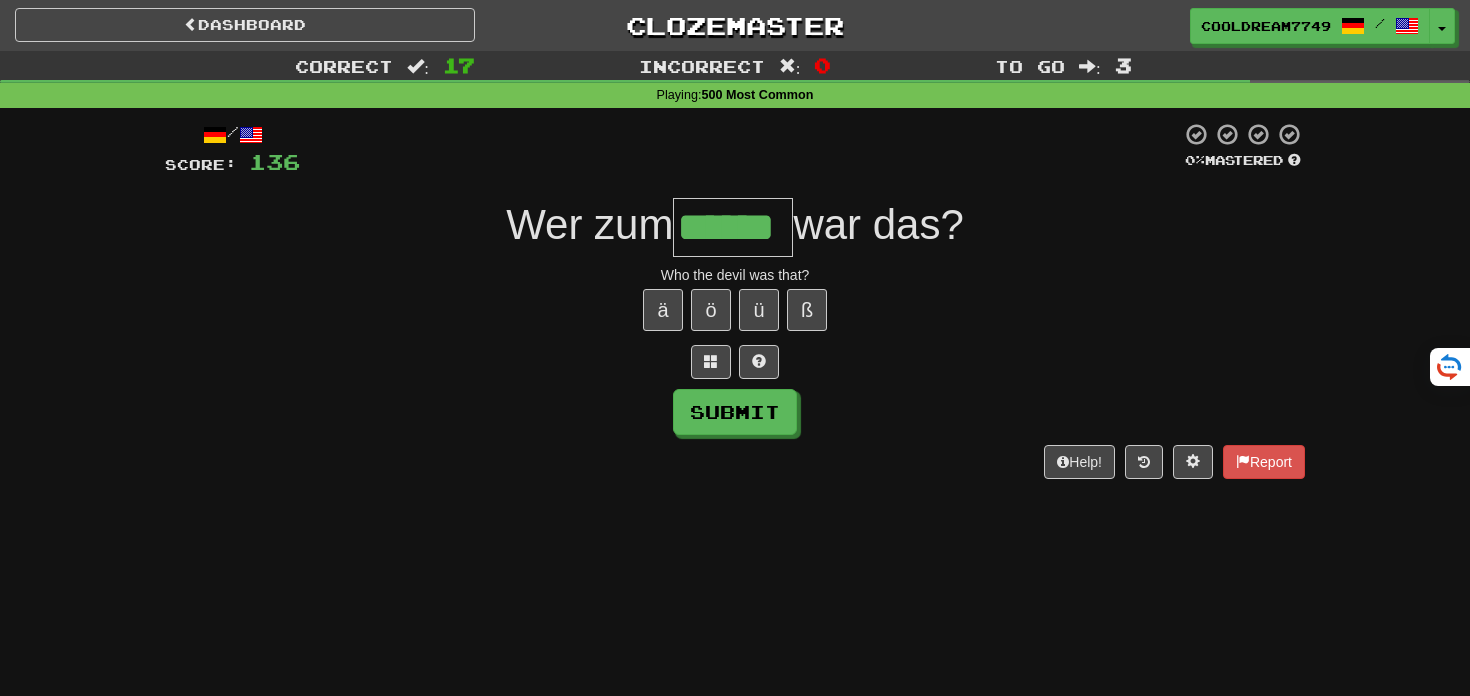 type on "******" 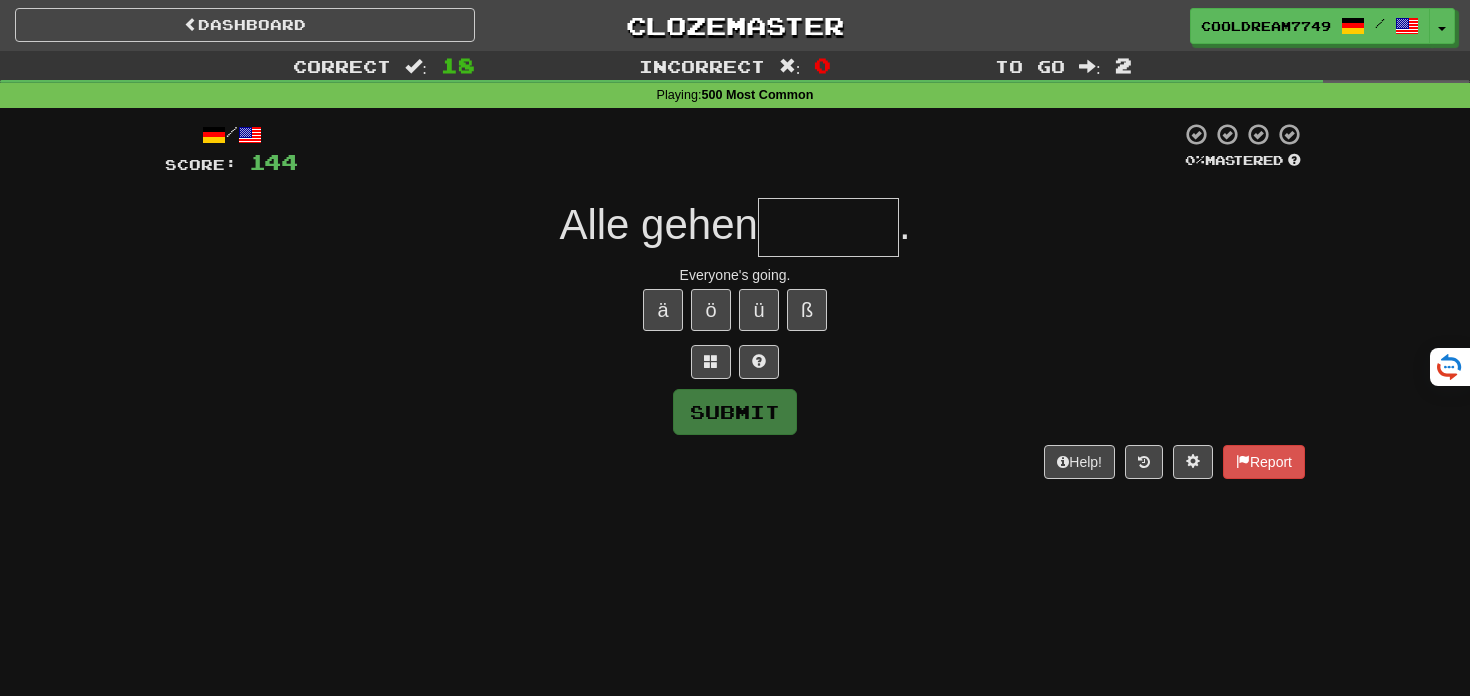 type on "*" 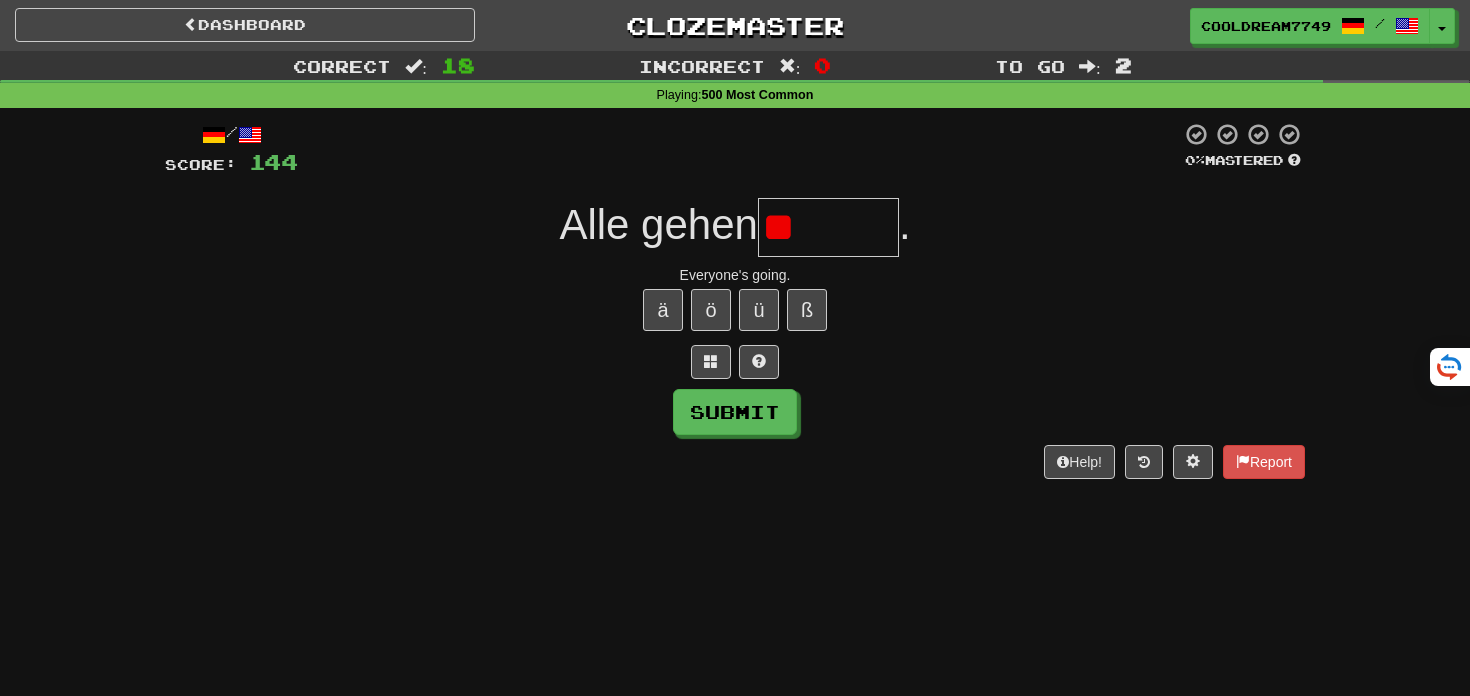 type on "*" 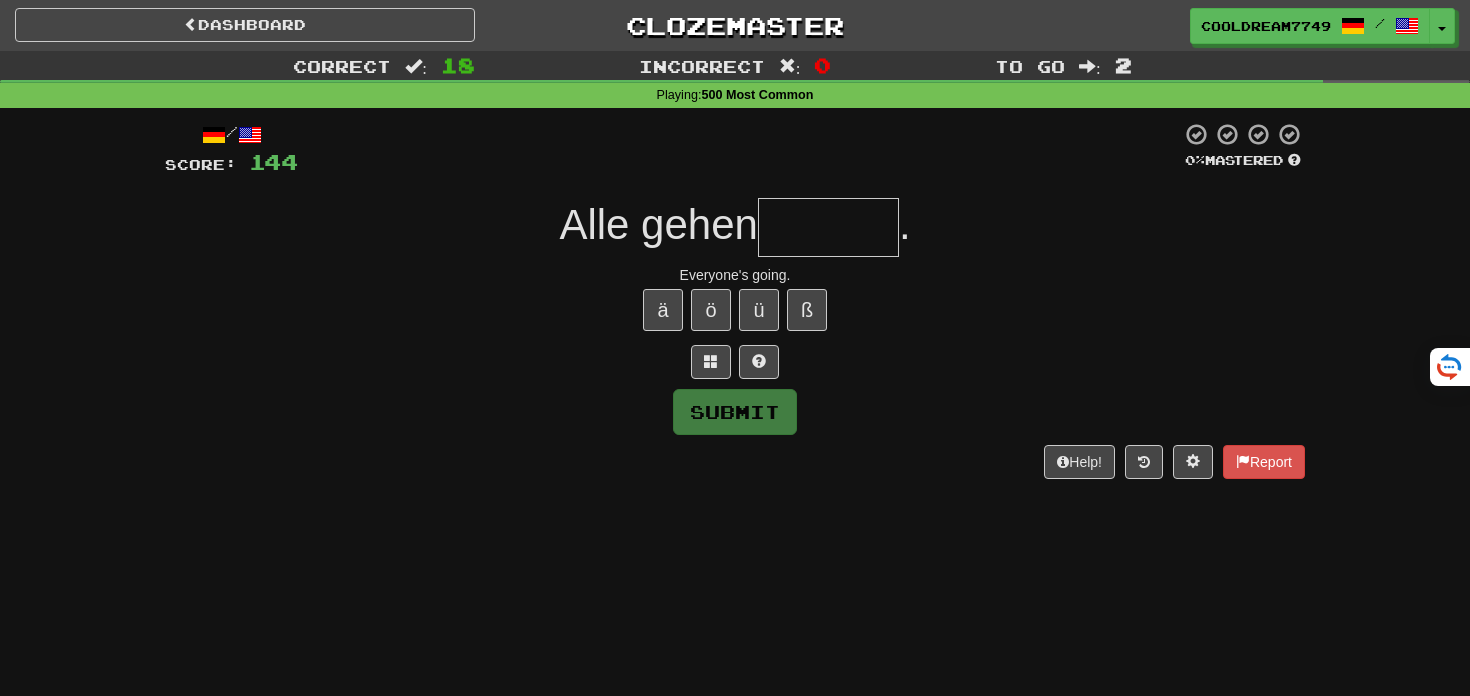 type on "******" 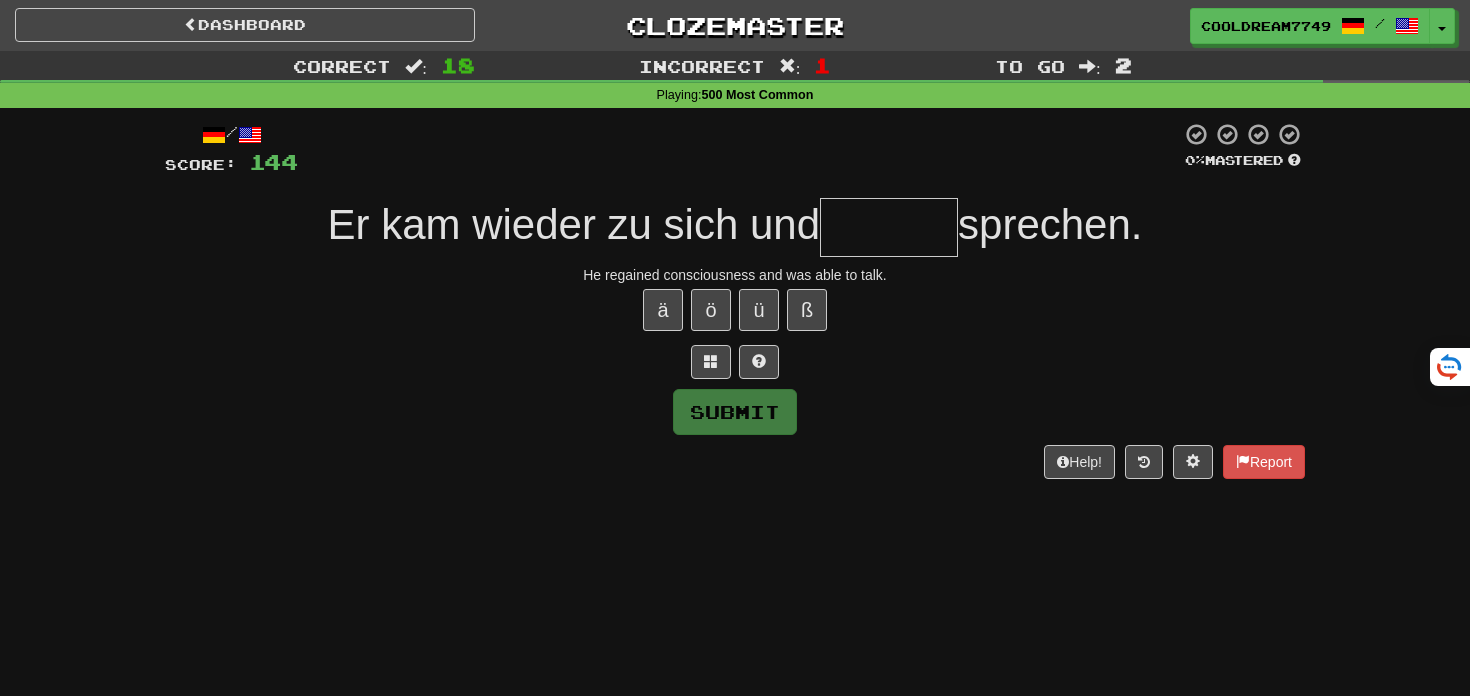 type on "******" 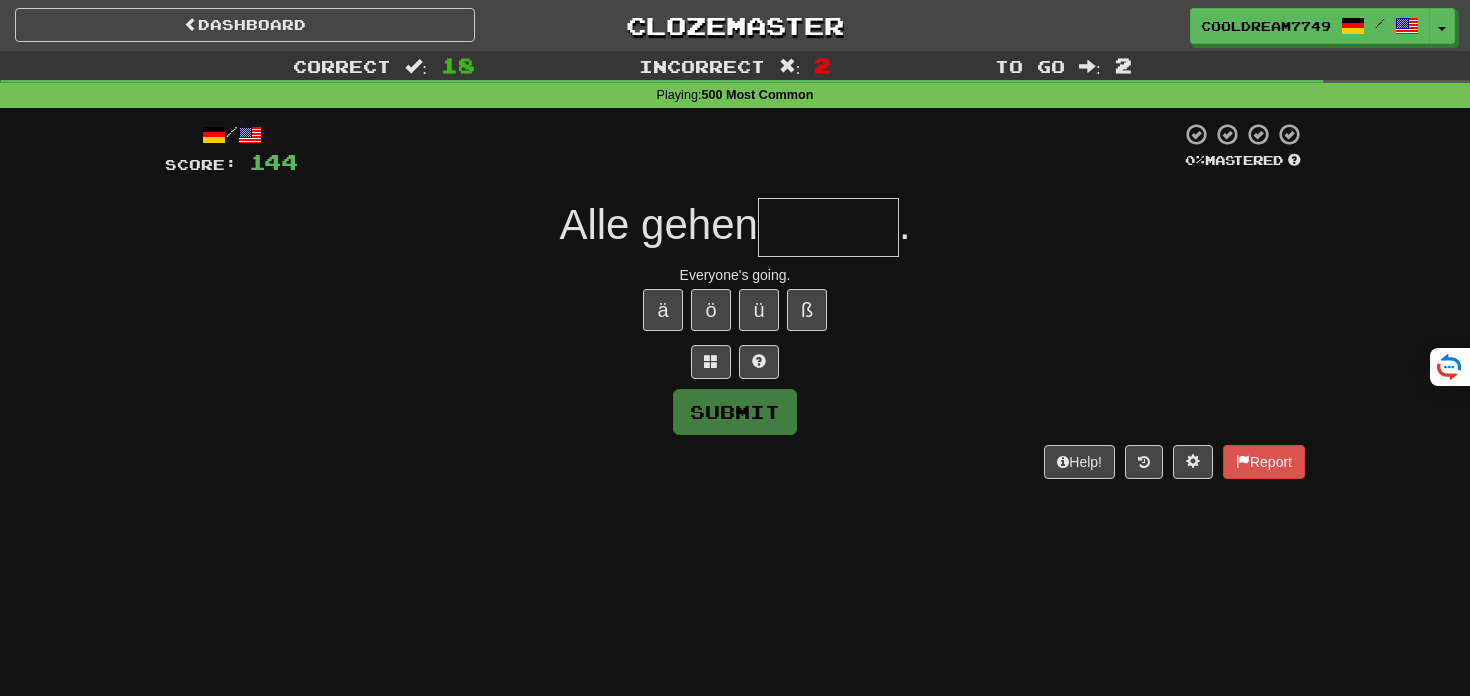 type on "******" 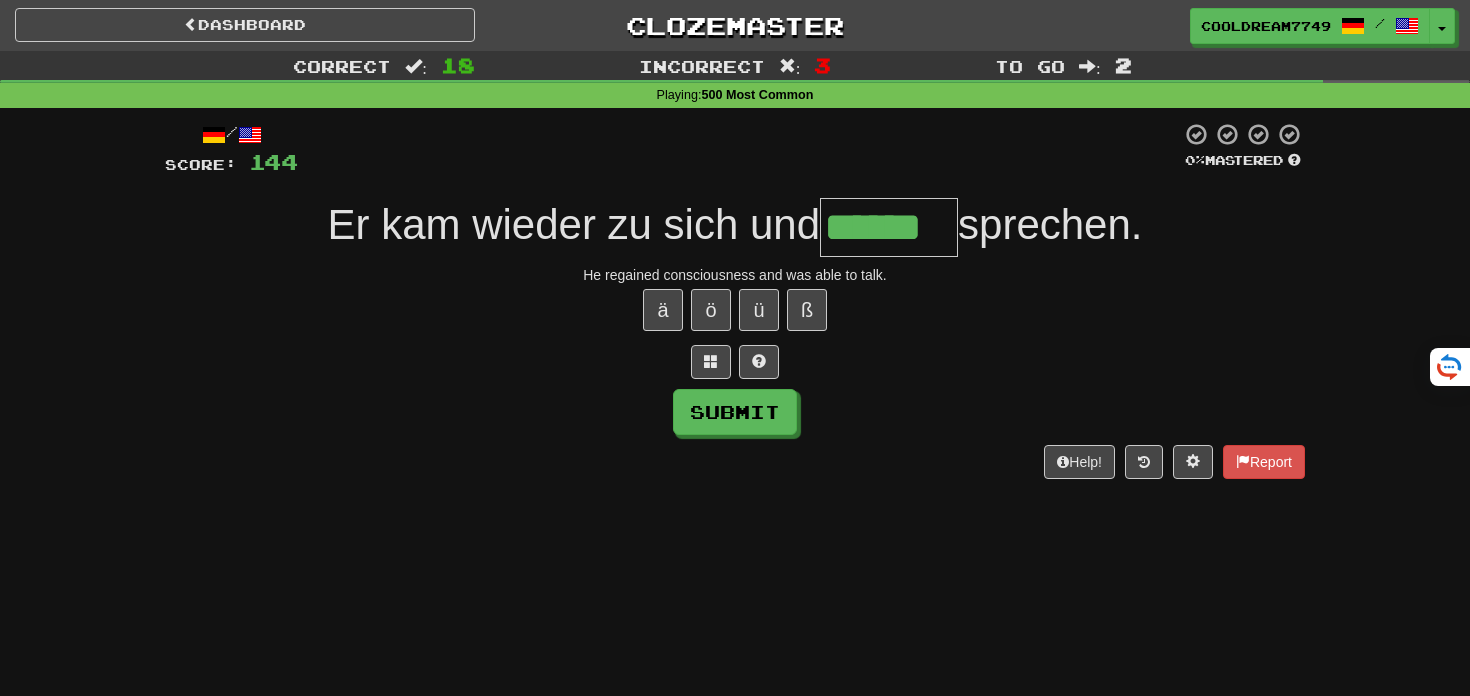 type on "******" 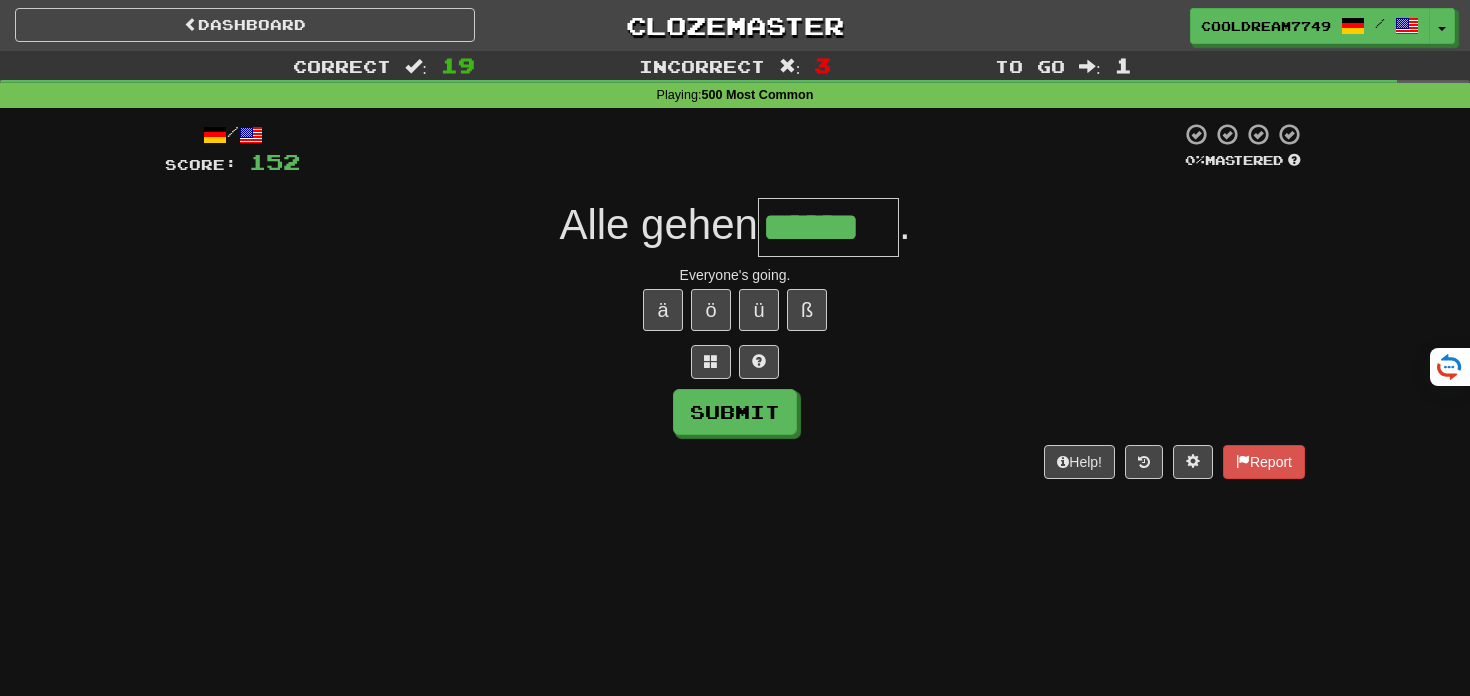 type on "******" 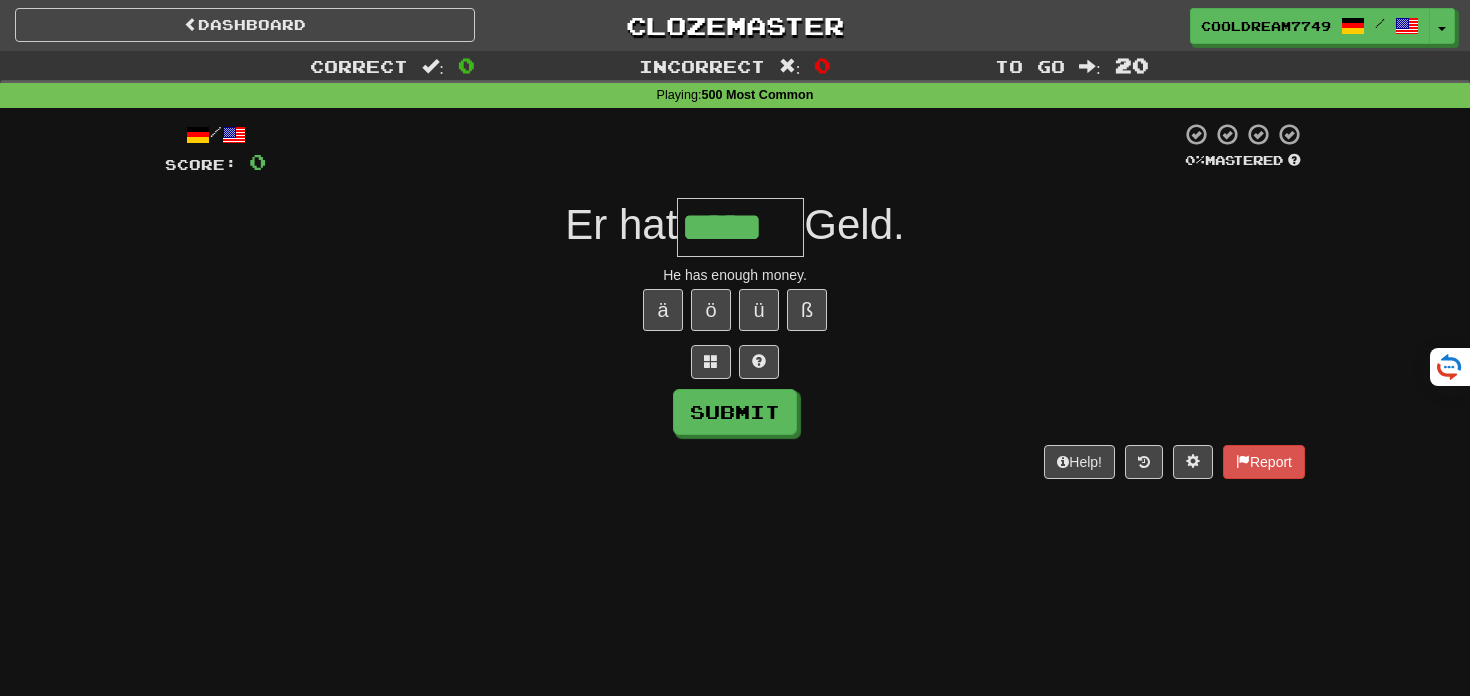 type on "*****" 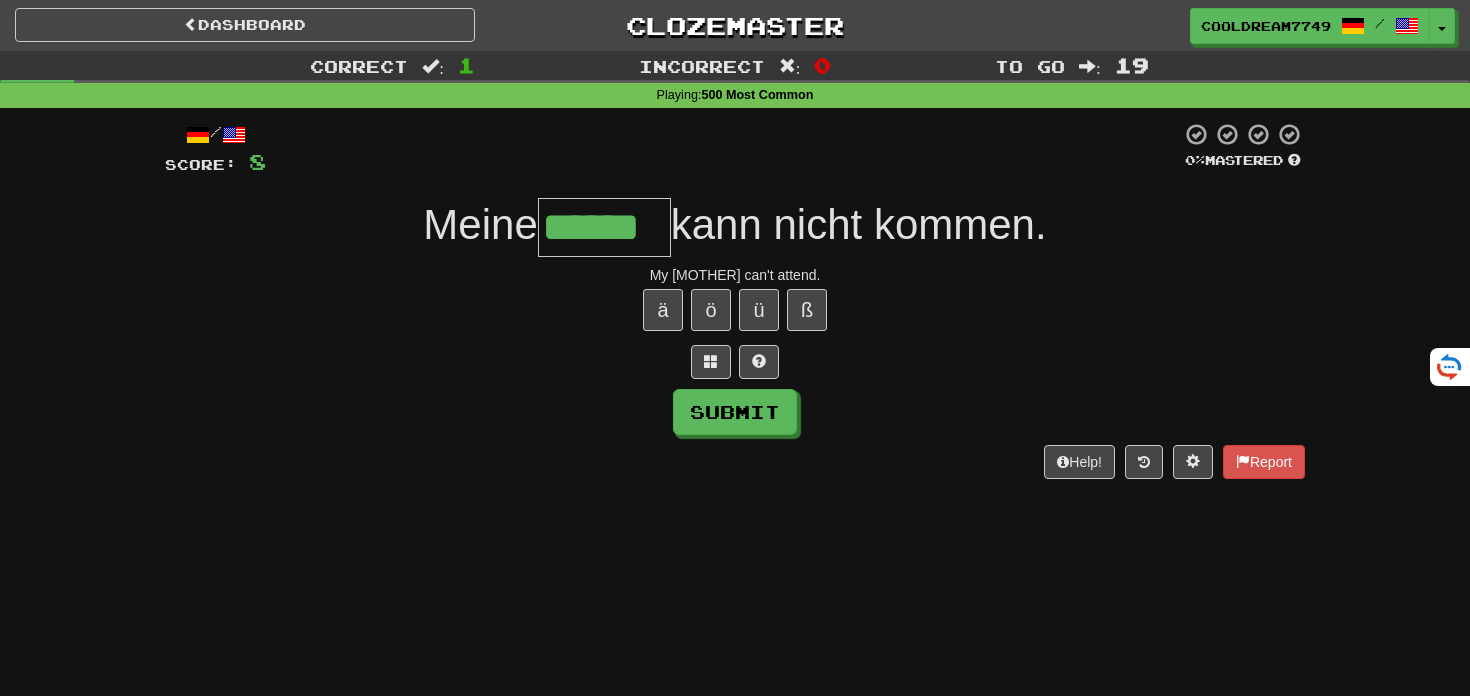 type on "******" 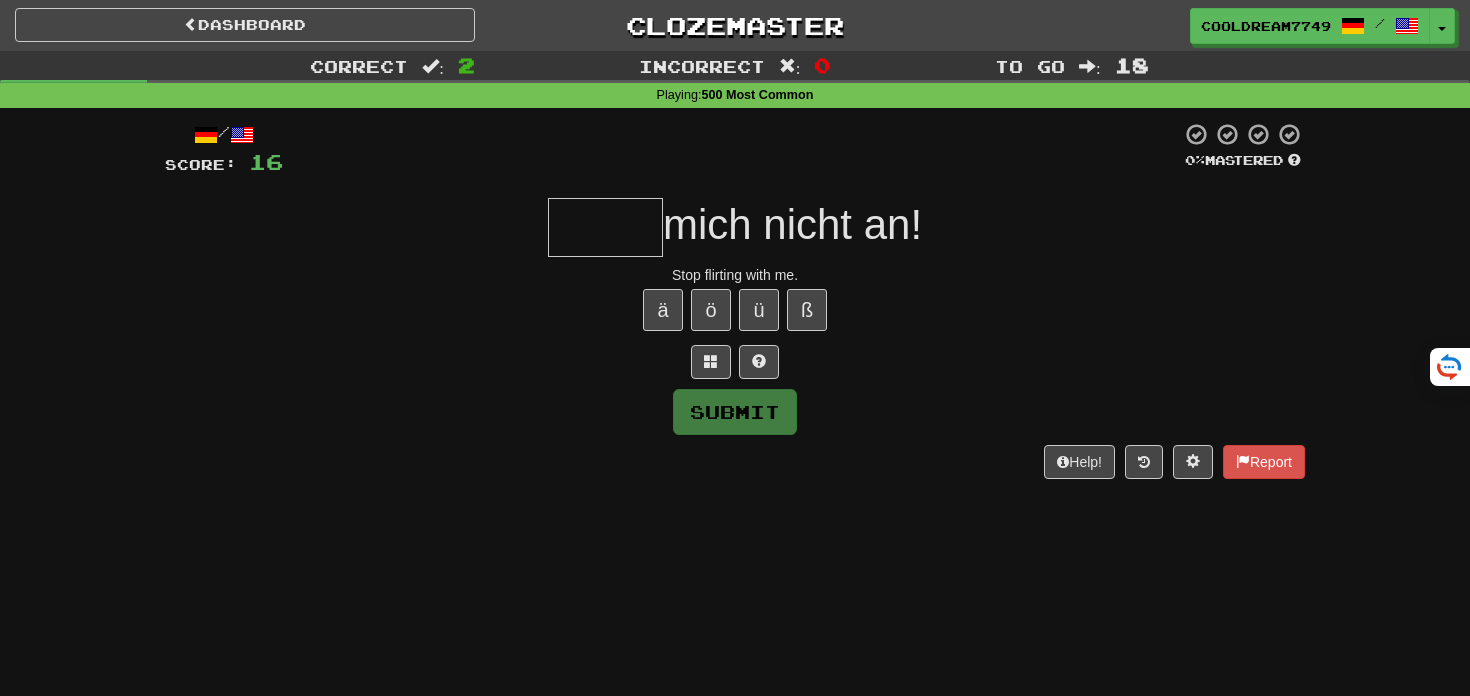type on "*" 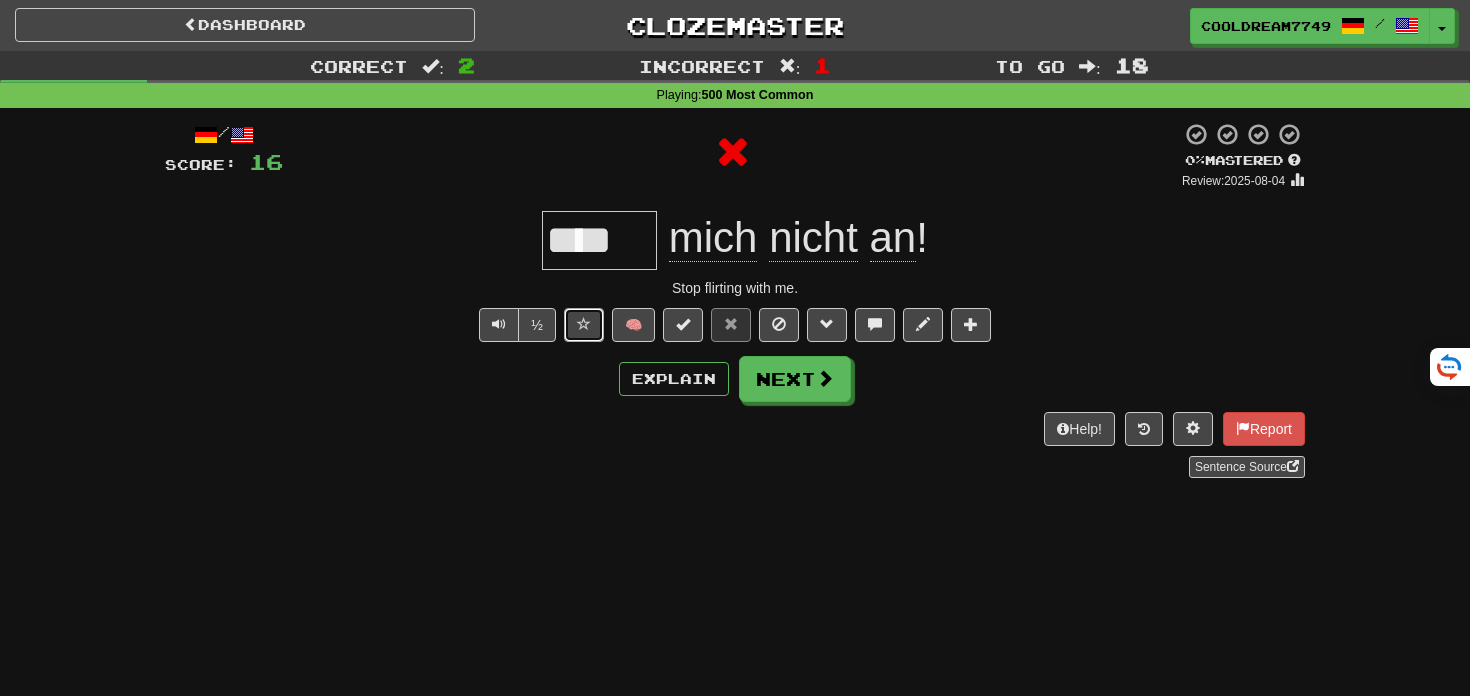click at bounding box center (584, 324) 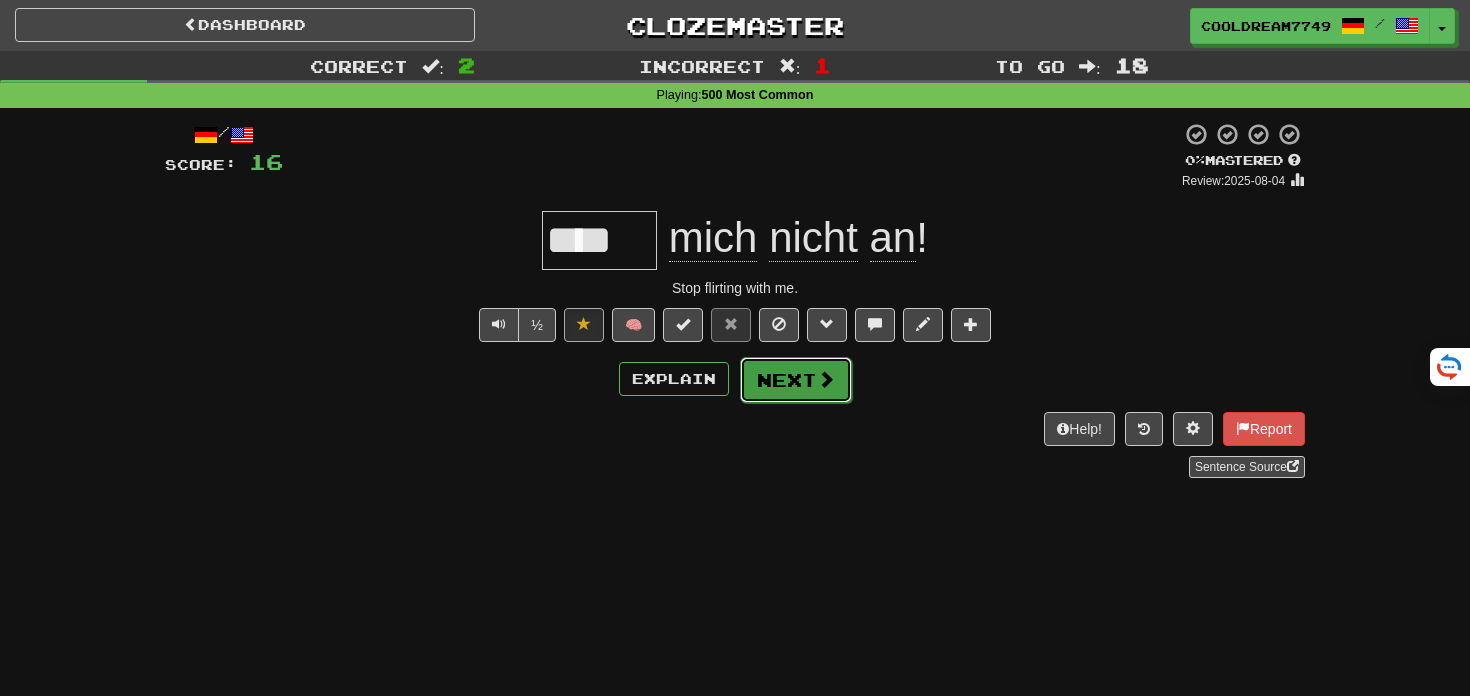 click on "Next" at bounding box center [796, 380] 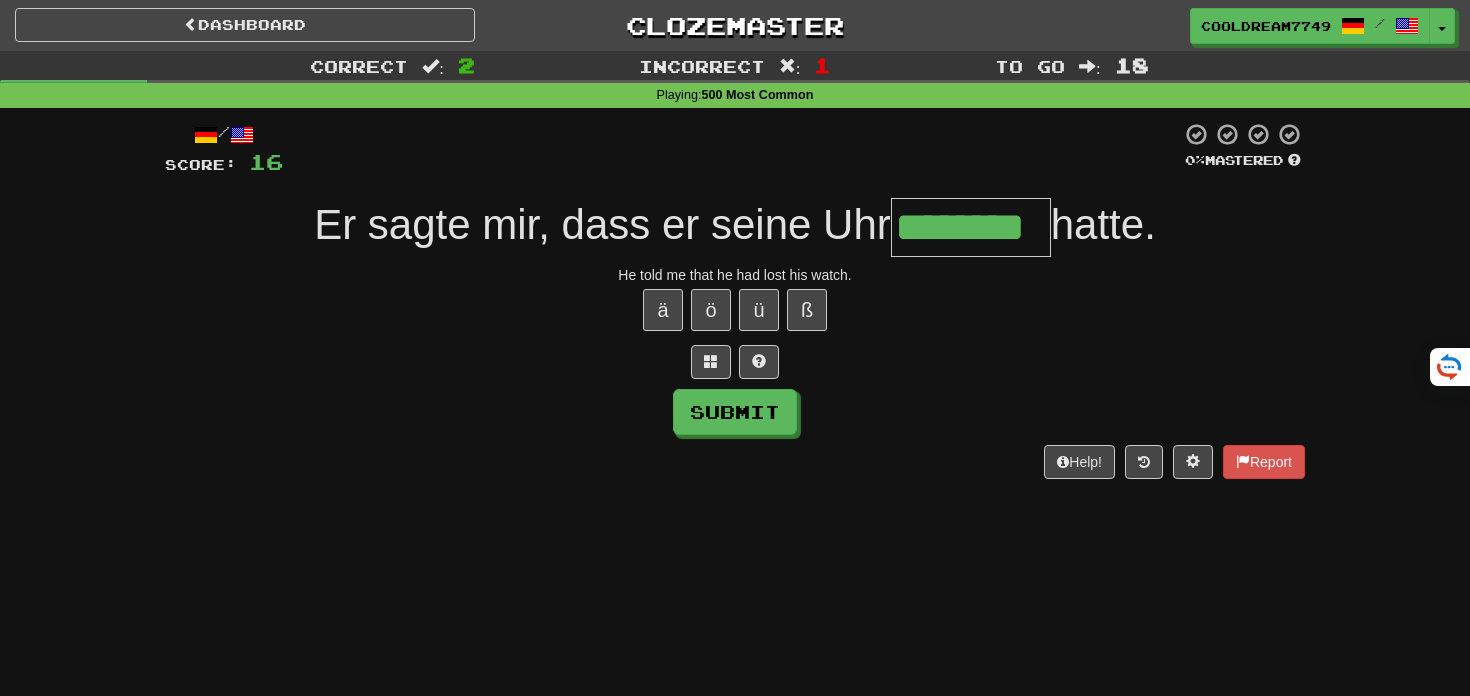 type on "********" 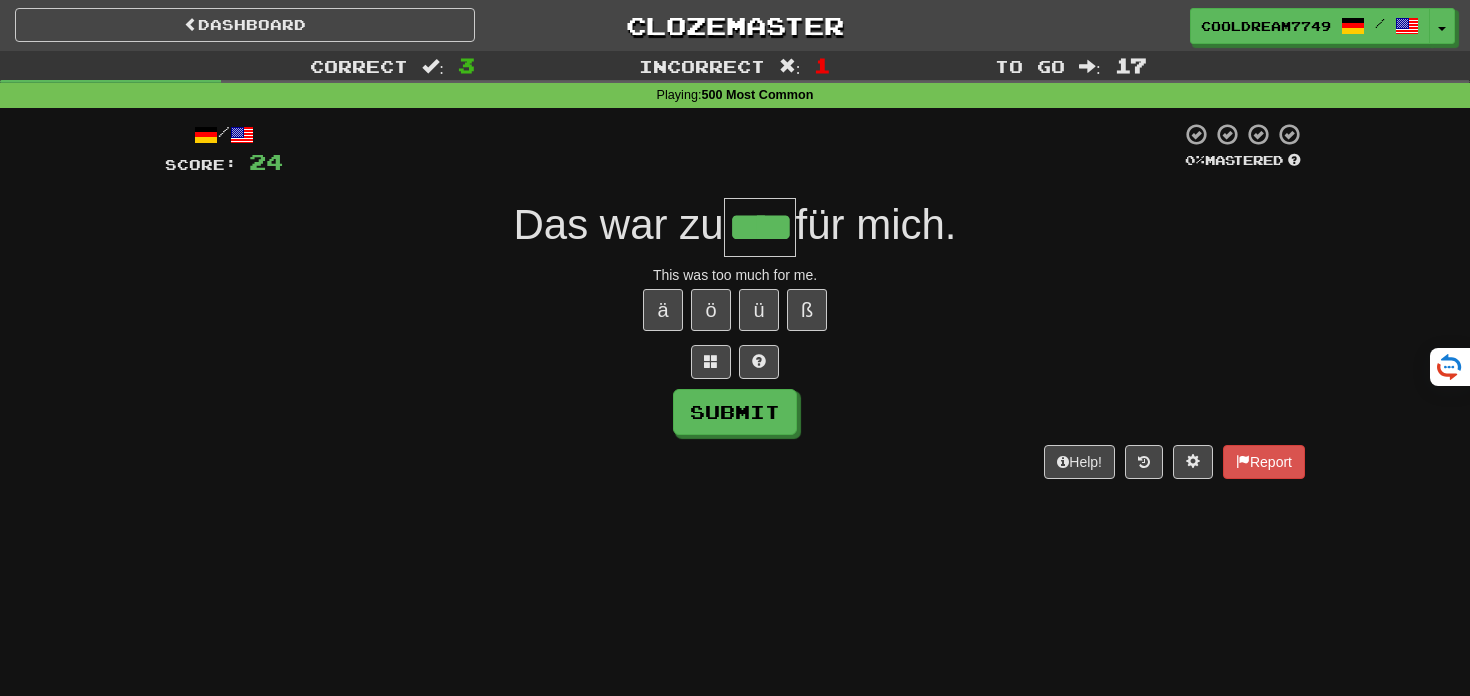 type on "****" 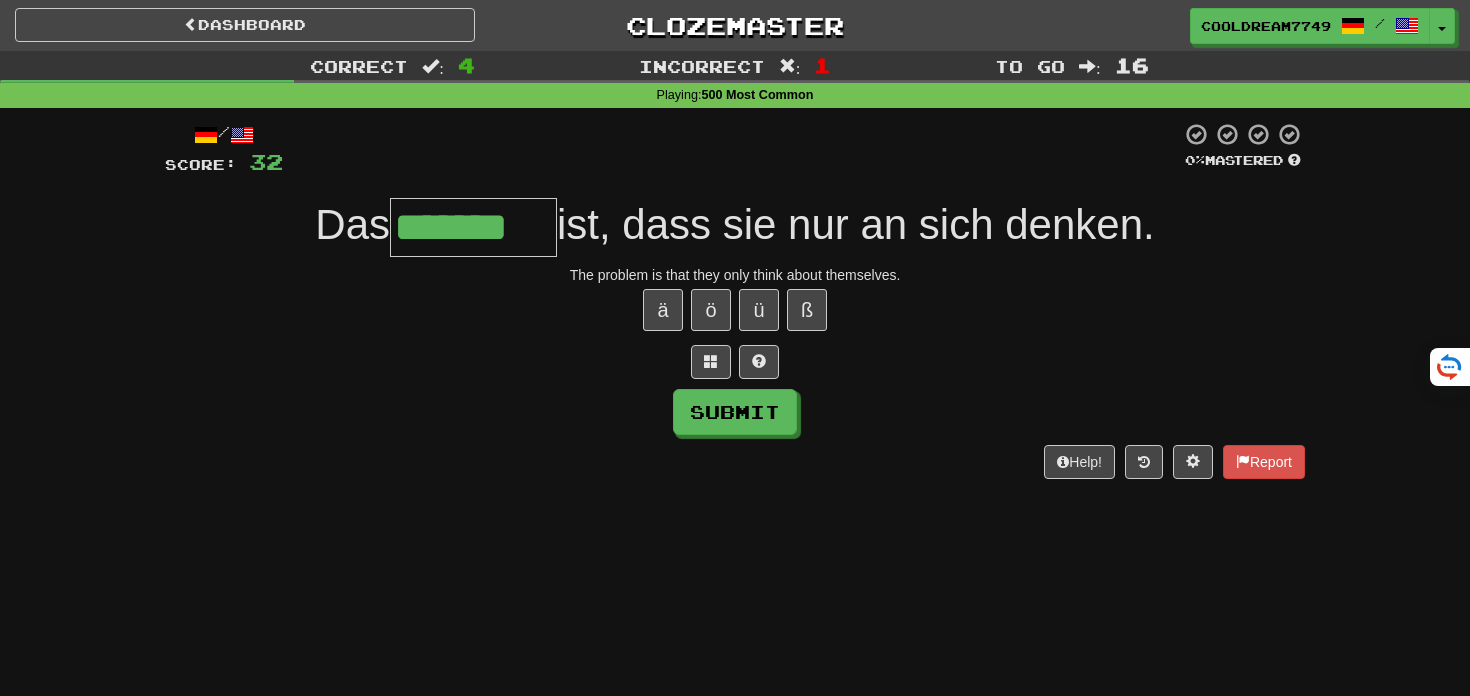 type on "*******" 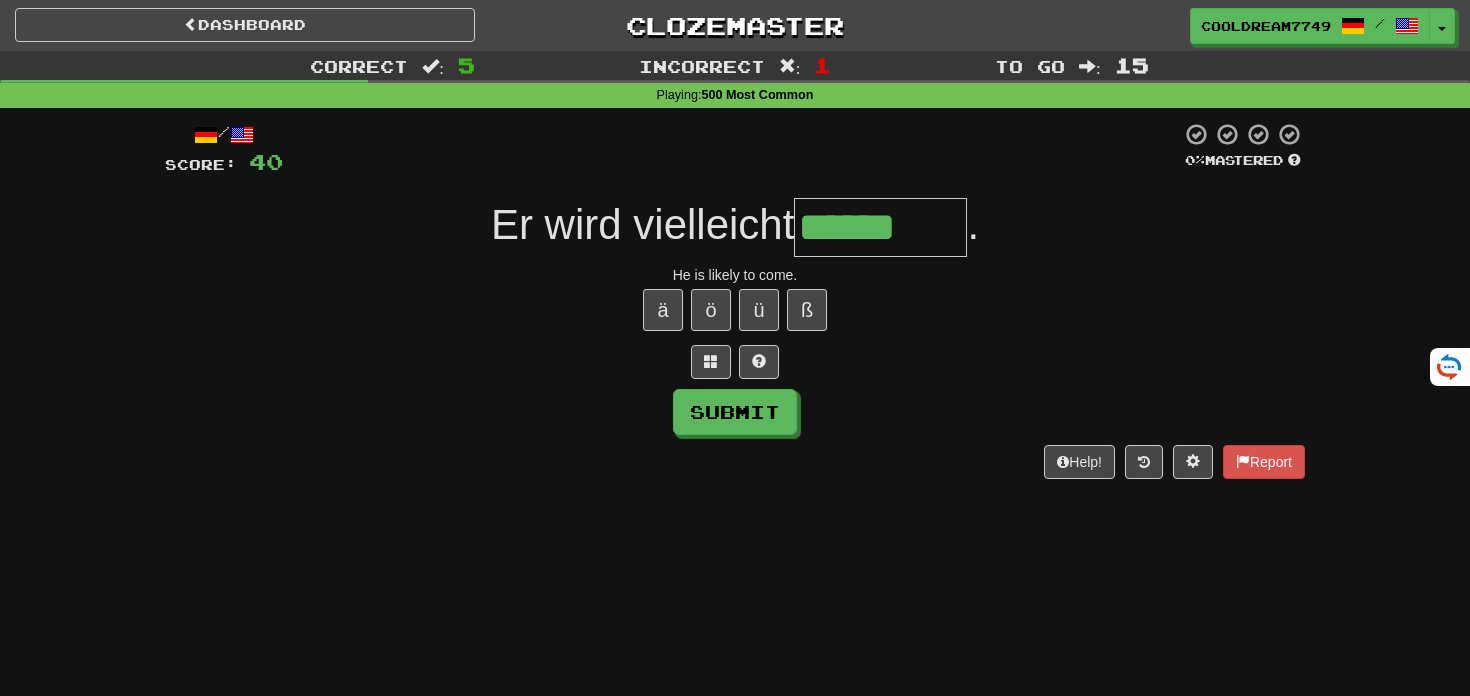type on "******" 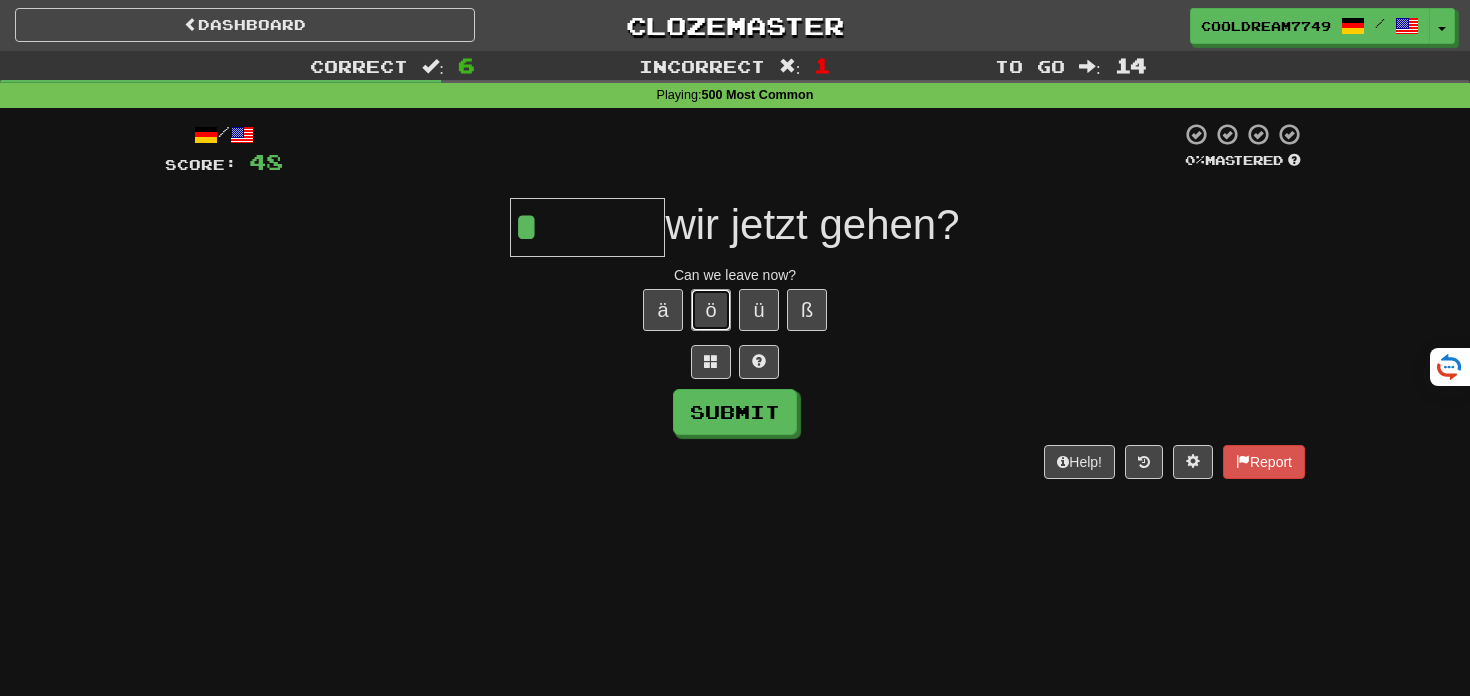 click on "ö" at bounding box center [711, 310] 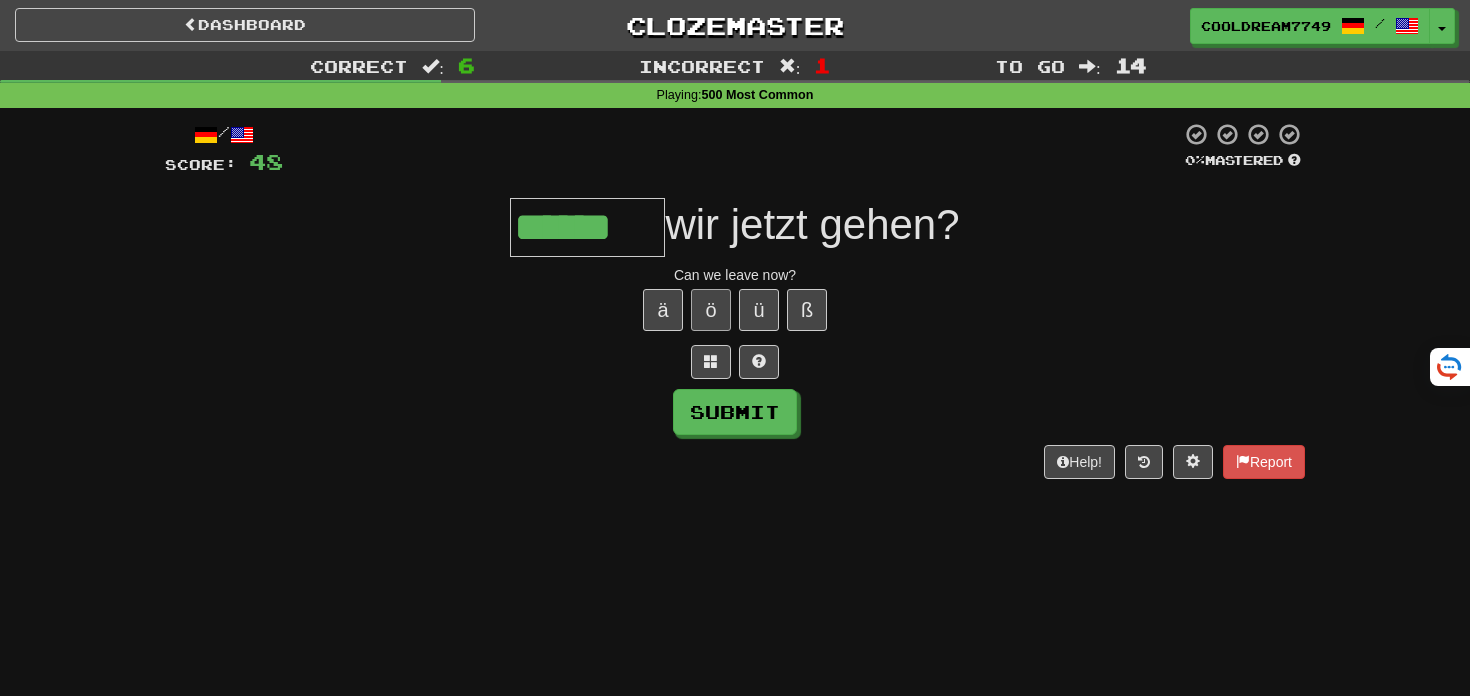 type on "******" 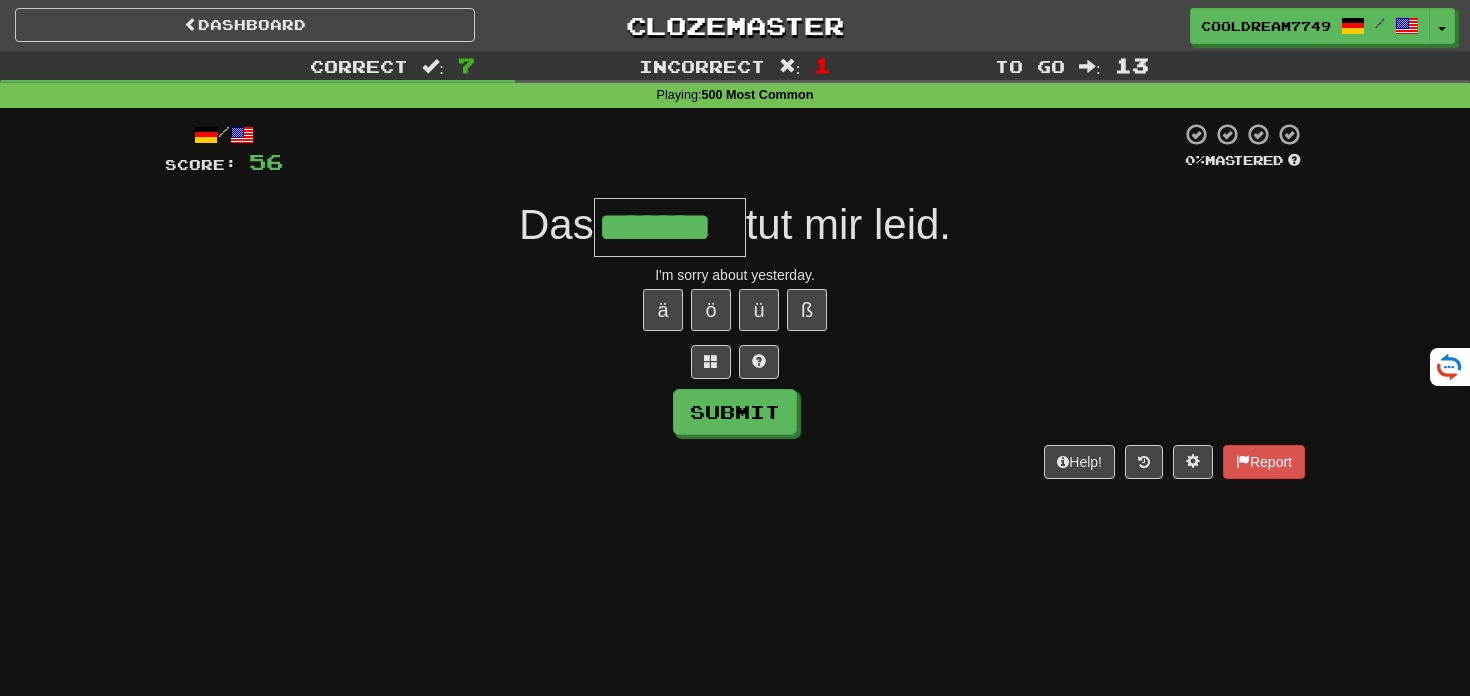 type on "*******" 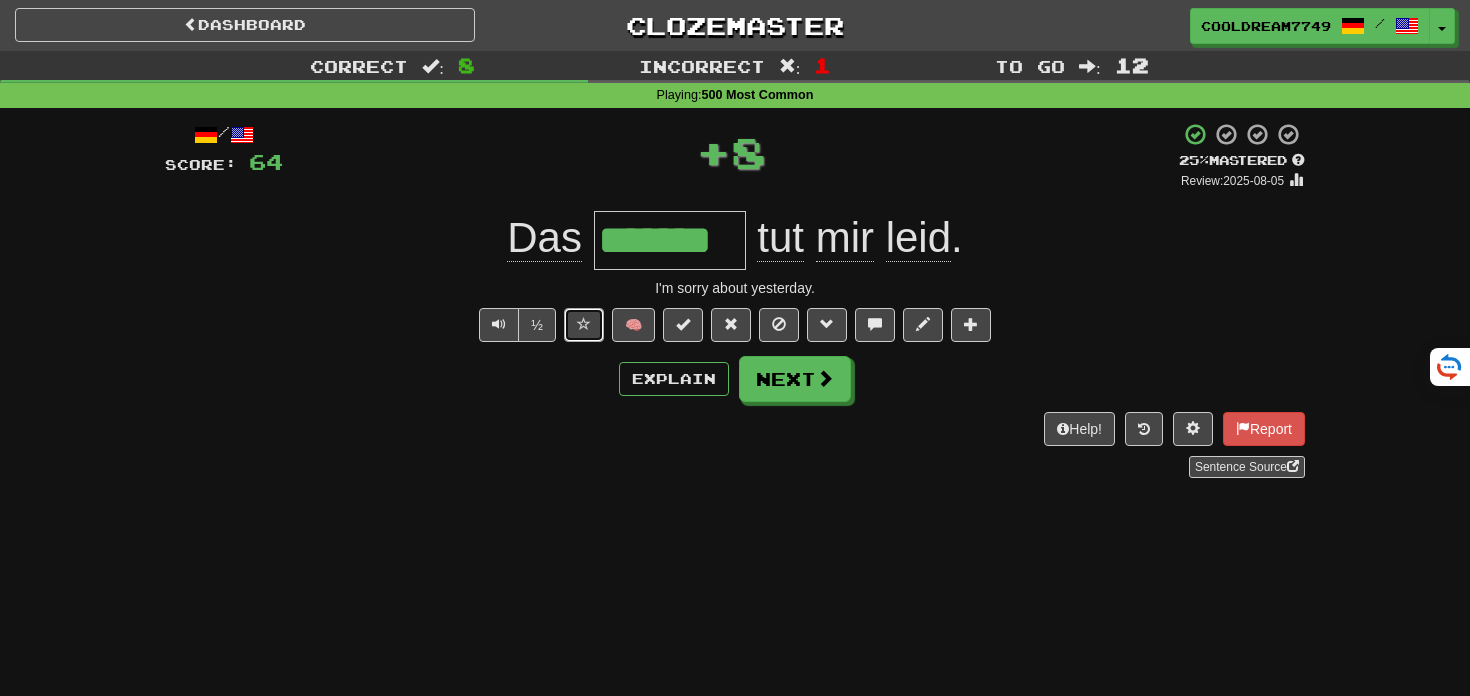 click at bounding box center (584, 325) 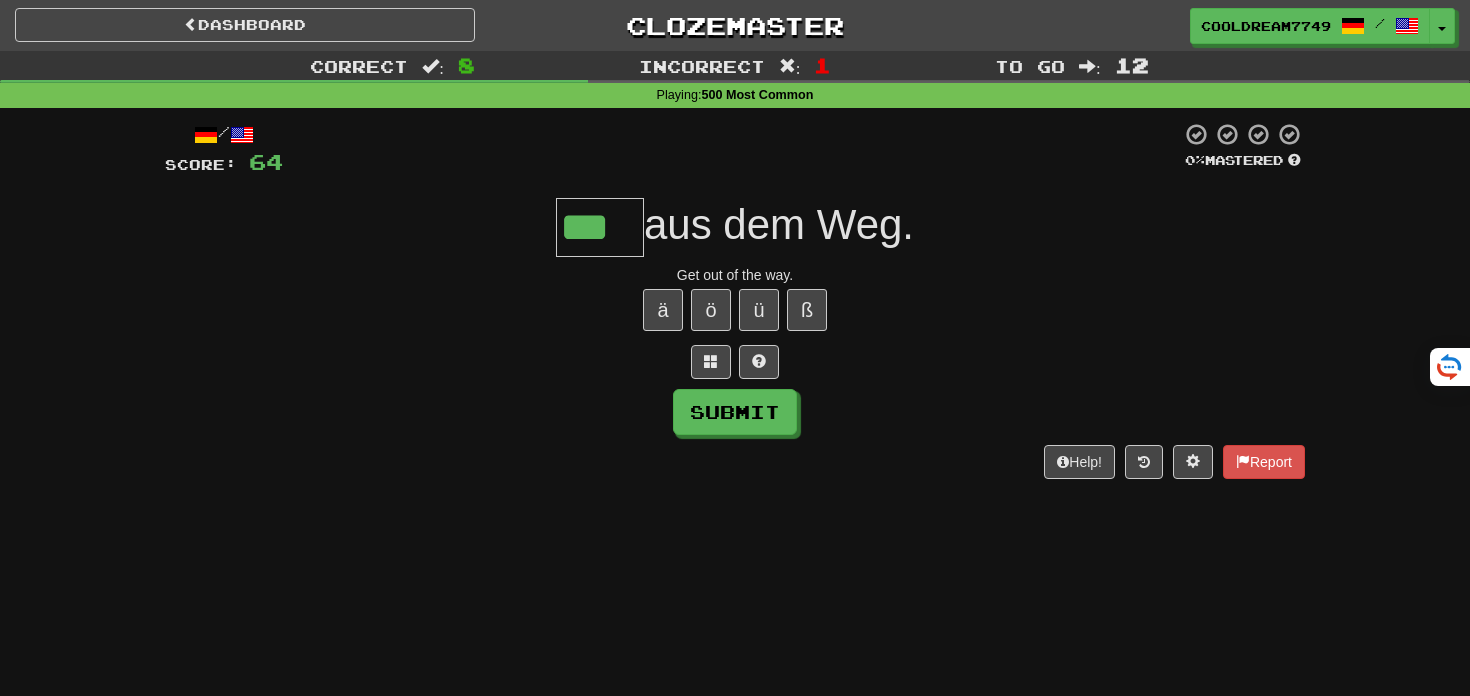 type on "***" 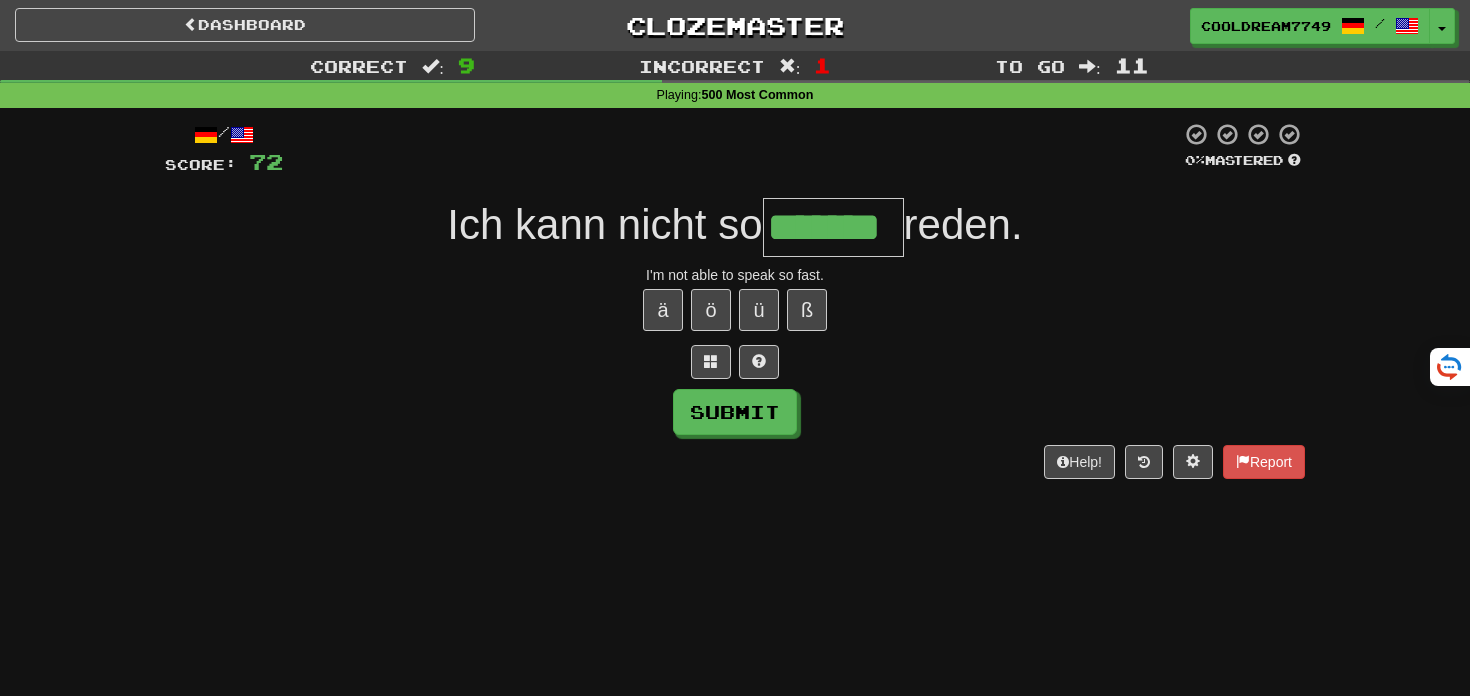type on "*******" 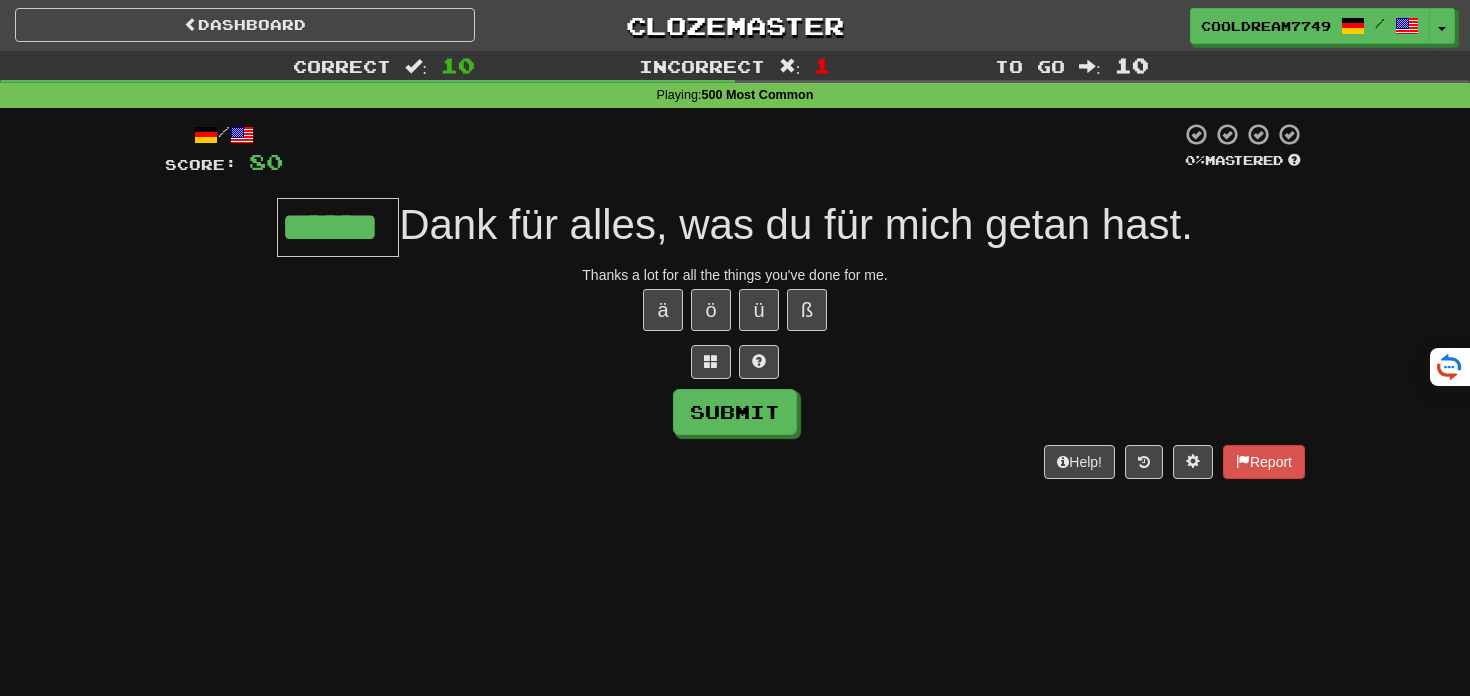 type on "******" 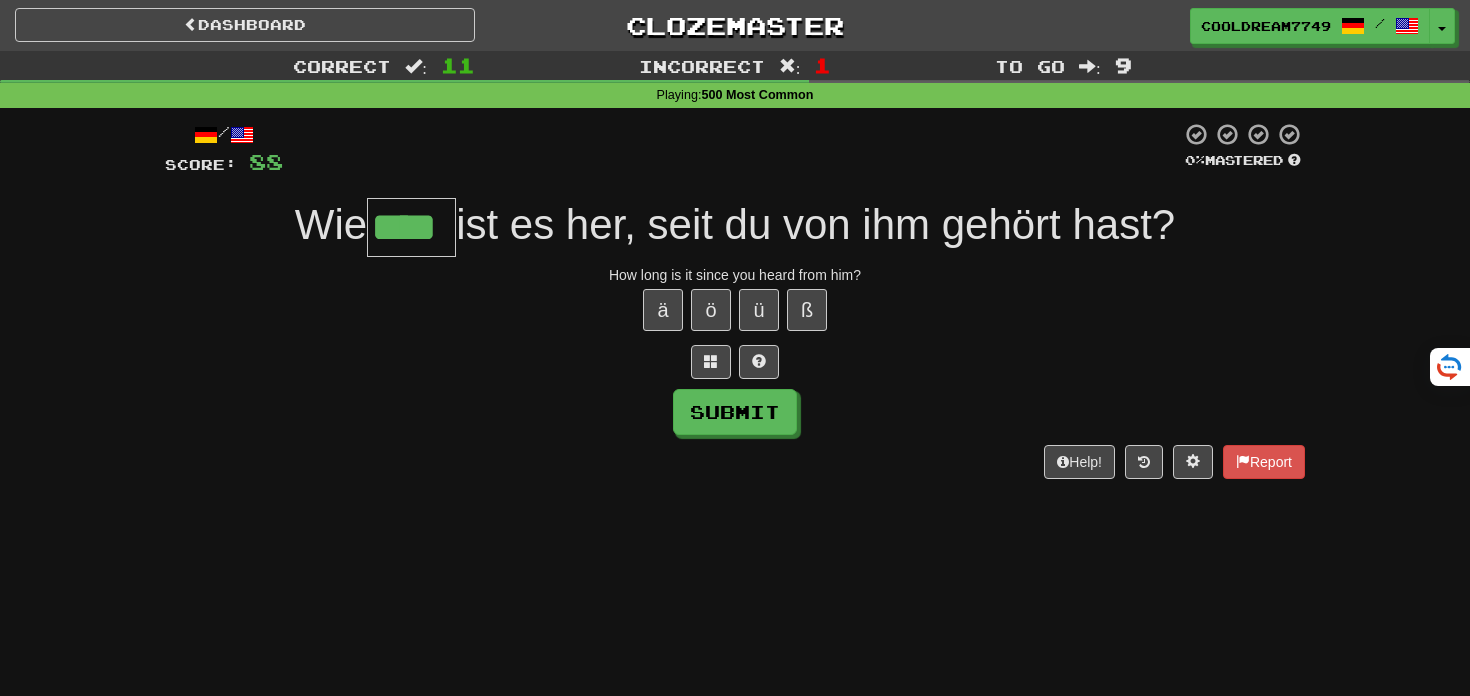type on "****" 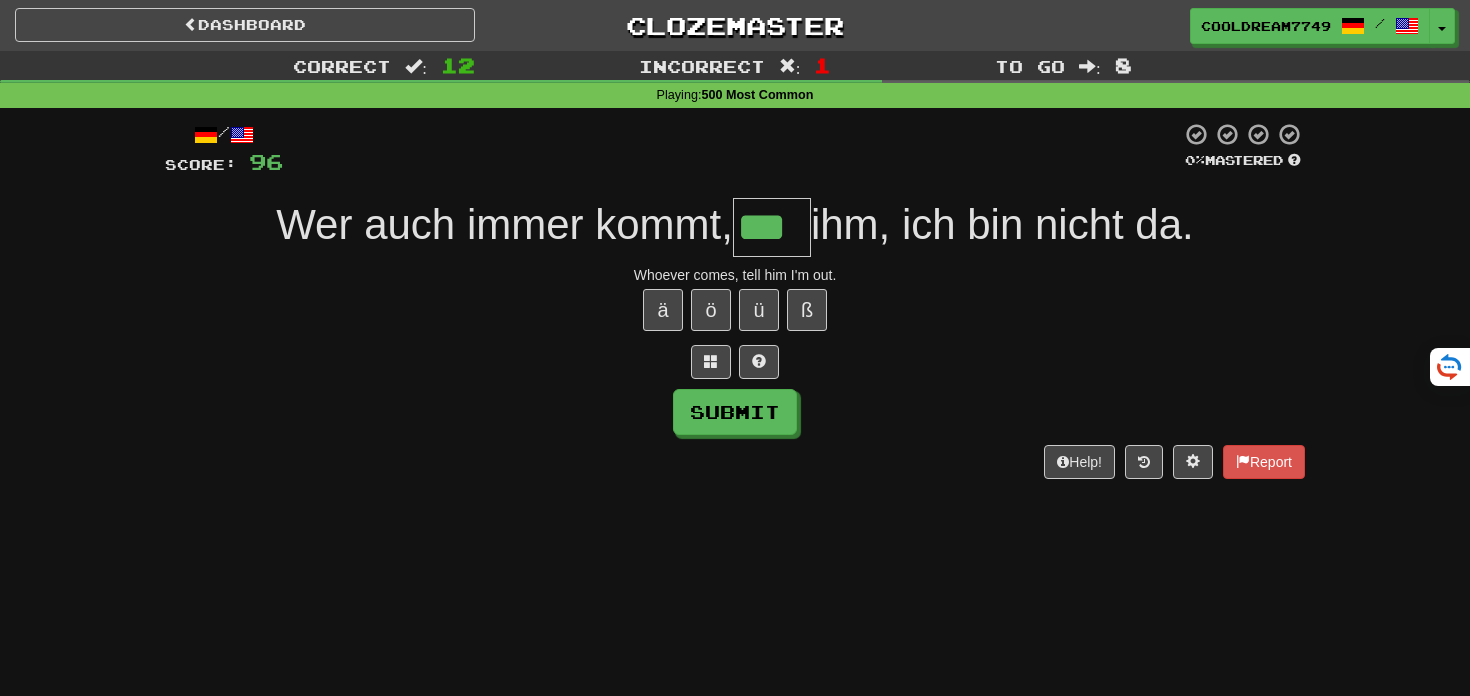 type on "***" 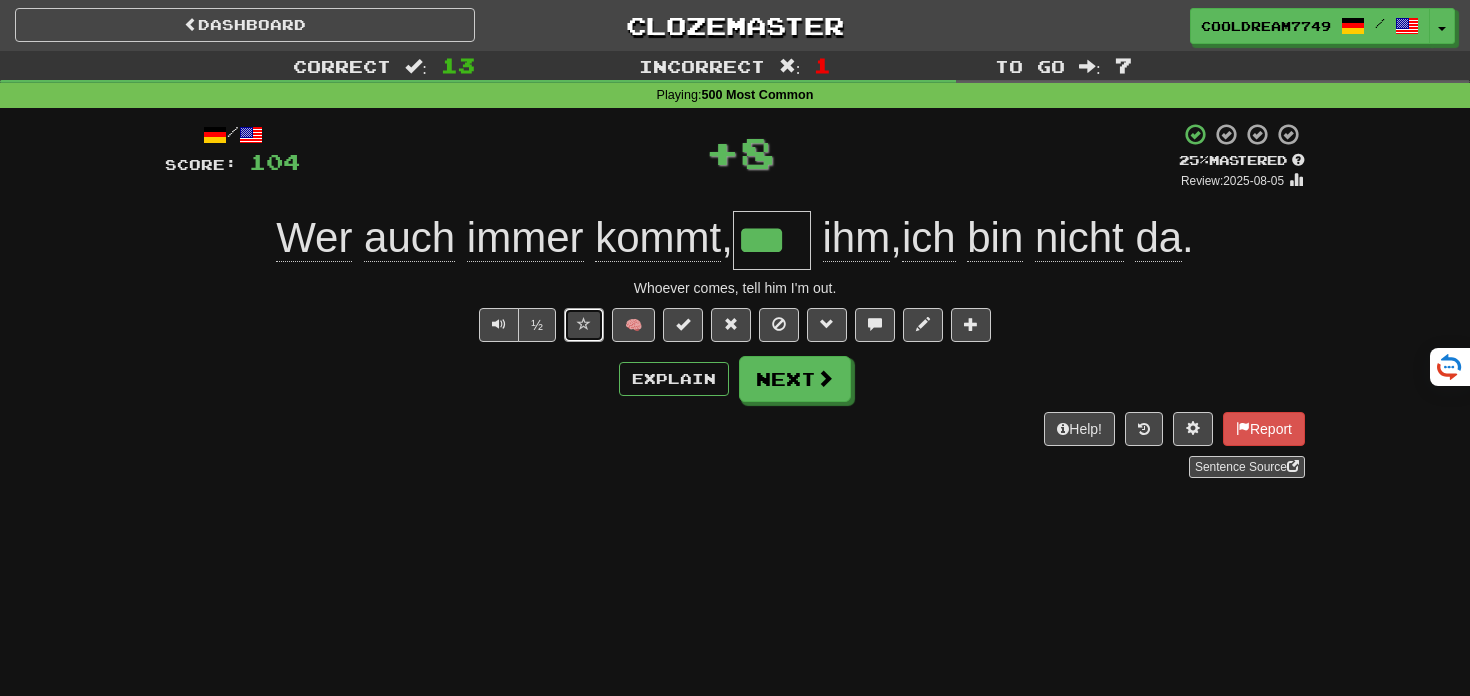 click at bounding box center (584, 324) 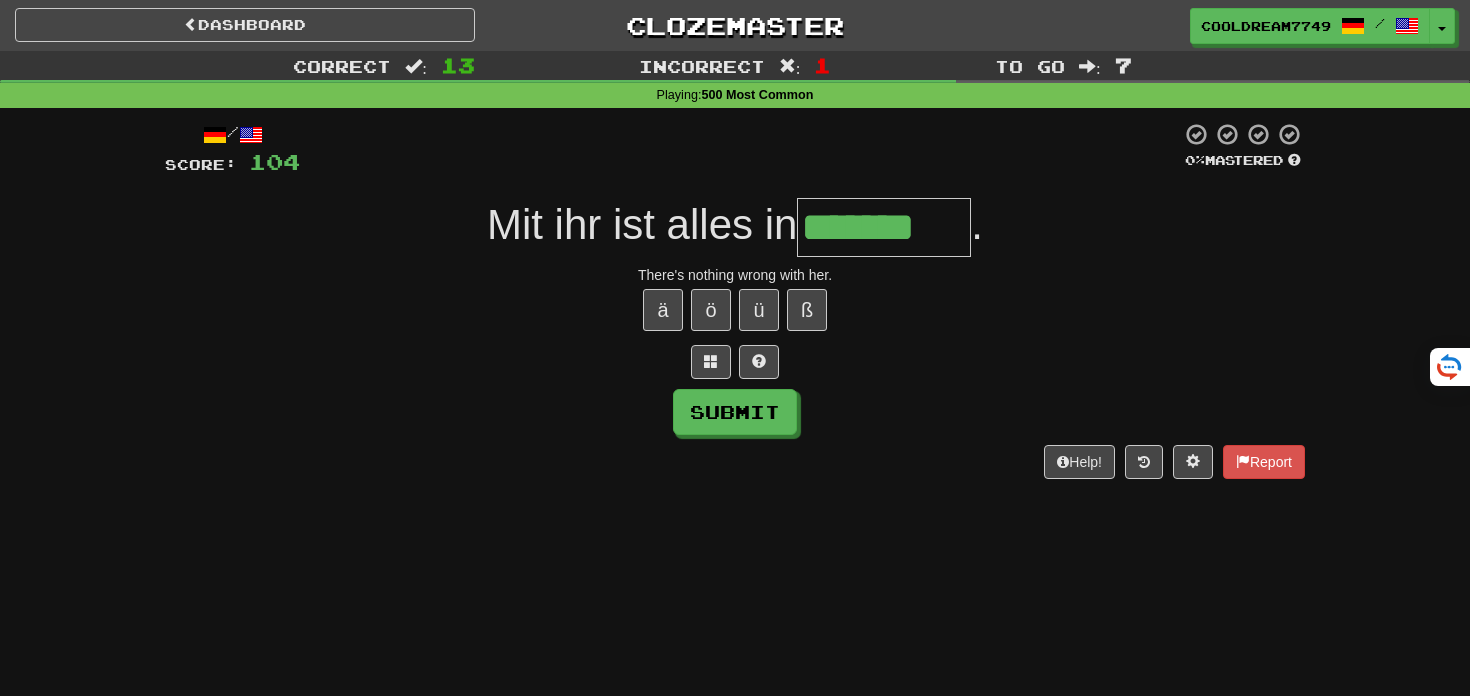 type on "*******" 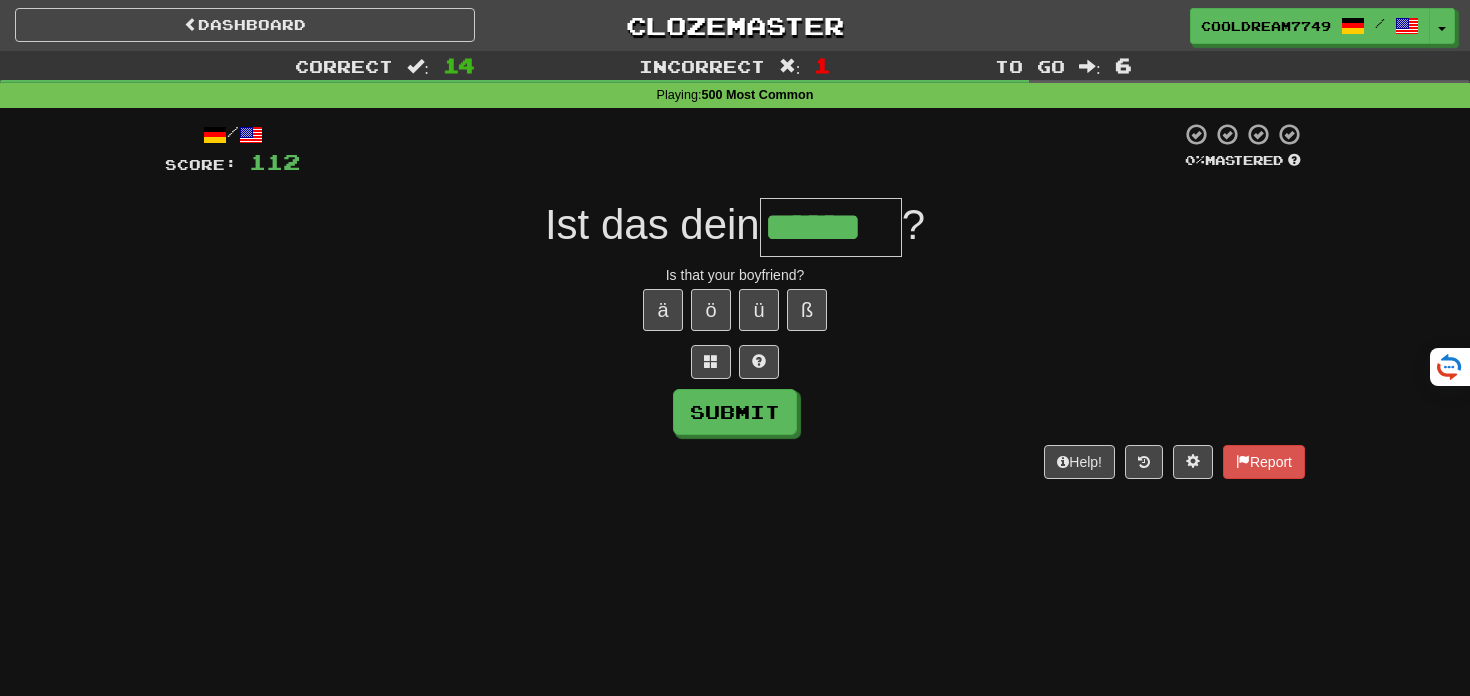 type on "******" 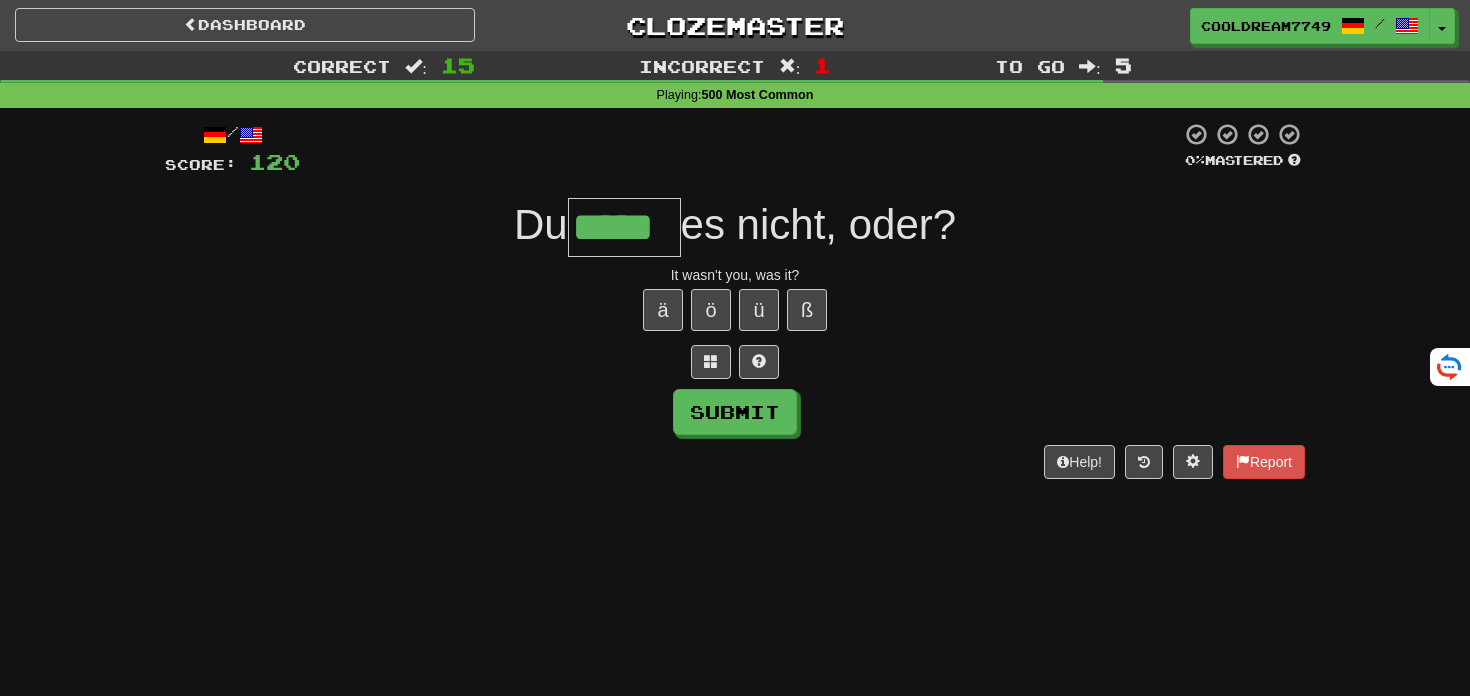 type on "*****" 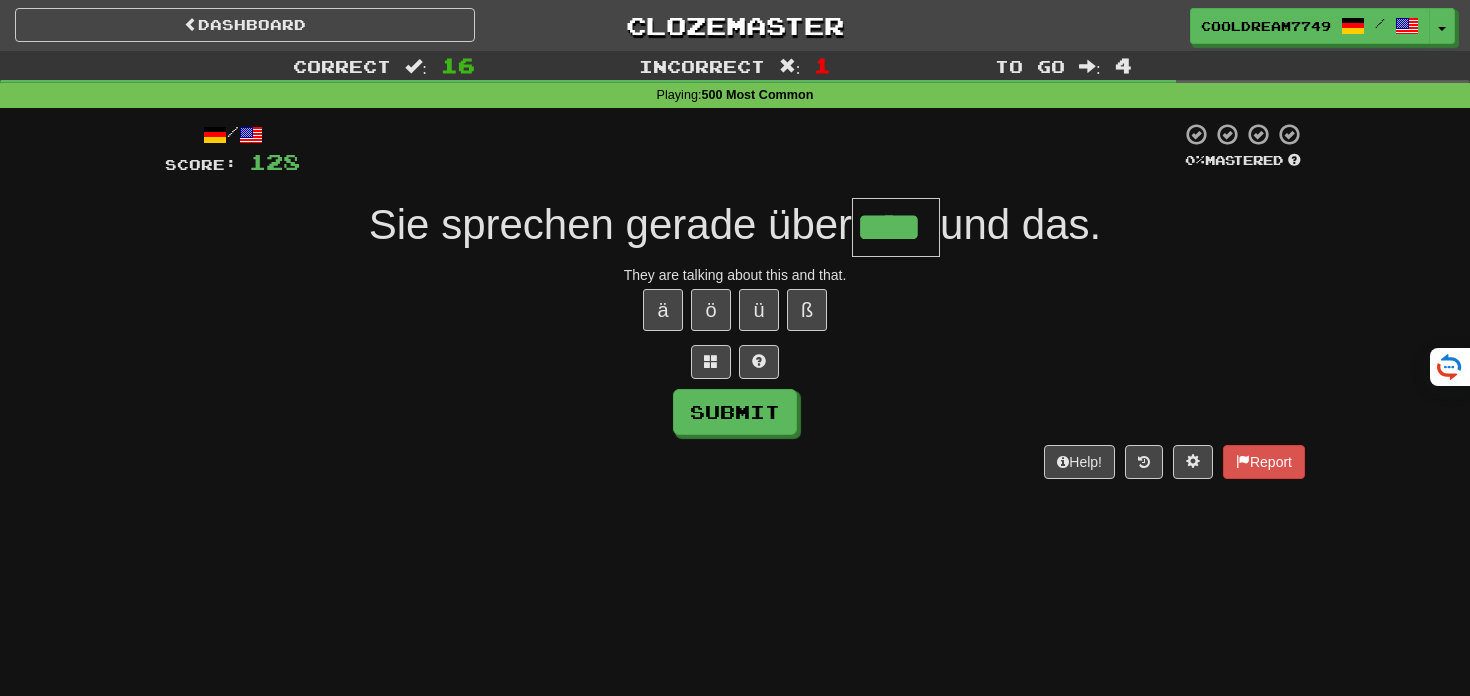 type on "****" 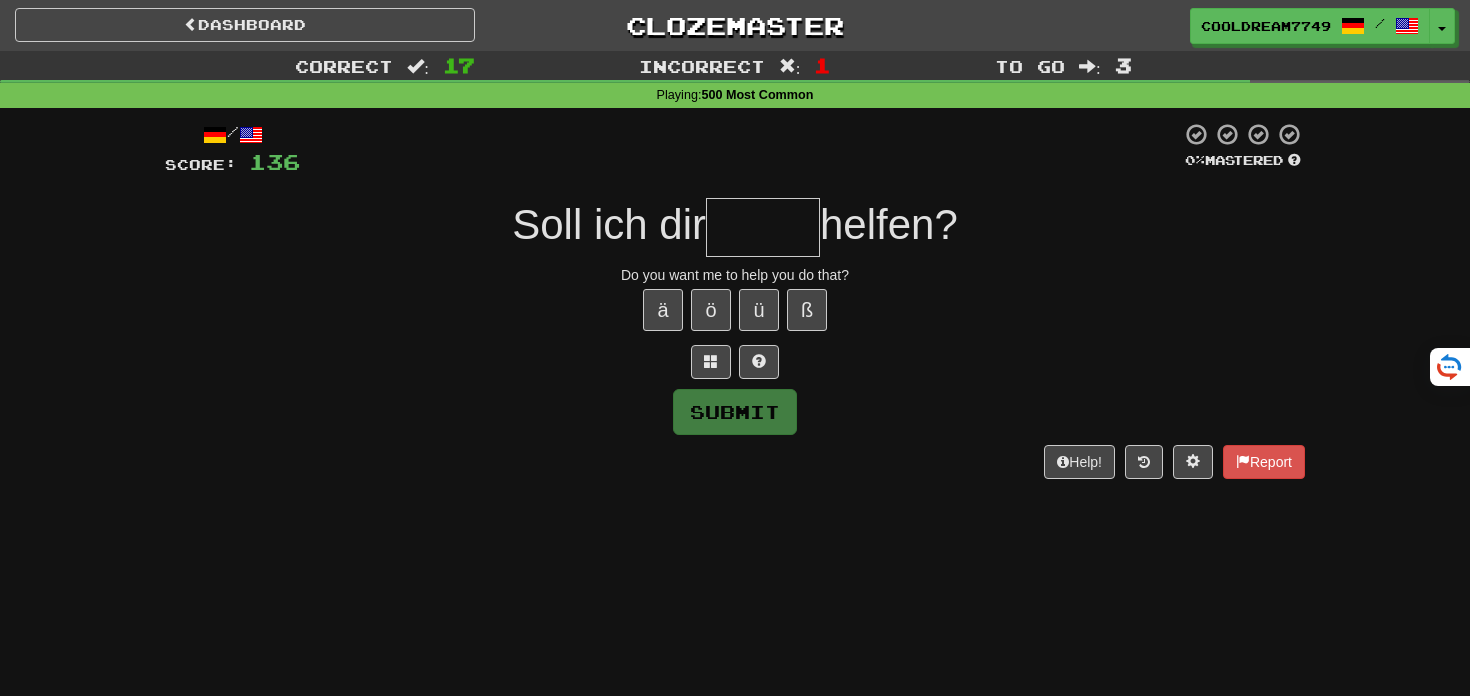 type on "*" 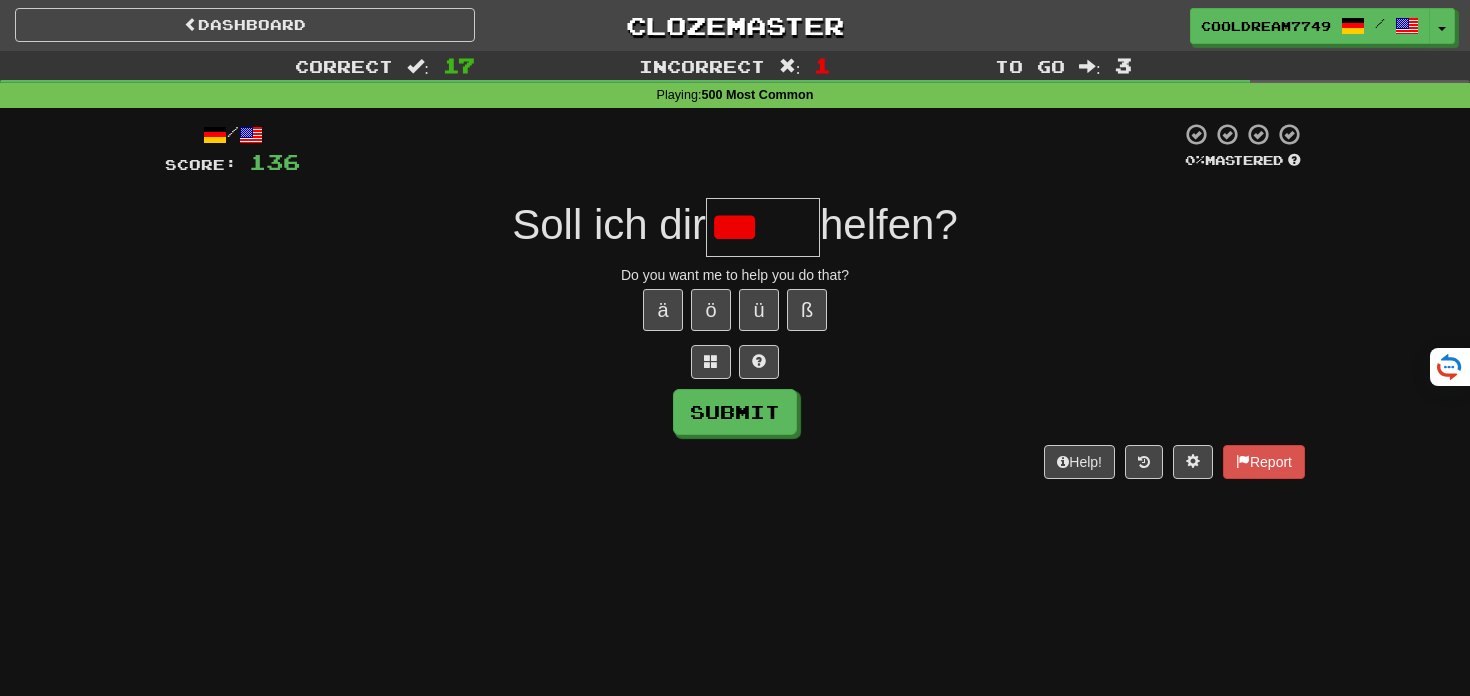type on "*****" 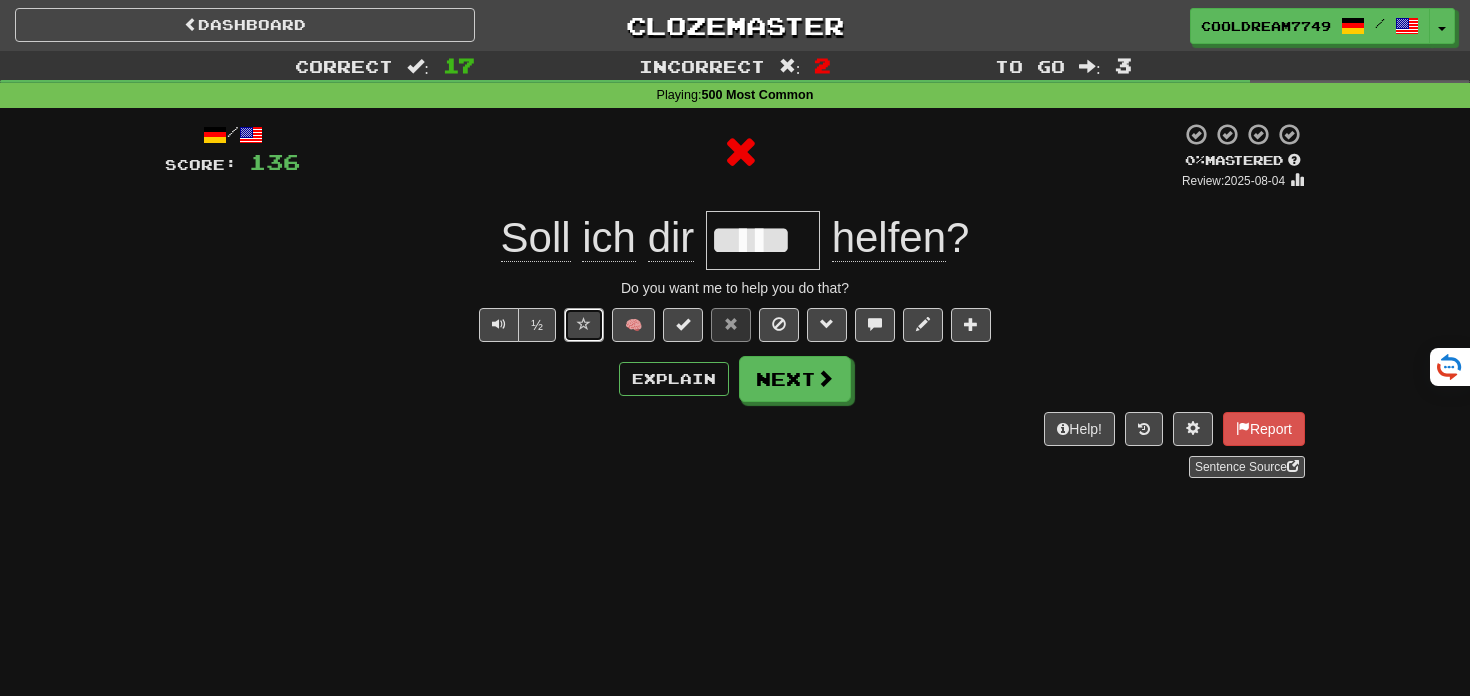 click at bounding box center [584, 324] 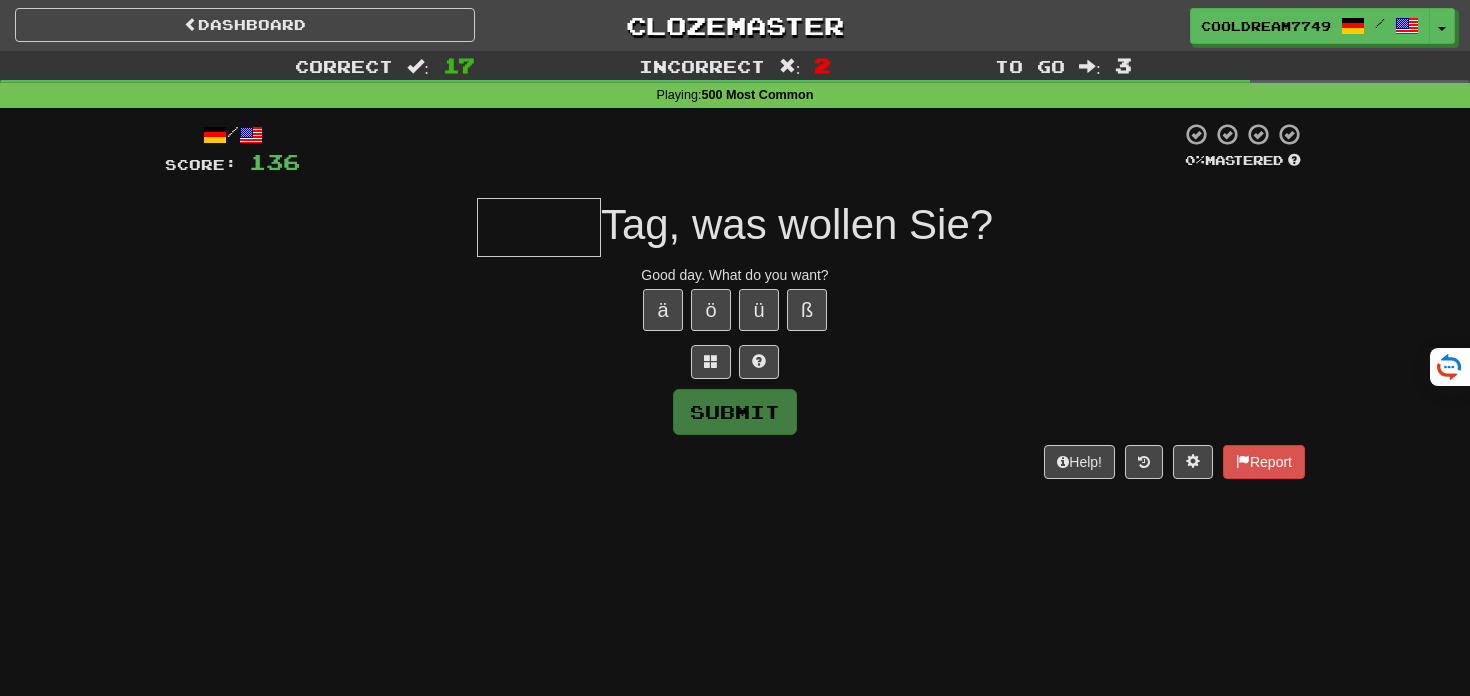 type on "*" 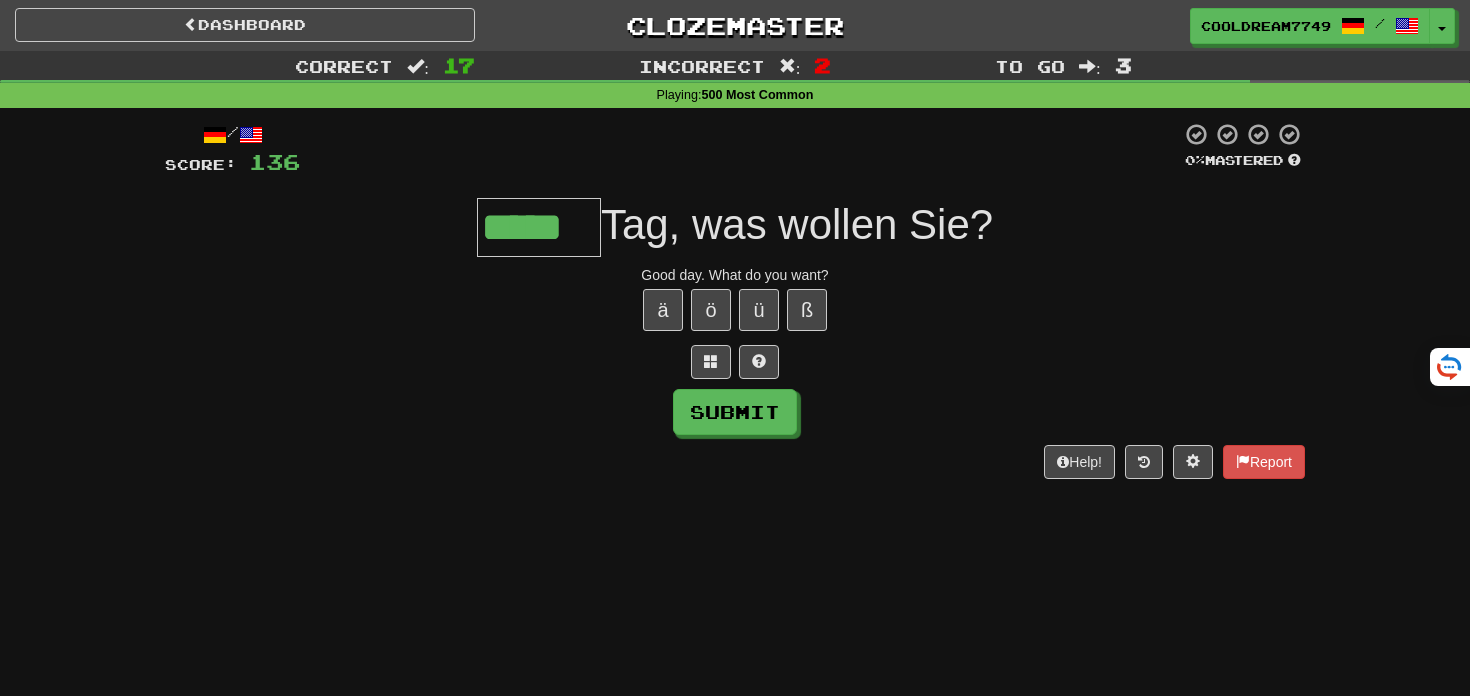 type on "*****" 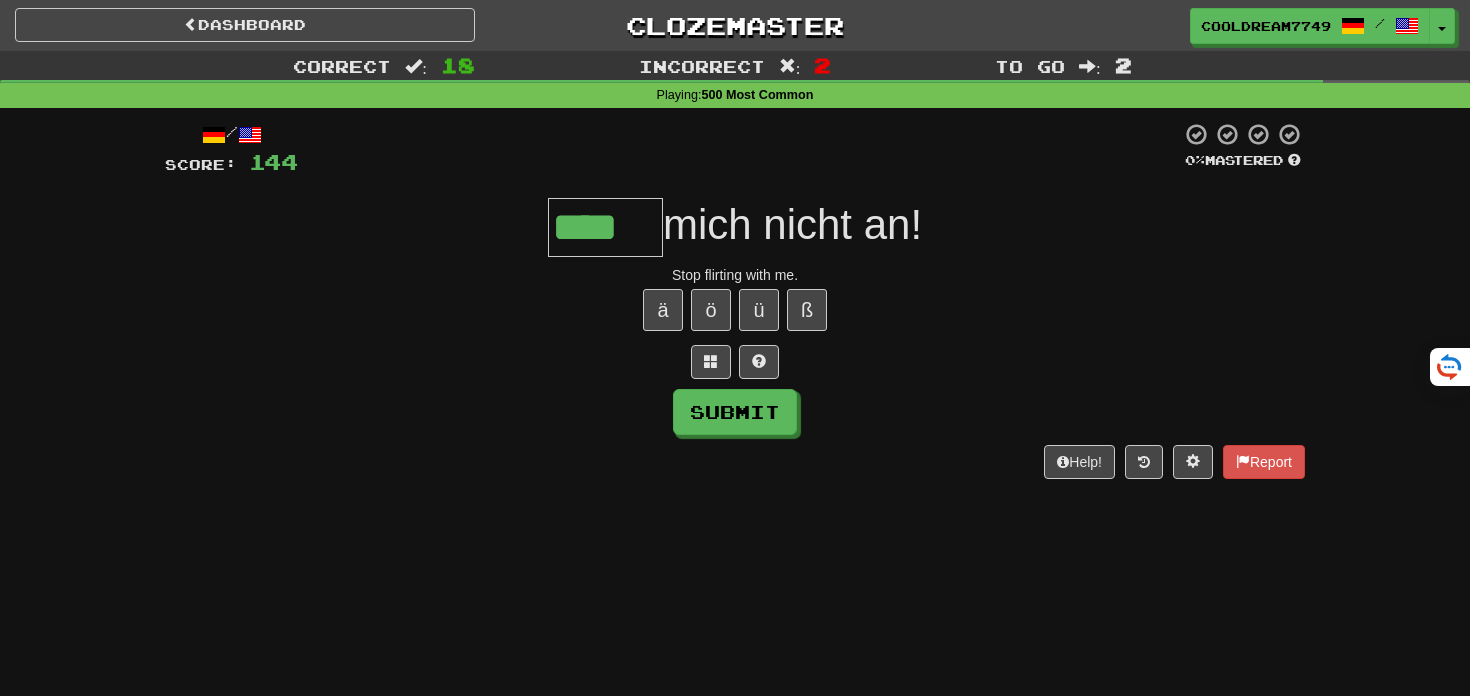 type on "****" 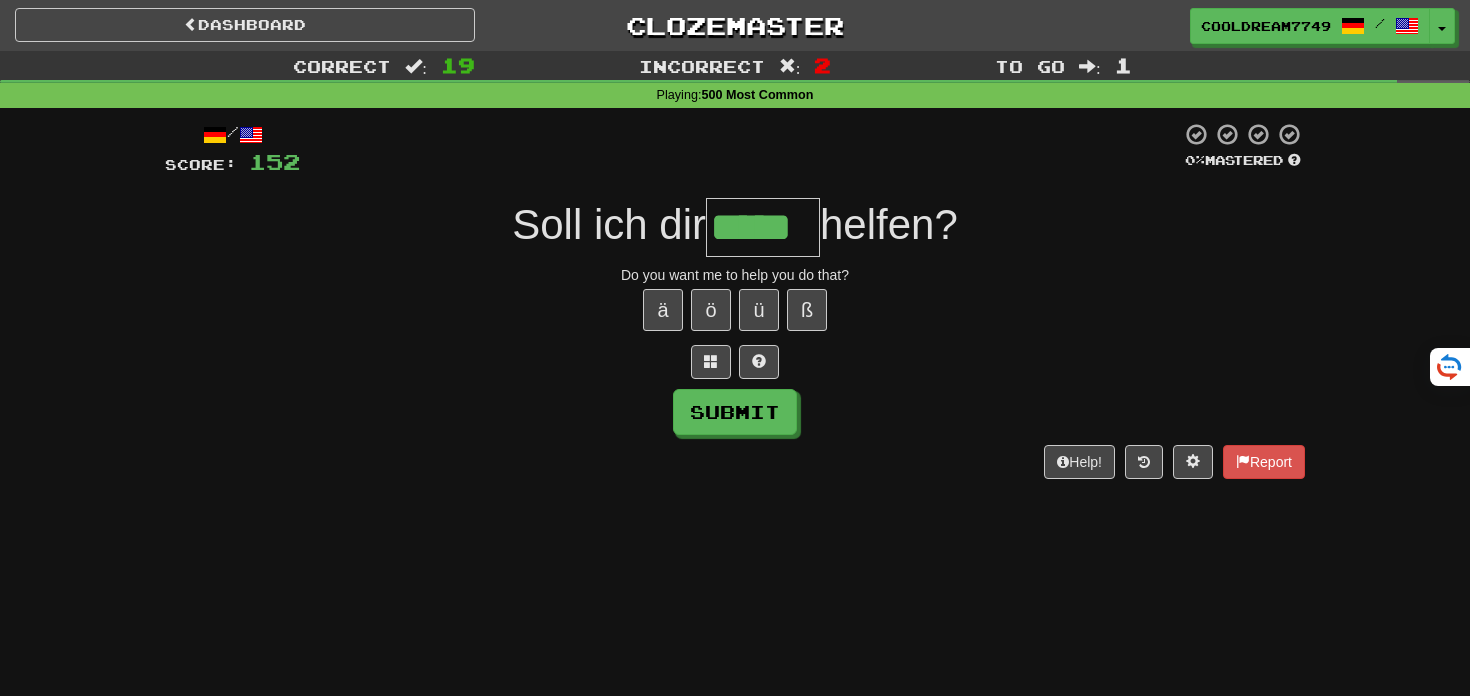 type on "*****" 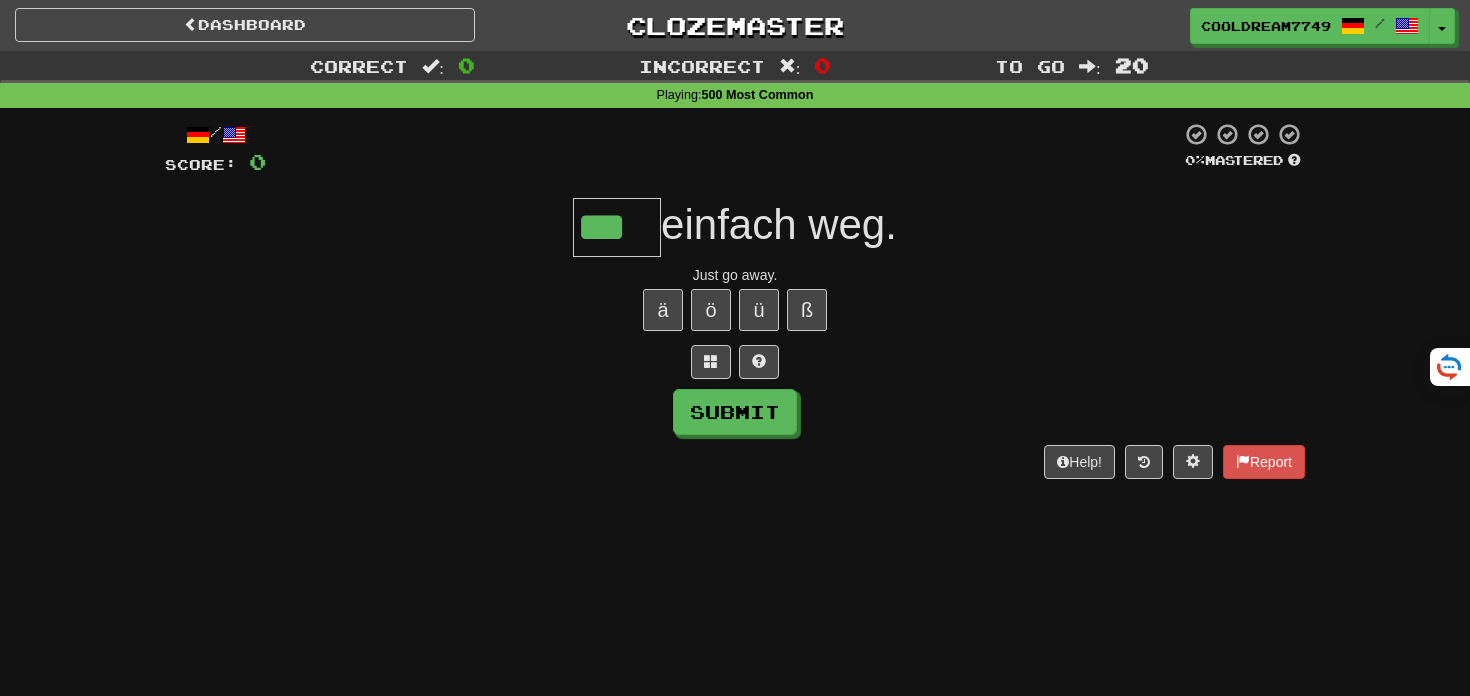 type on "***" 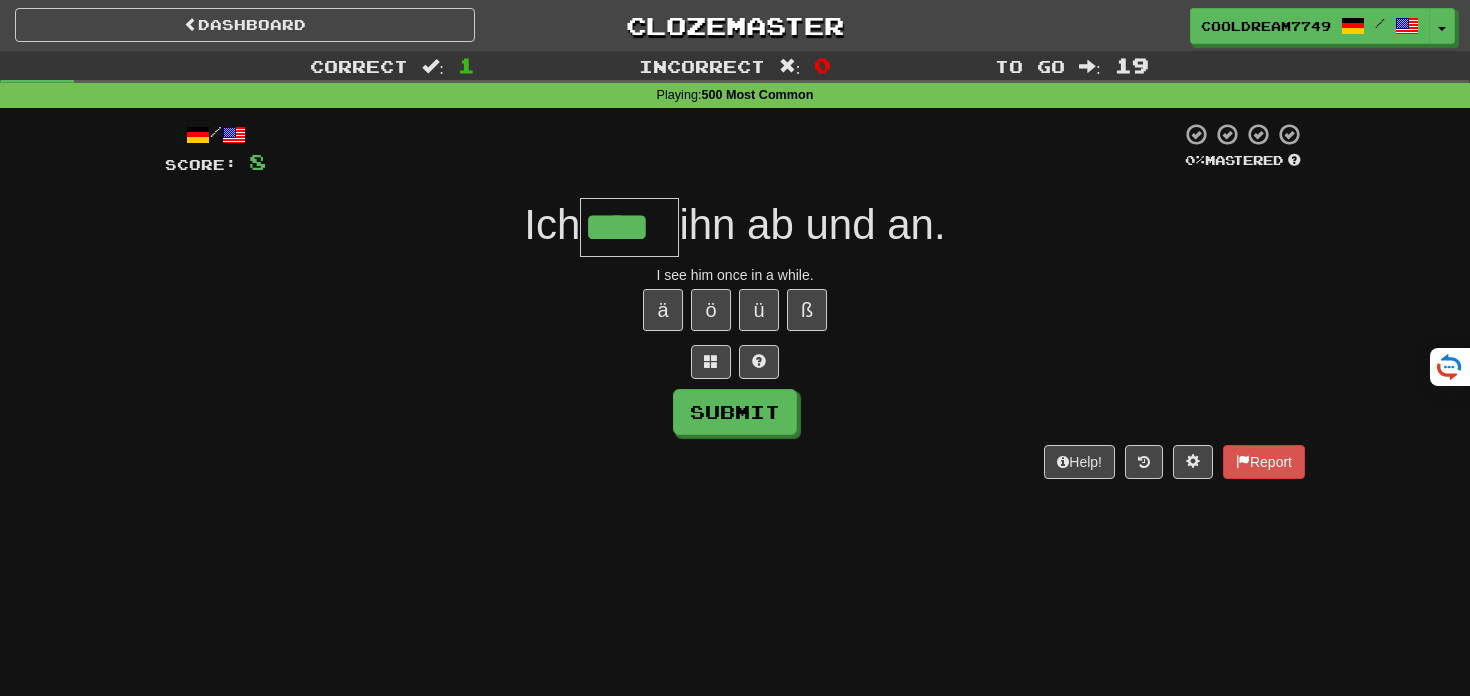 type on "****" 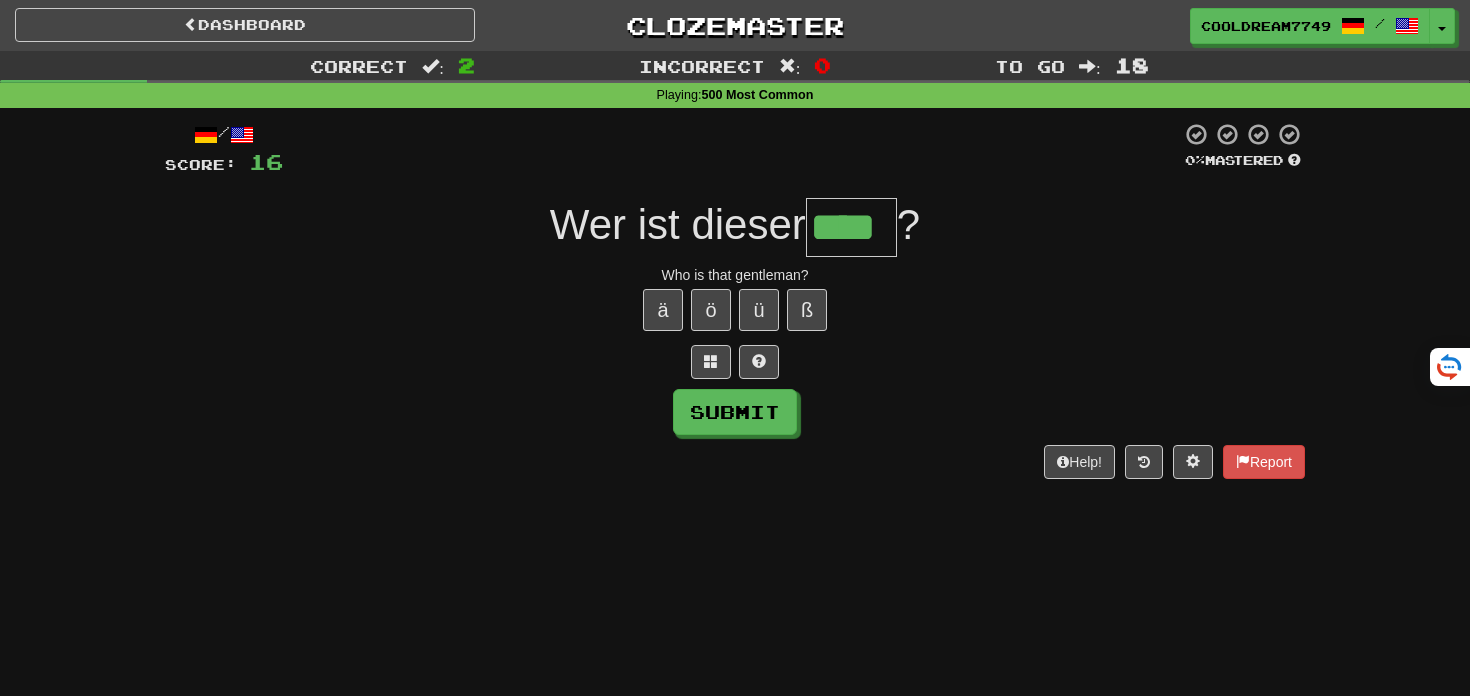 type on "****" 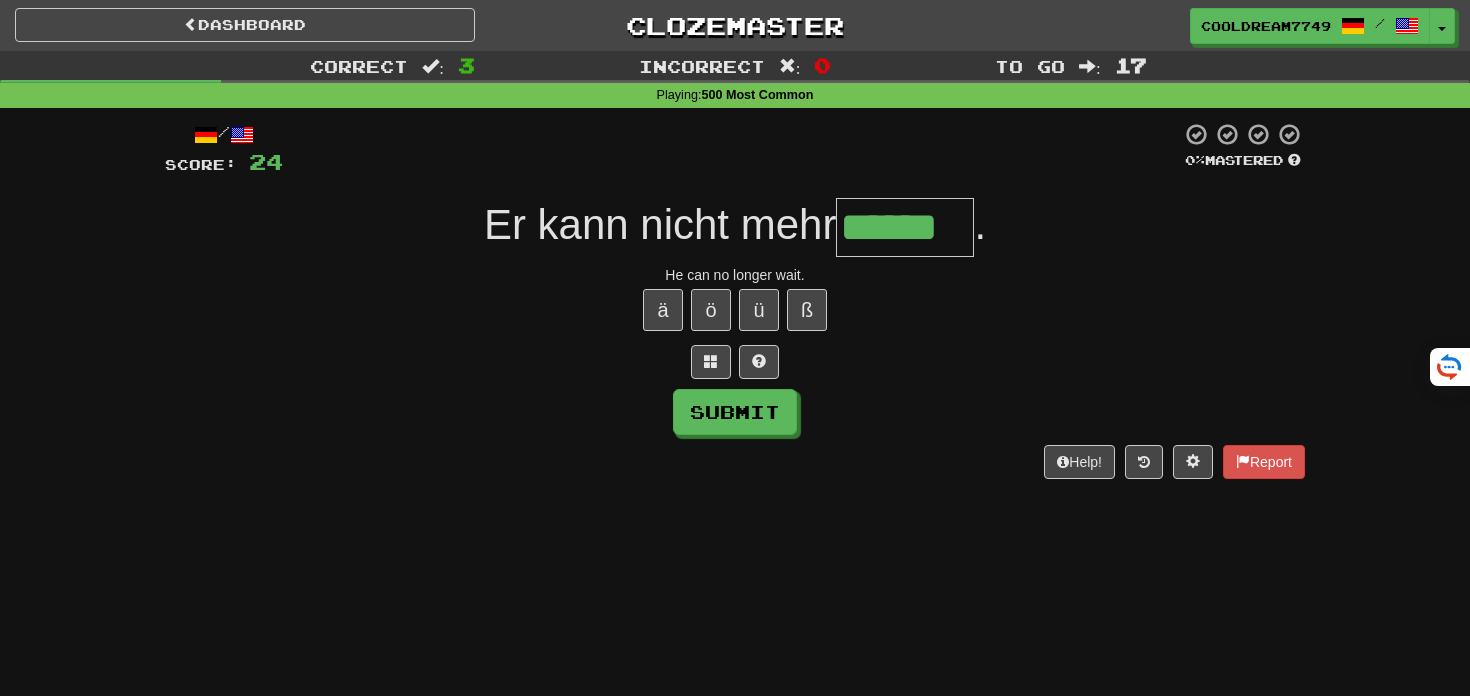 type on "******" 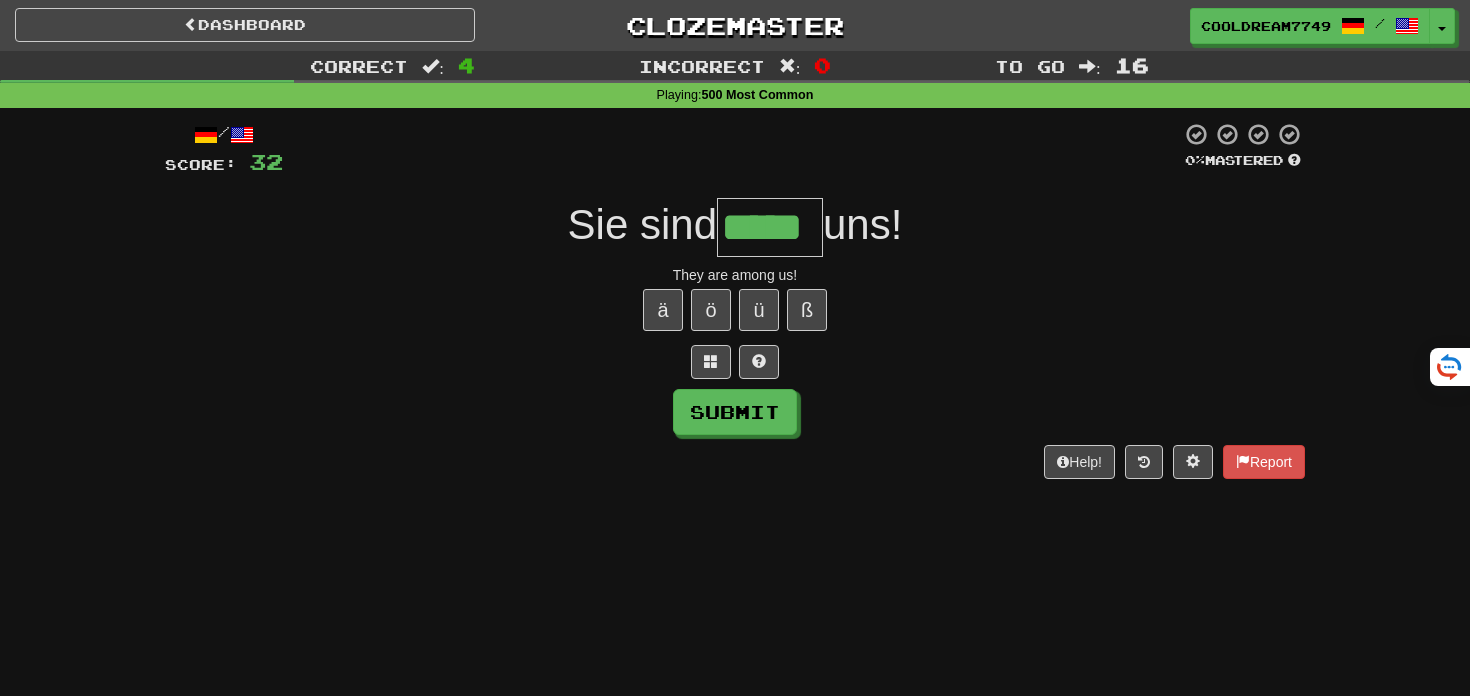type on "*****" 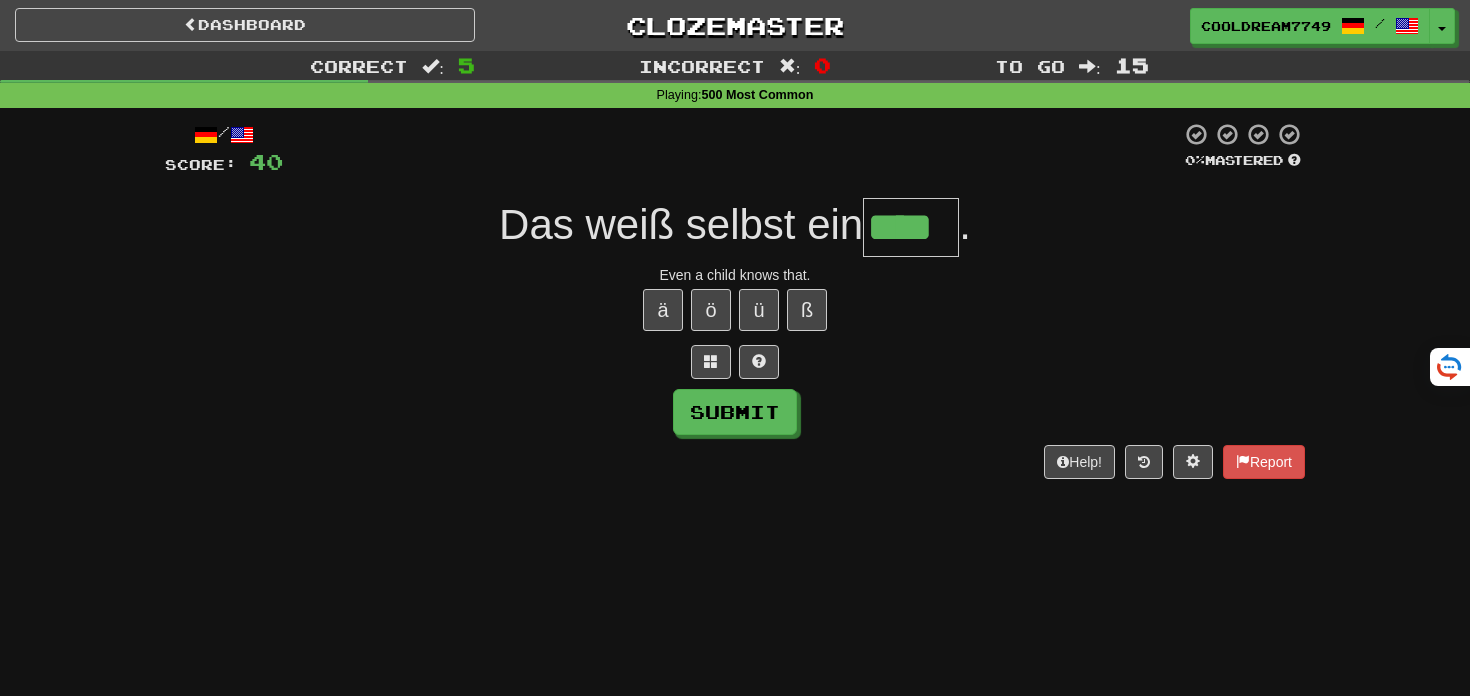 type on "****" 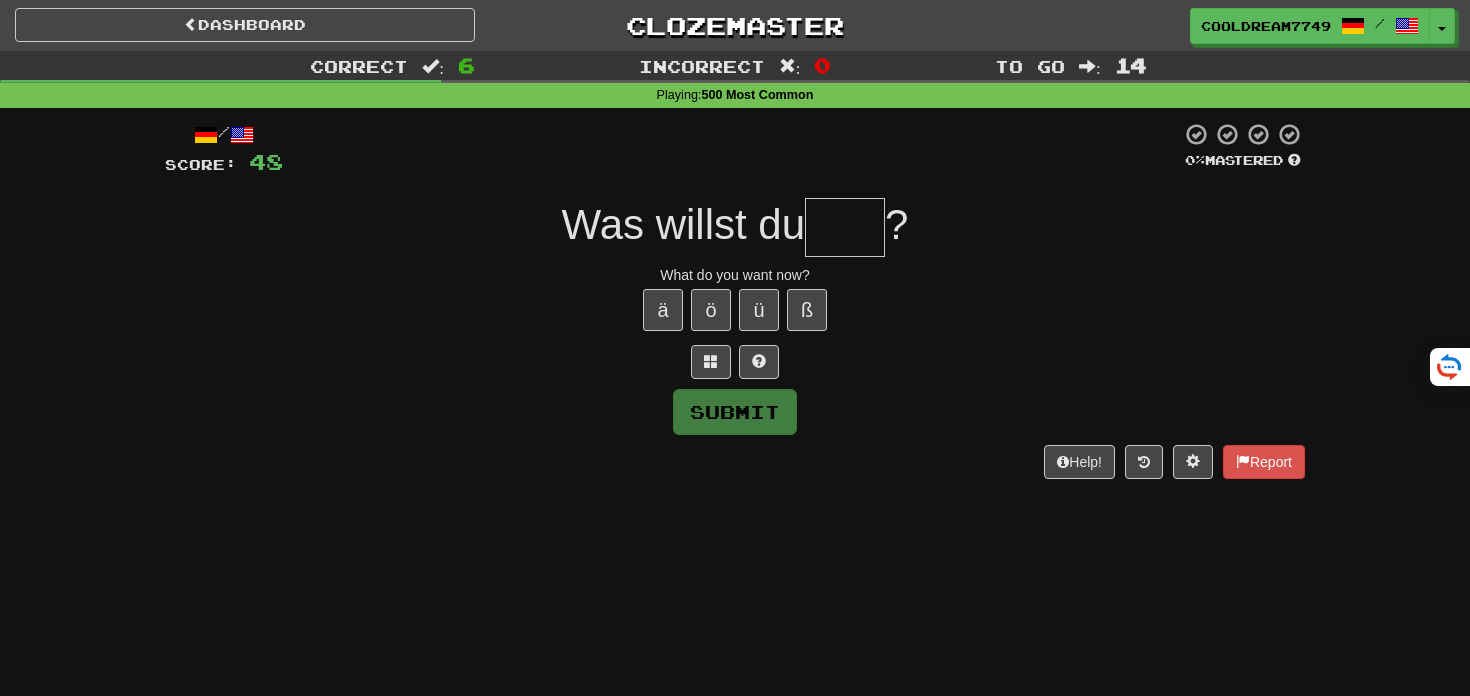type on "*" 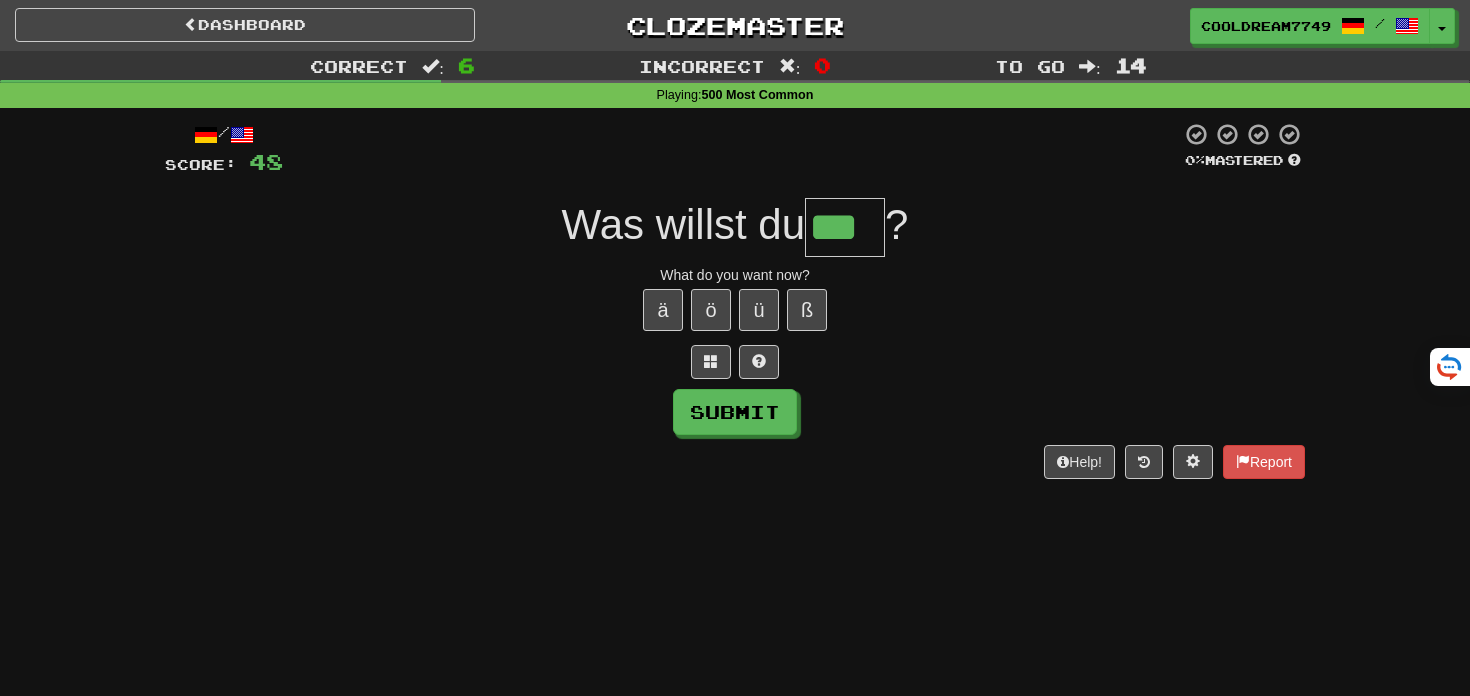 type on "***" 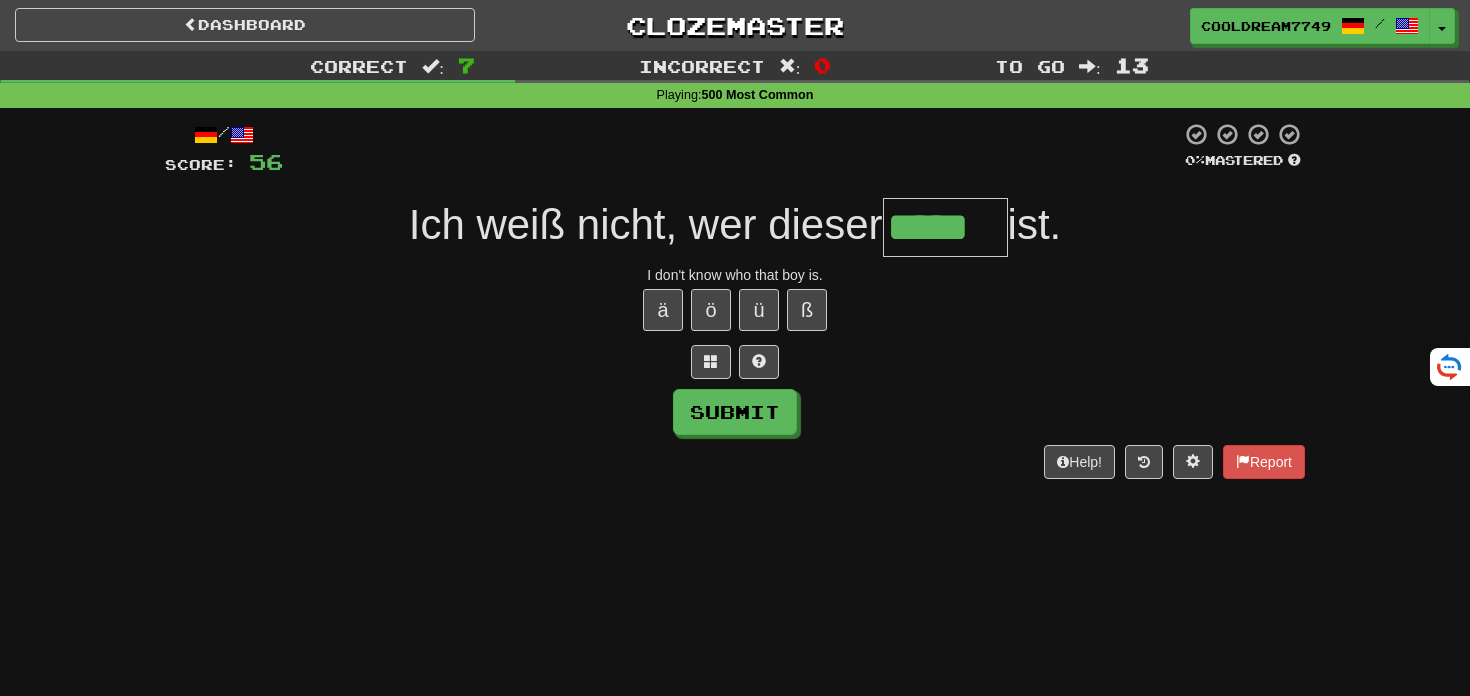type on "*****" 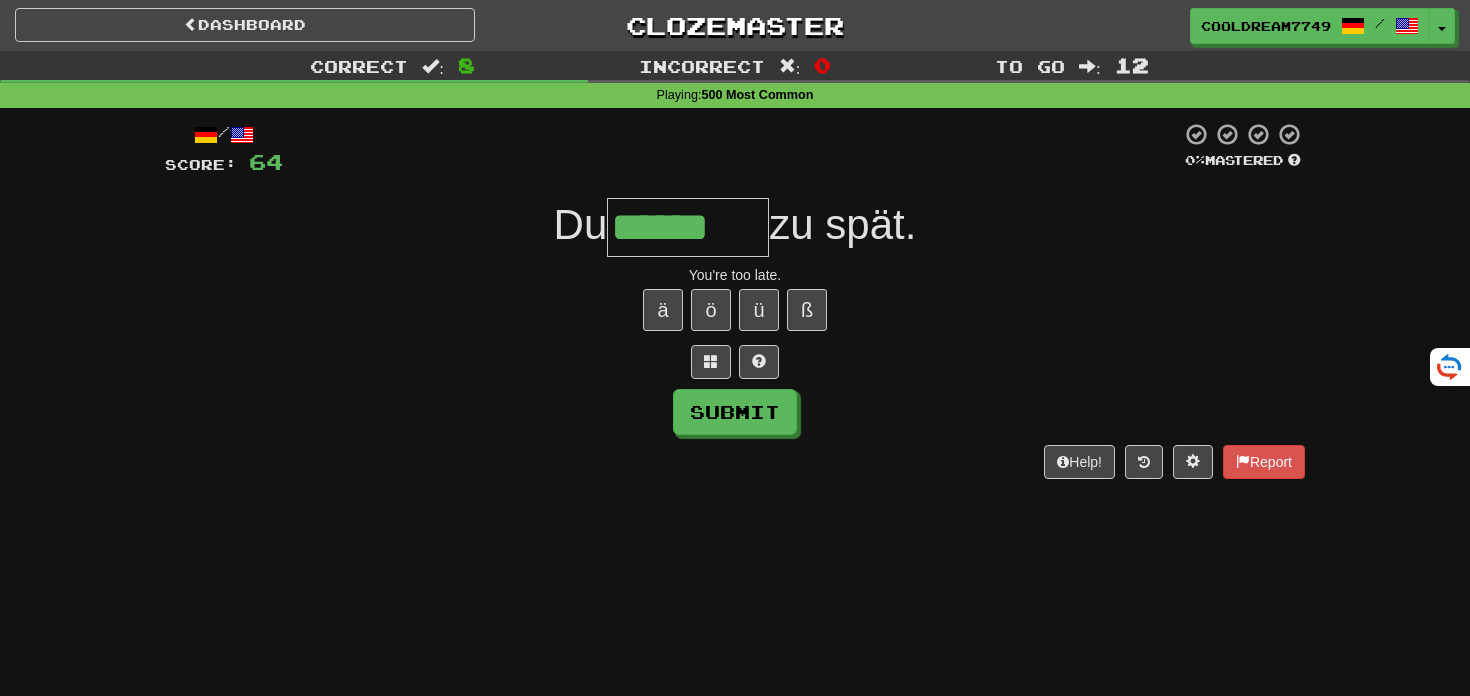 type on "******" 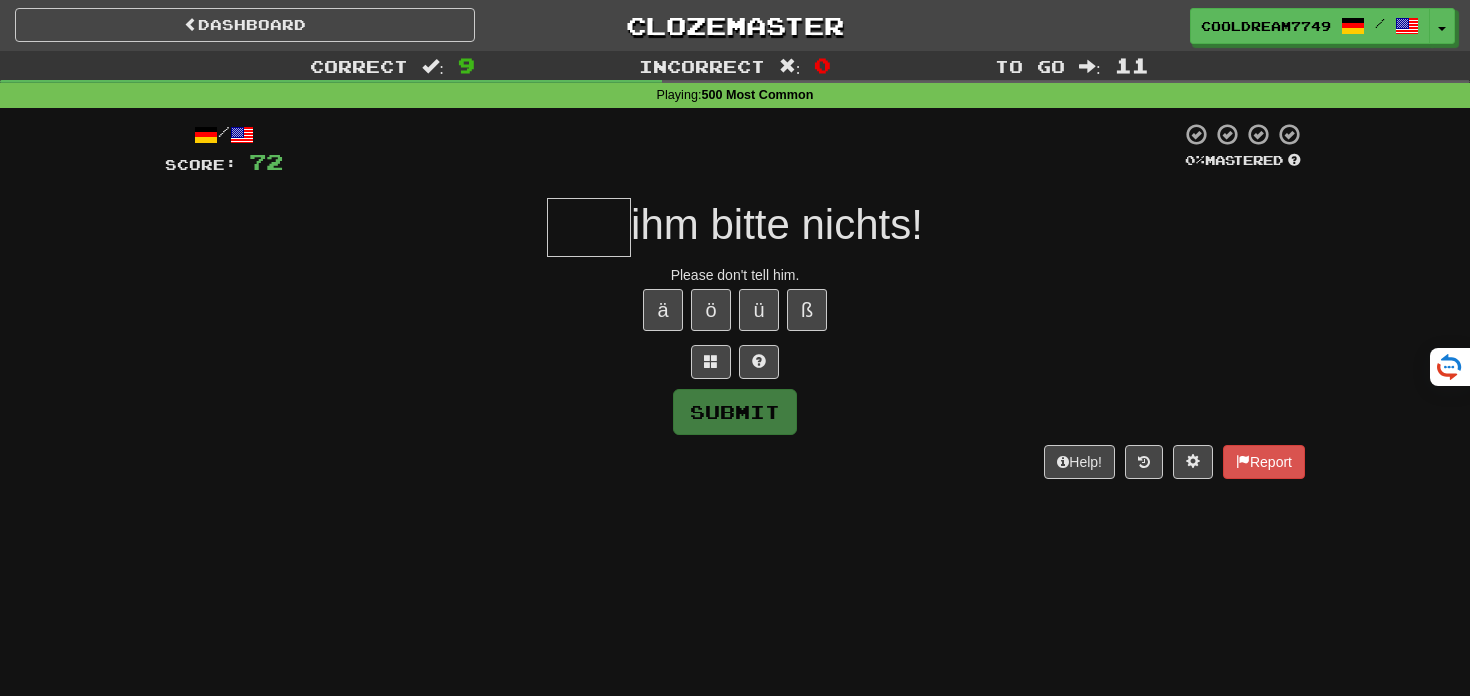 type on "*" 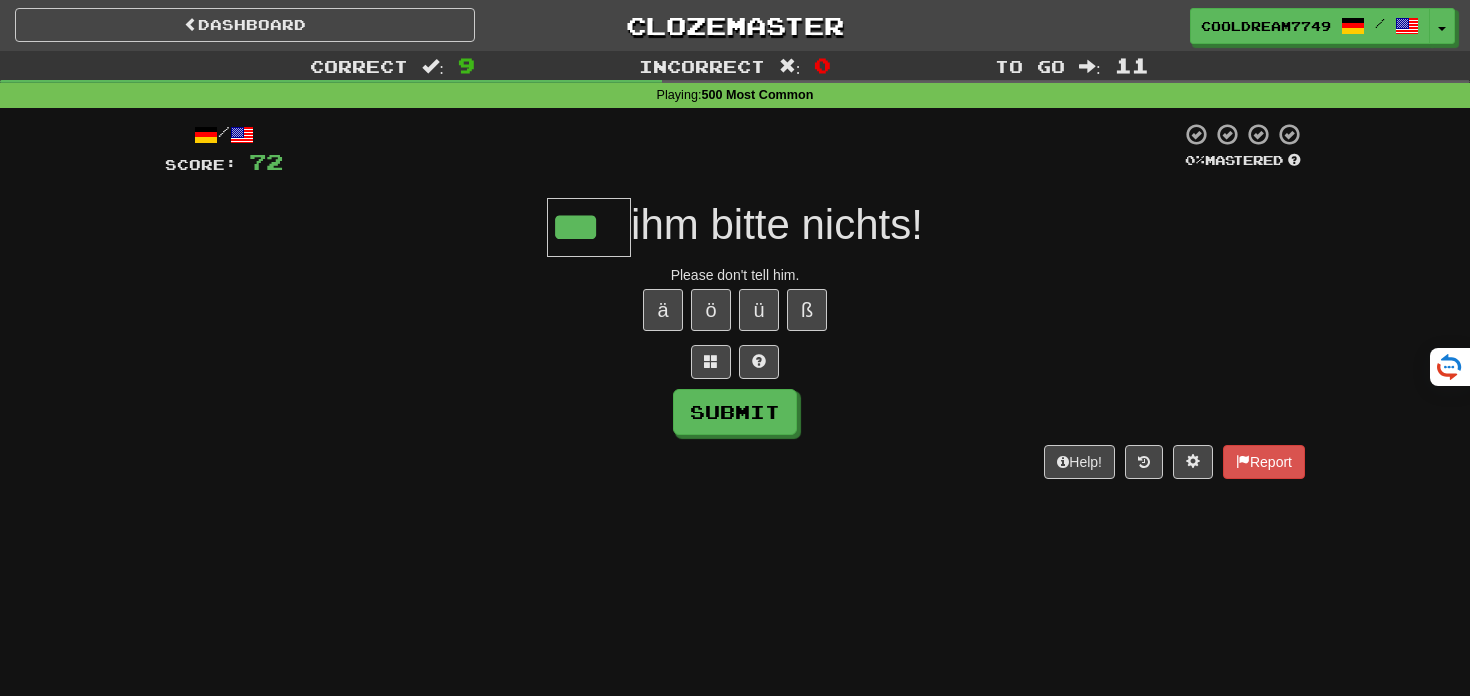 type on "***" 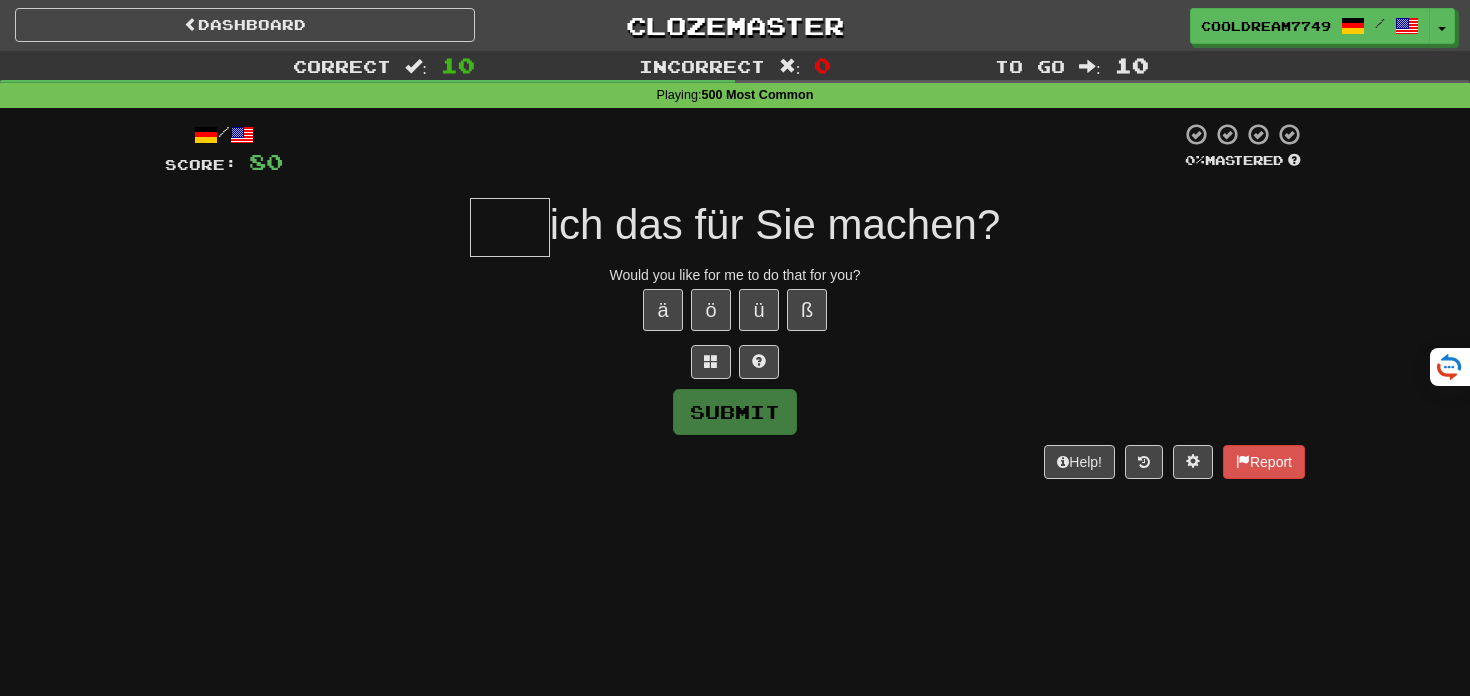 type on "*" 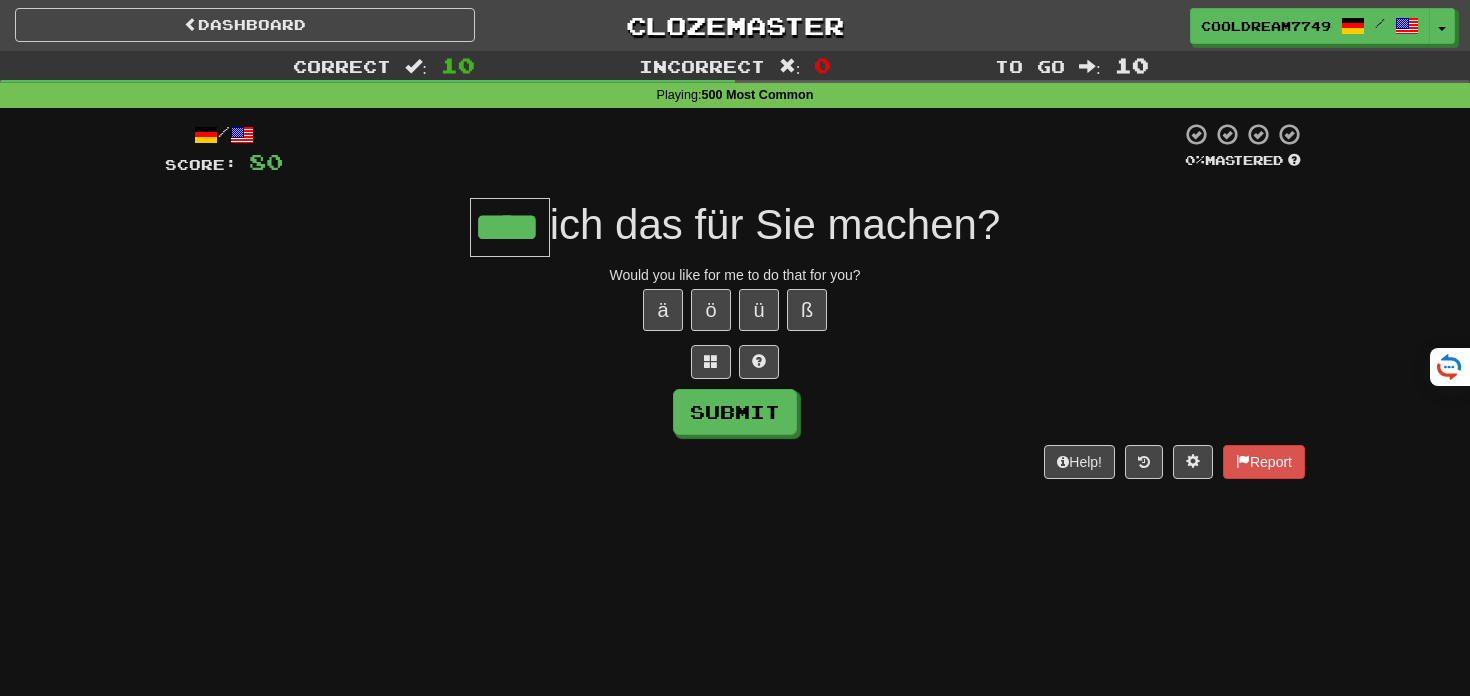 type on "****" 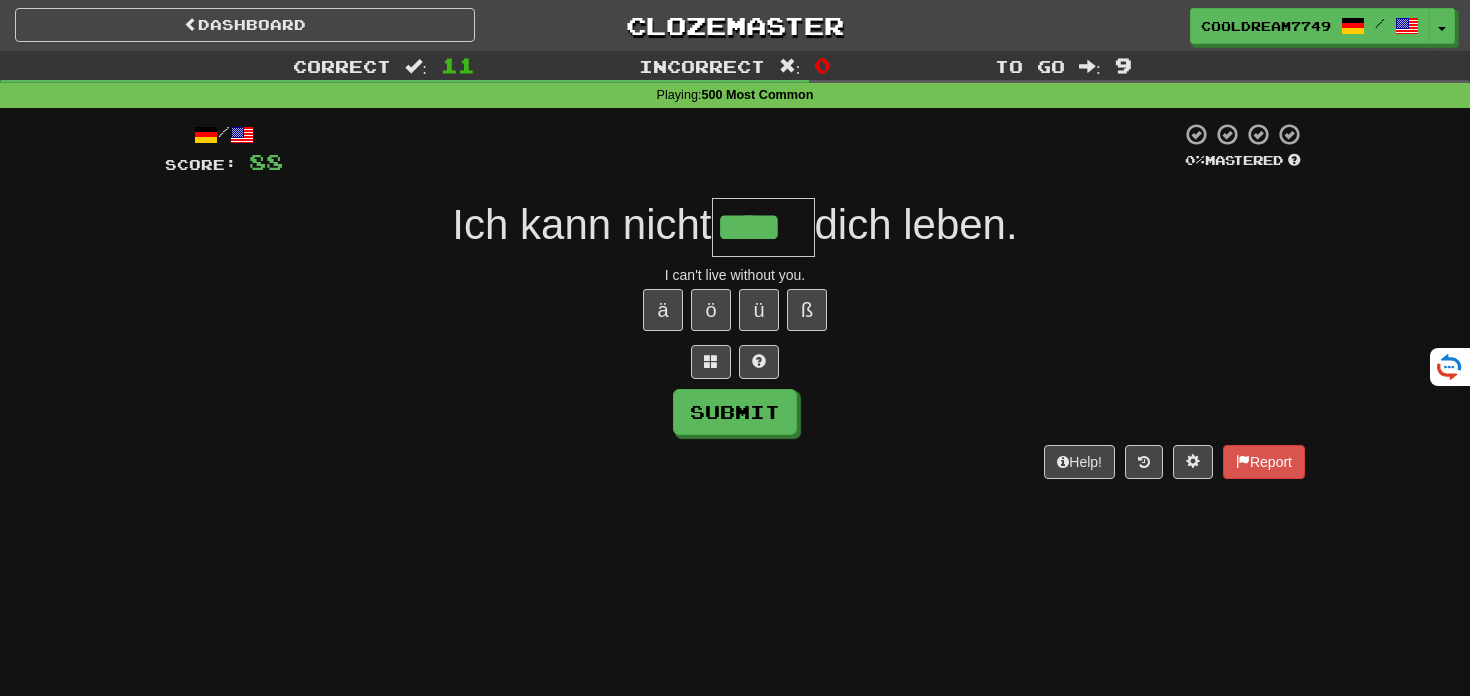 type on "****" 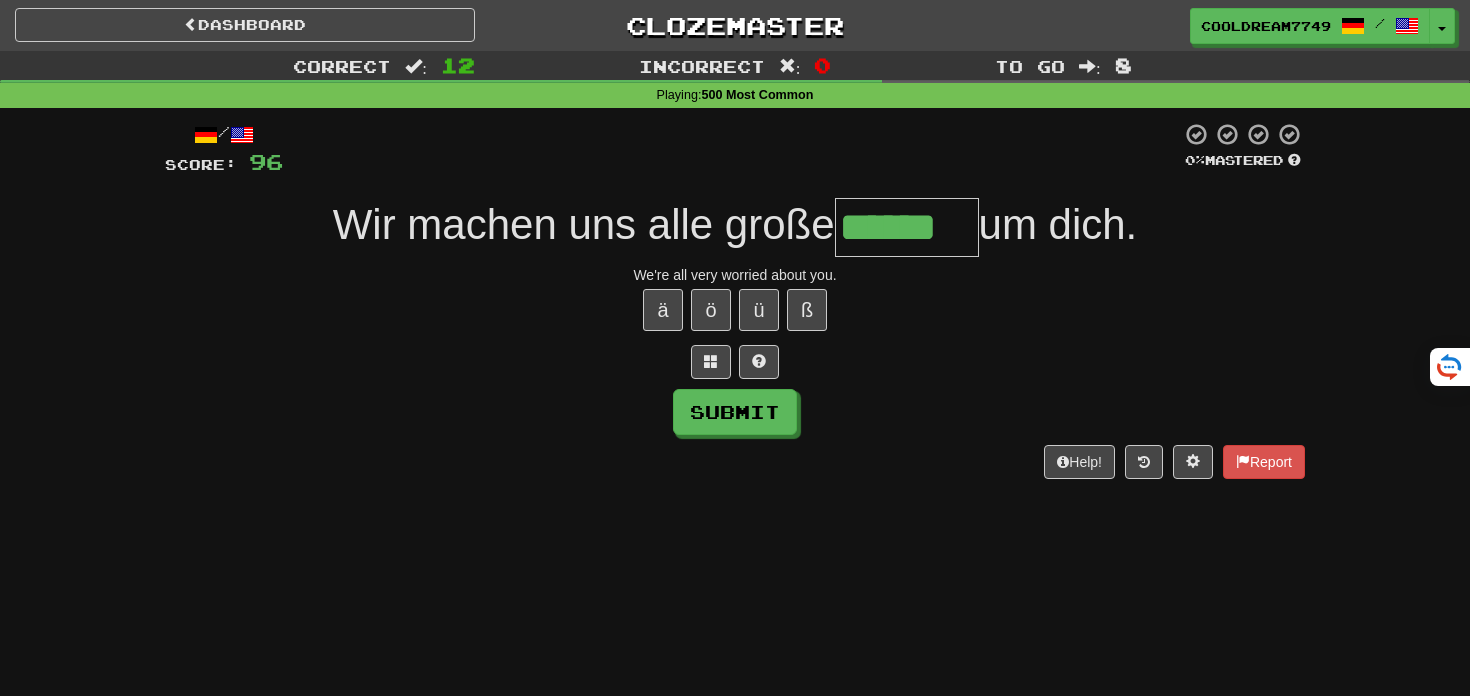 type on "******" 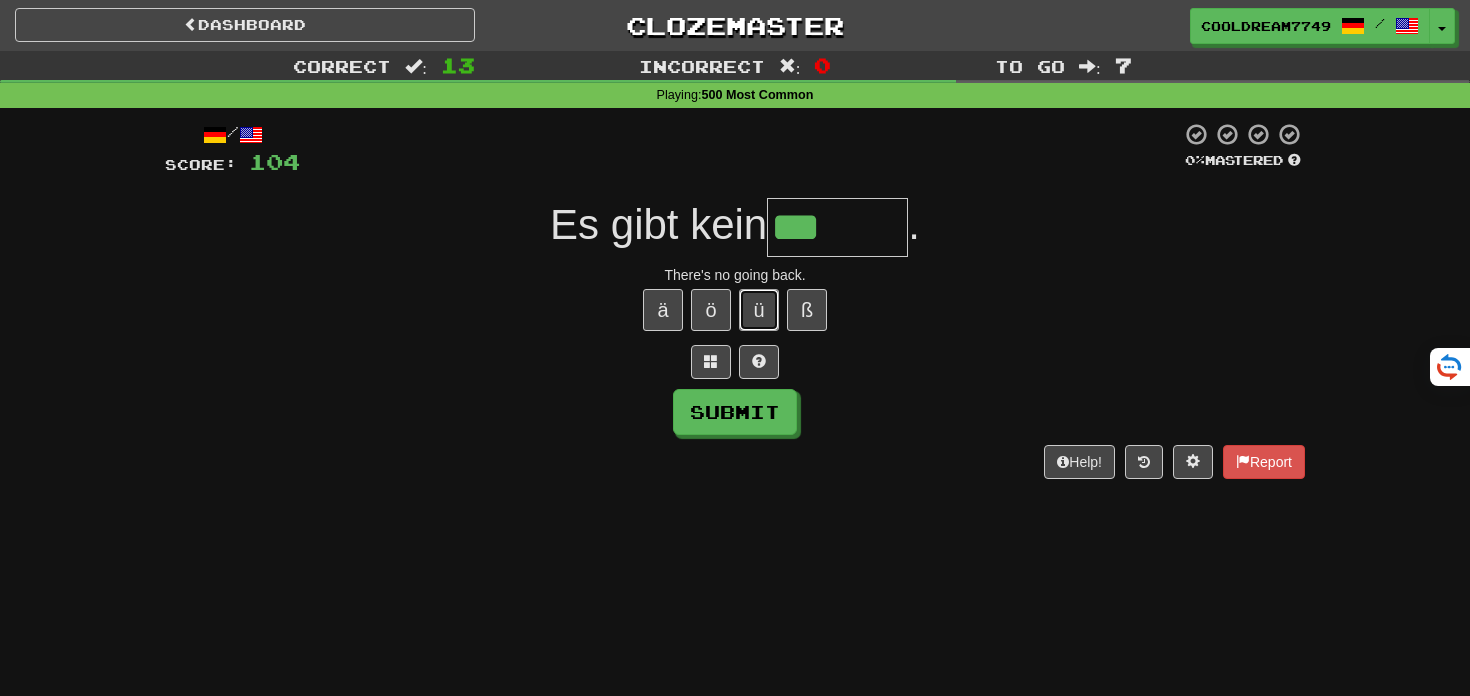 click on "ü" at bounding box center (759, 310) 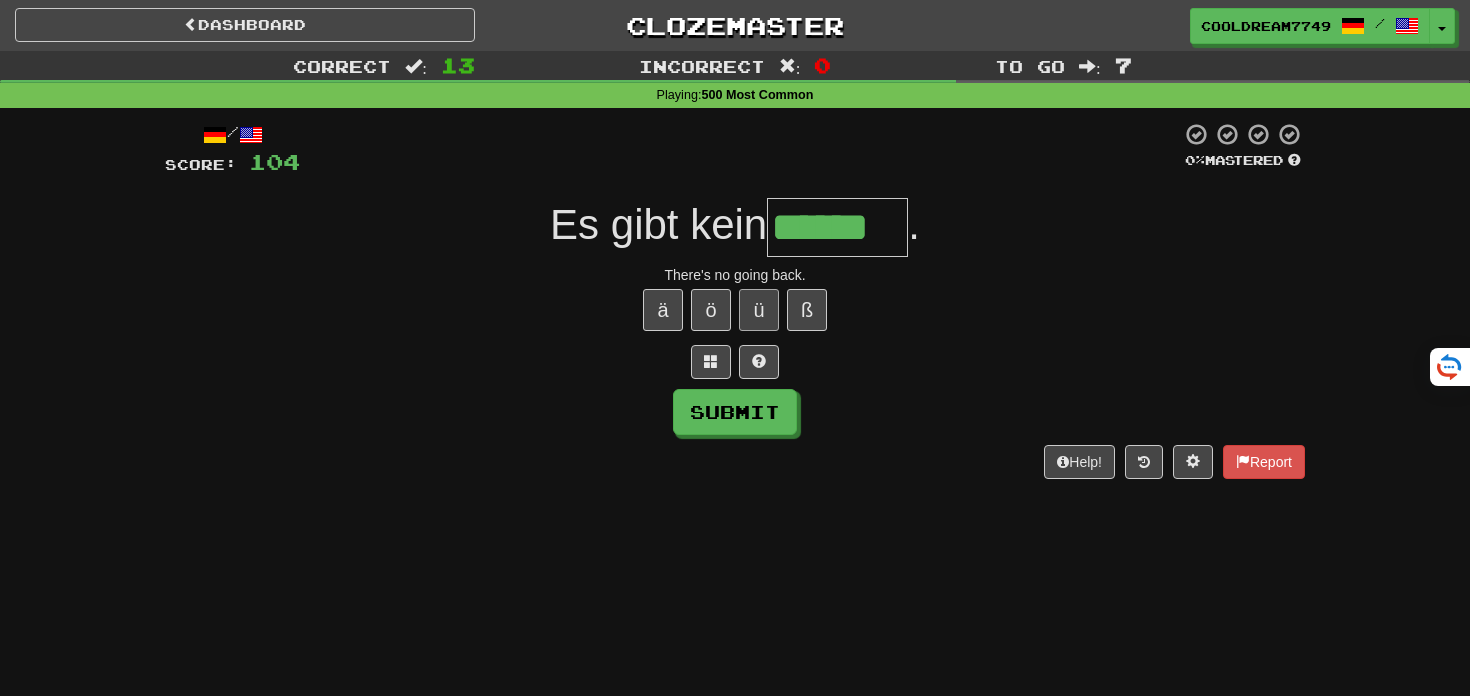 type on "******" 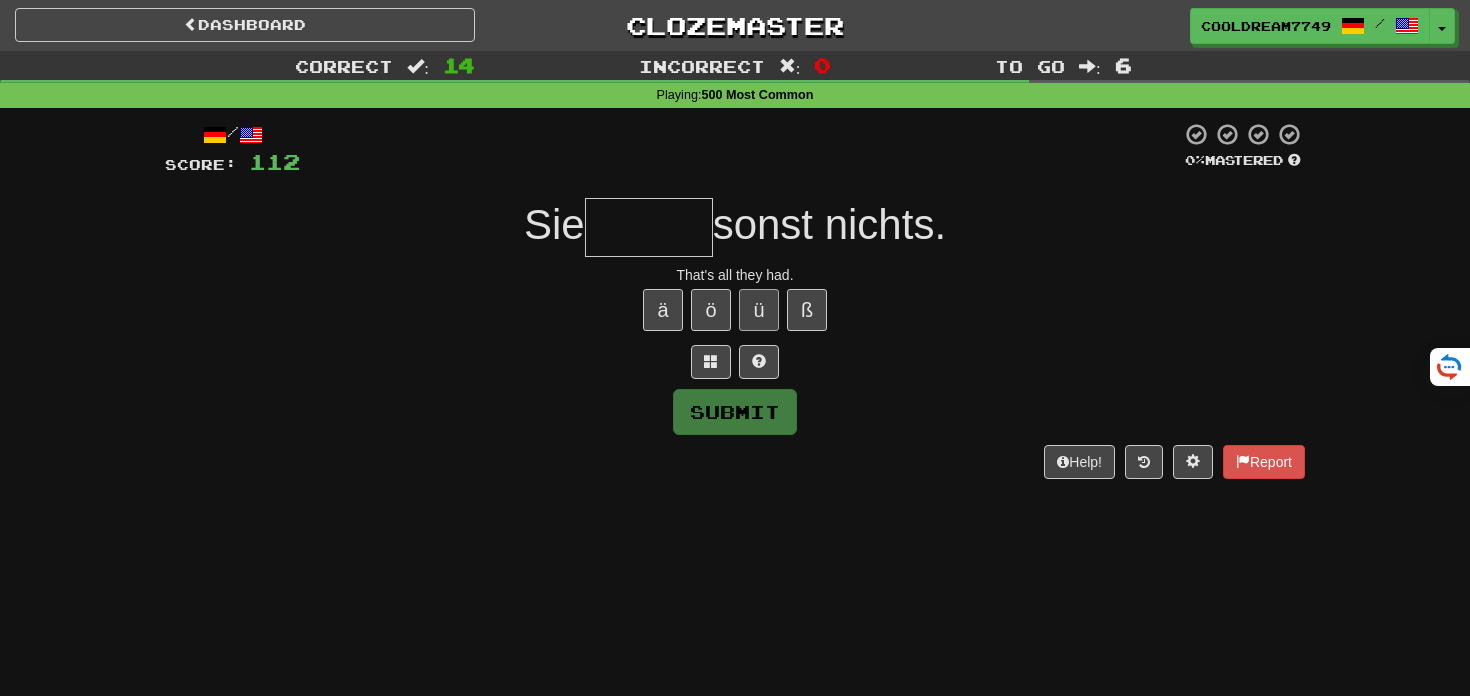 type on "*" 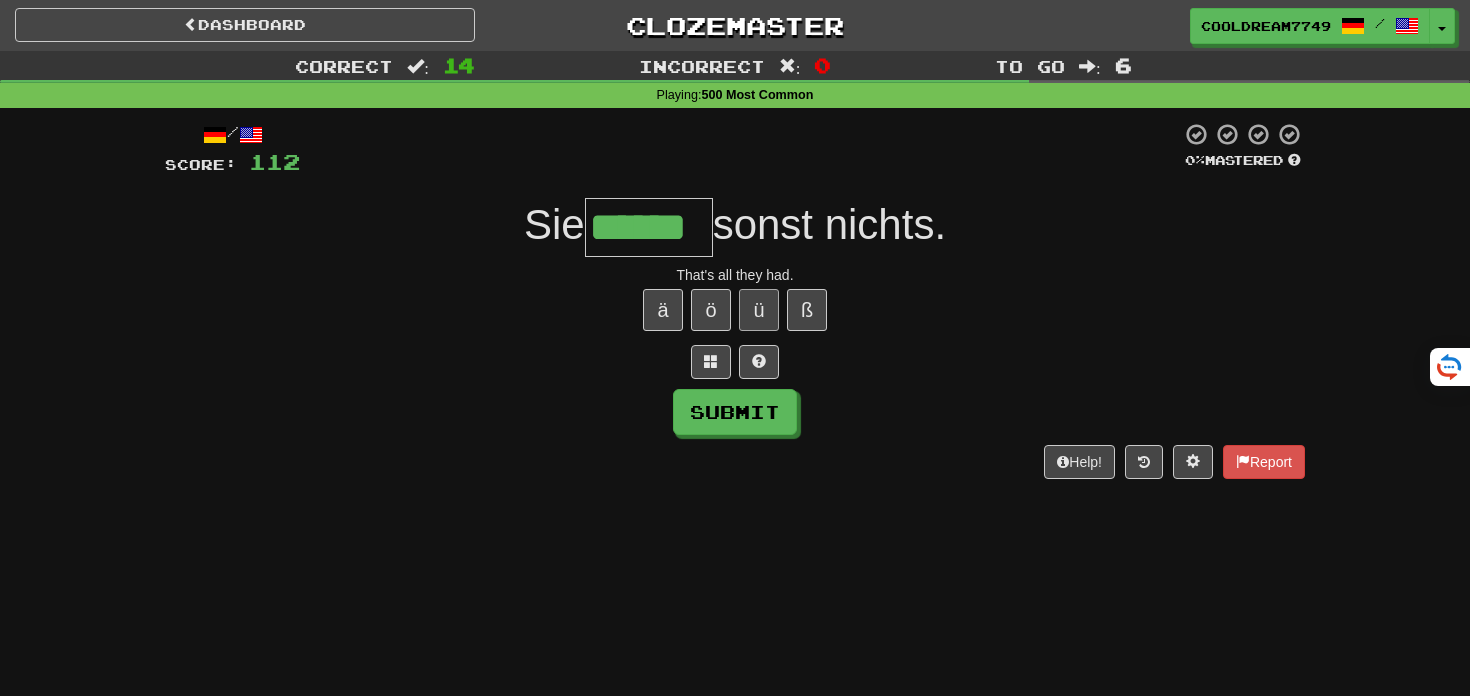 type on "******" 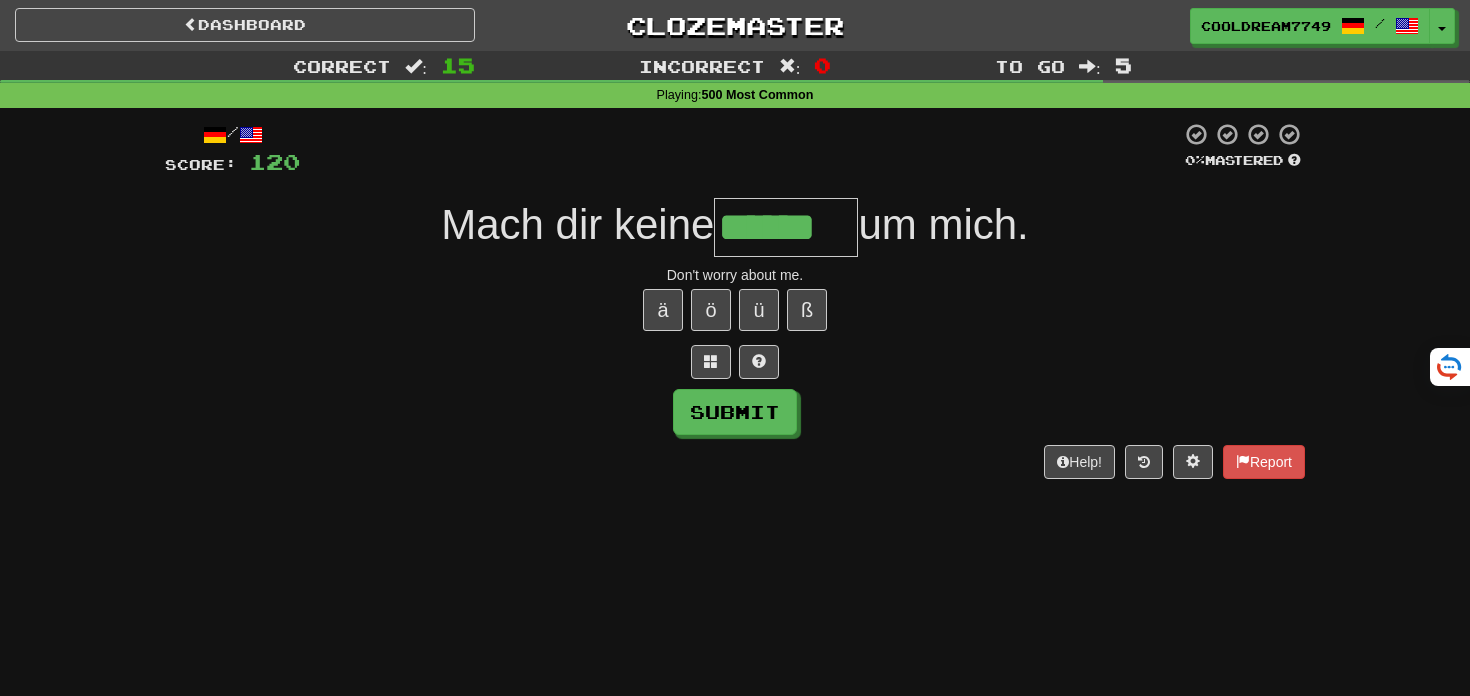 type on "******" 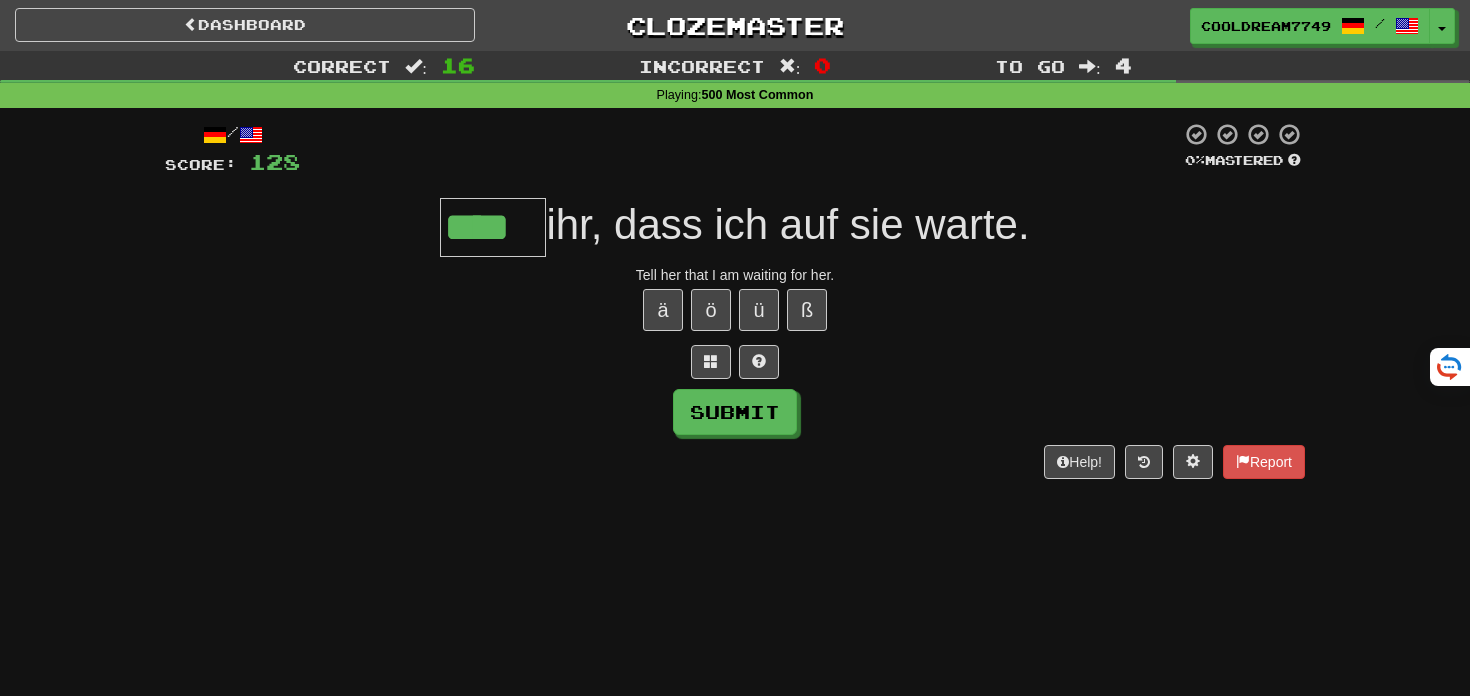type on "****" 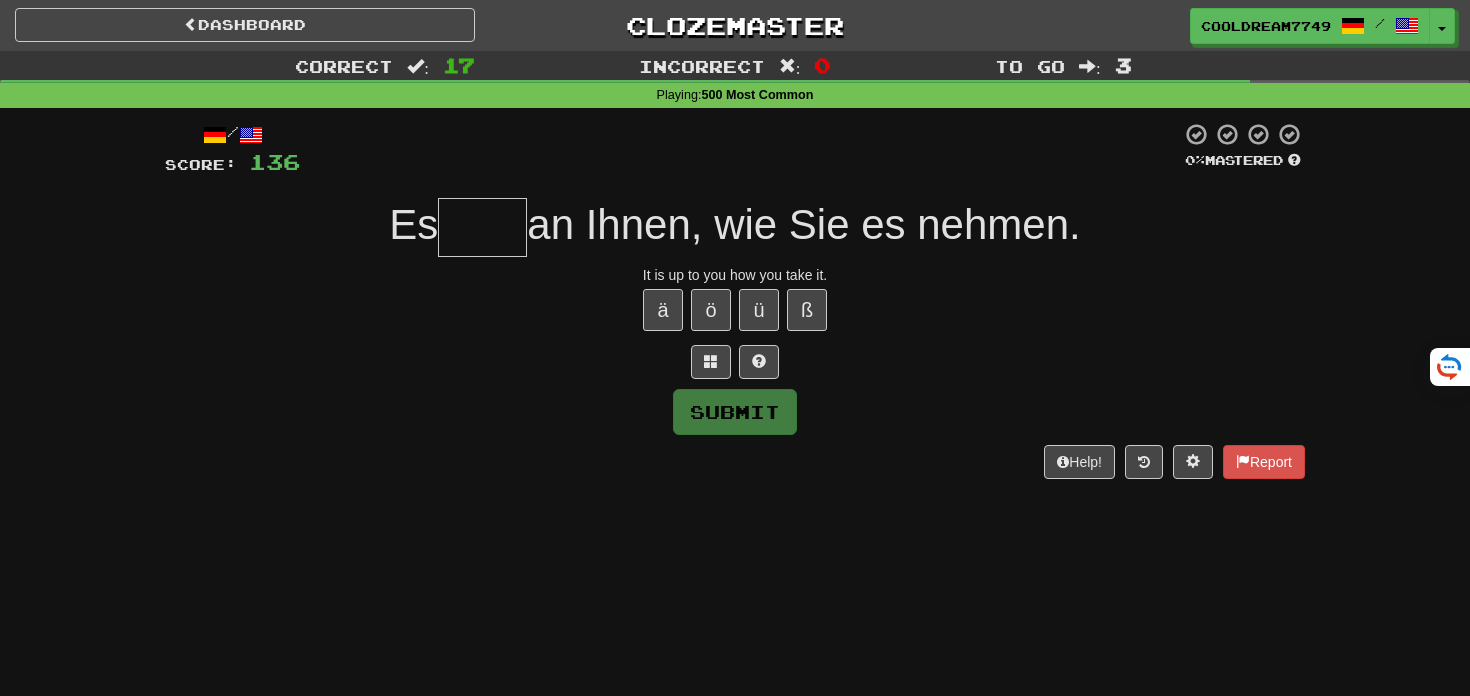 type on "*" 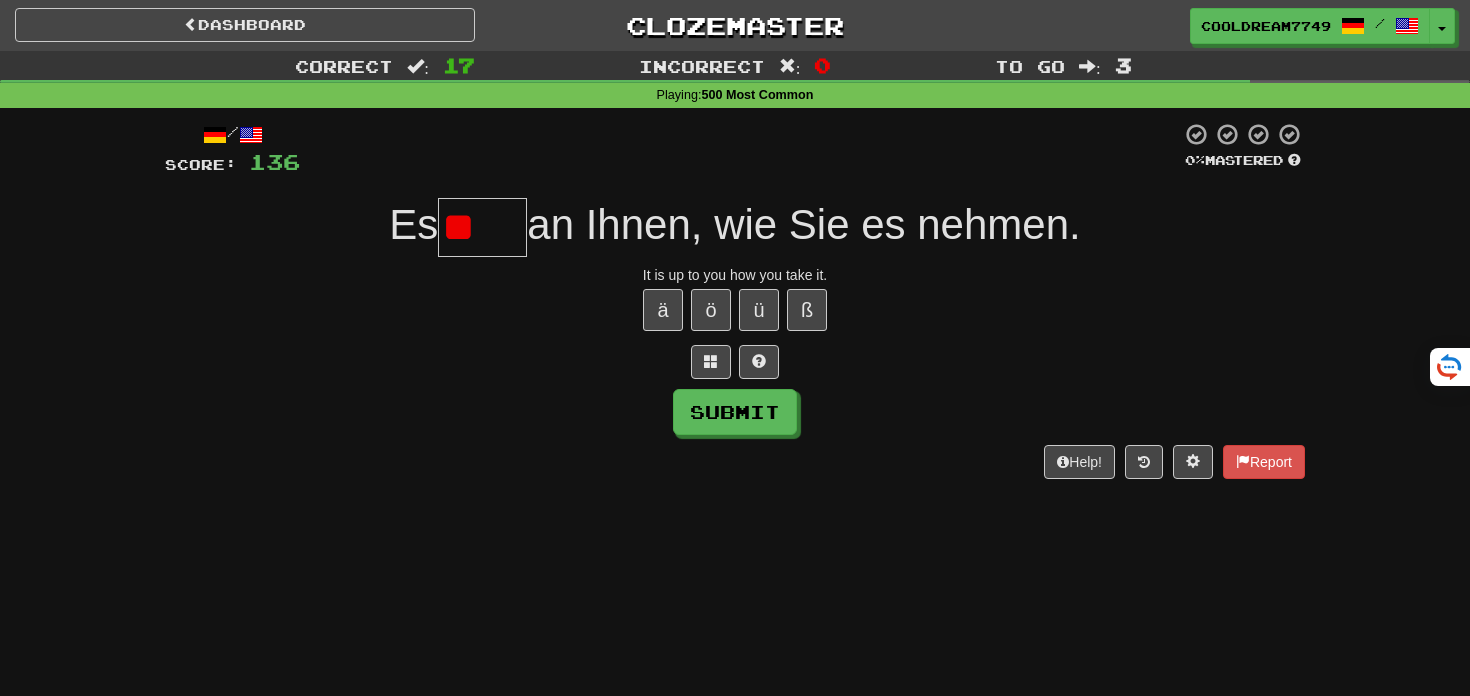 type on "*" 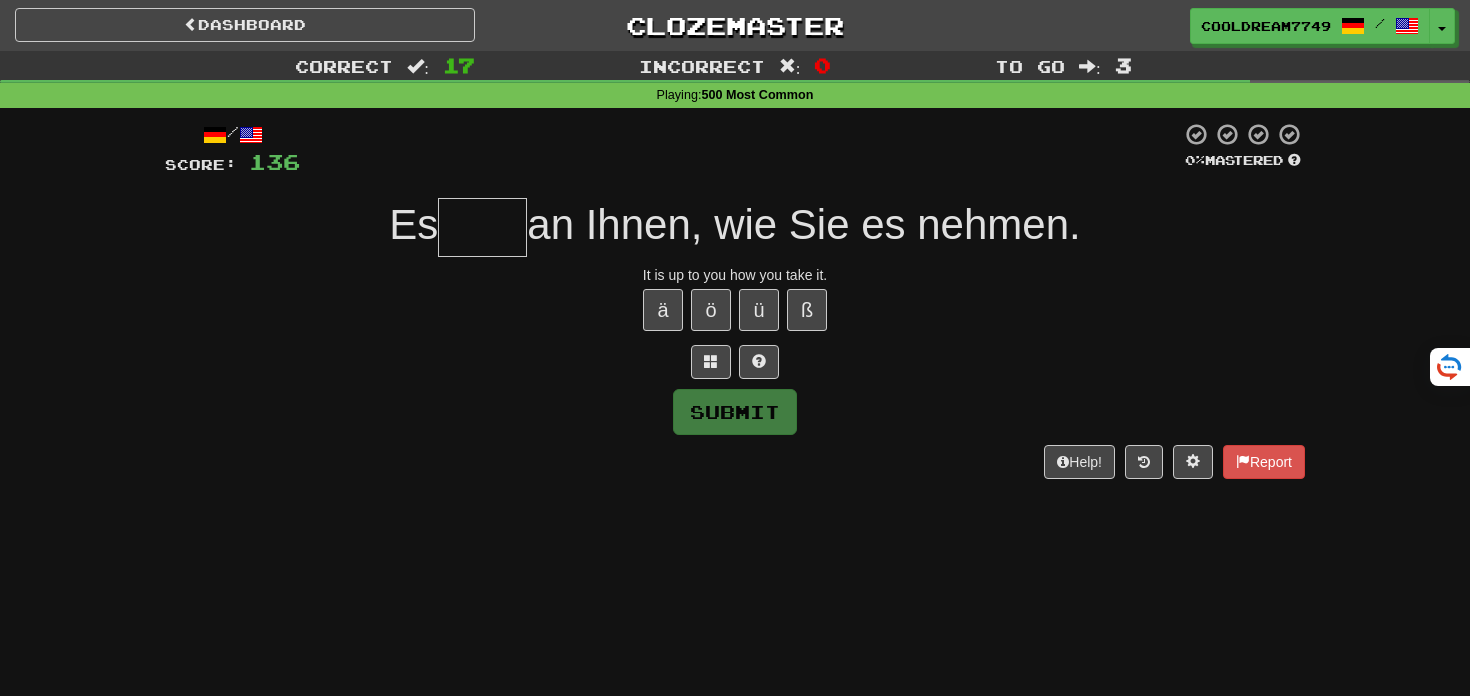 type on "*" 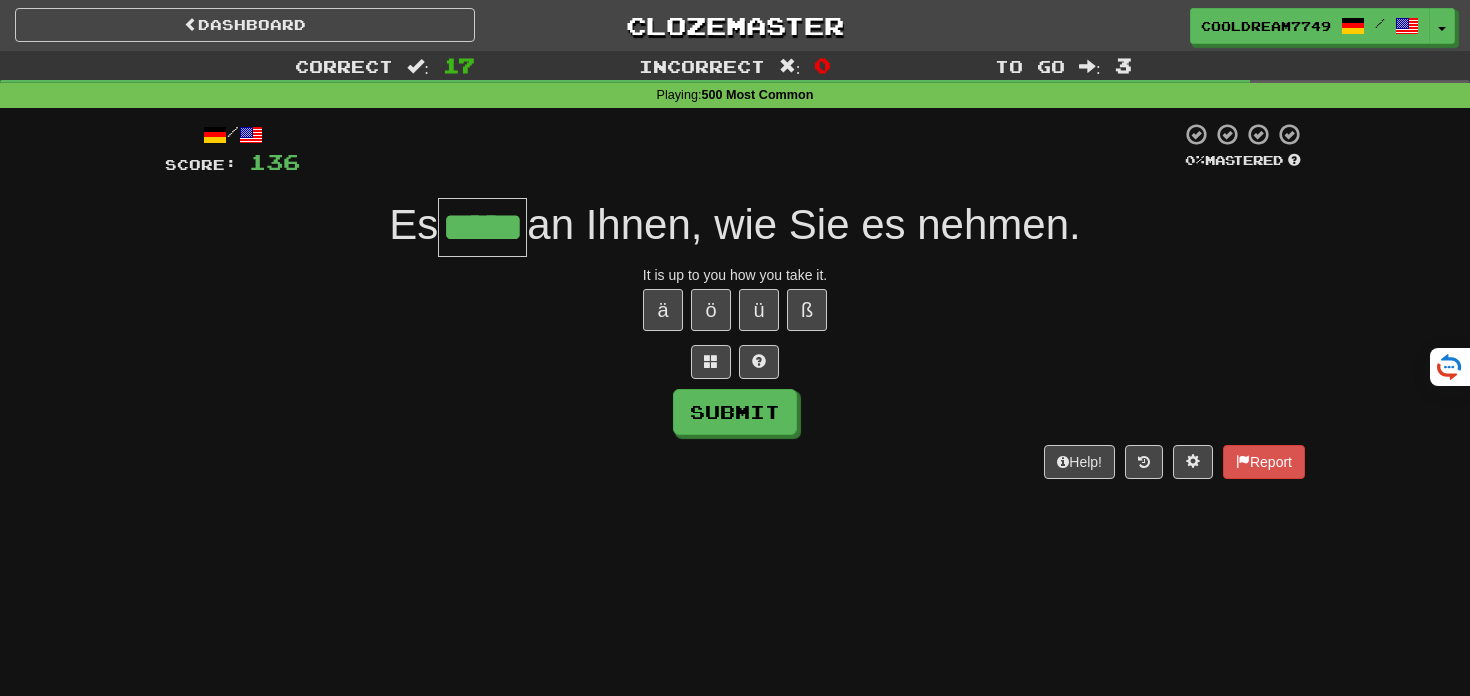 type on "*****" 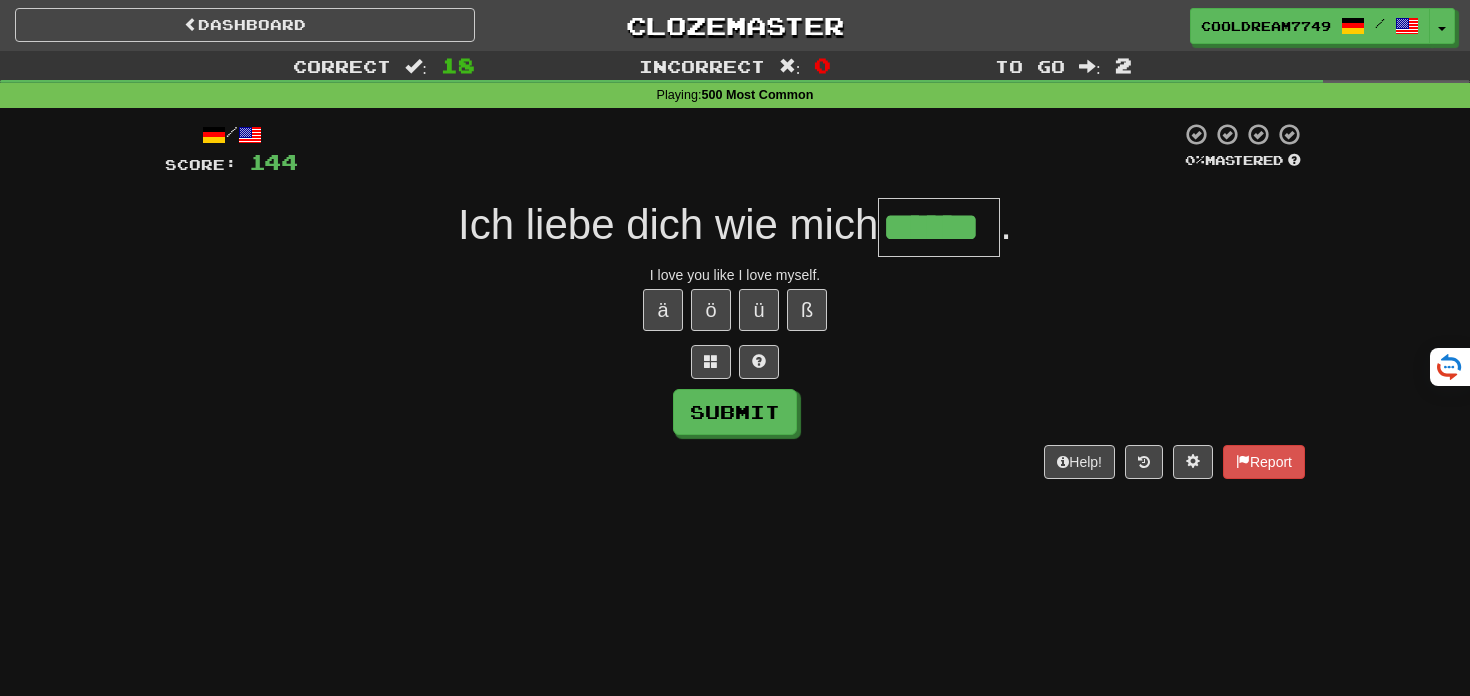 type on "******" 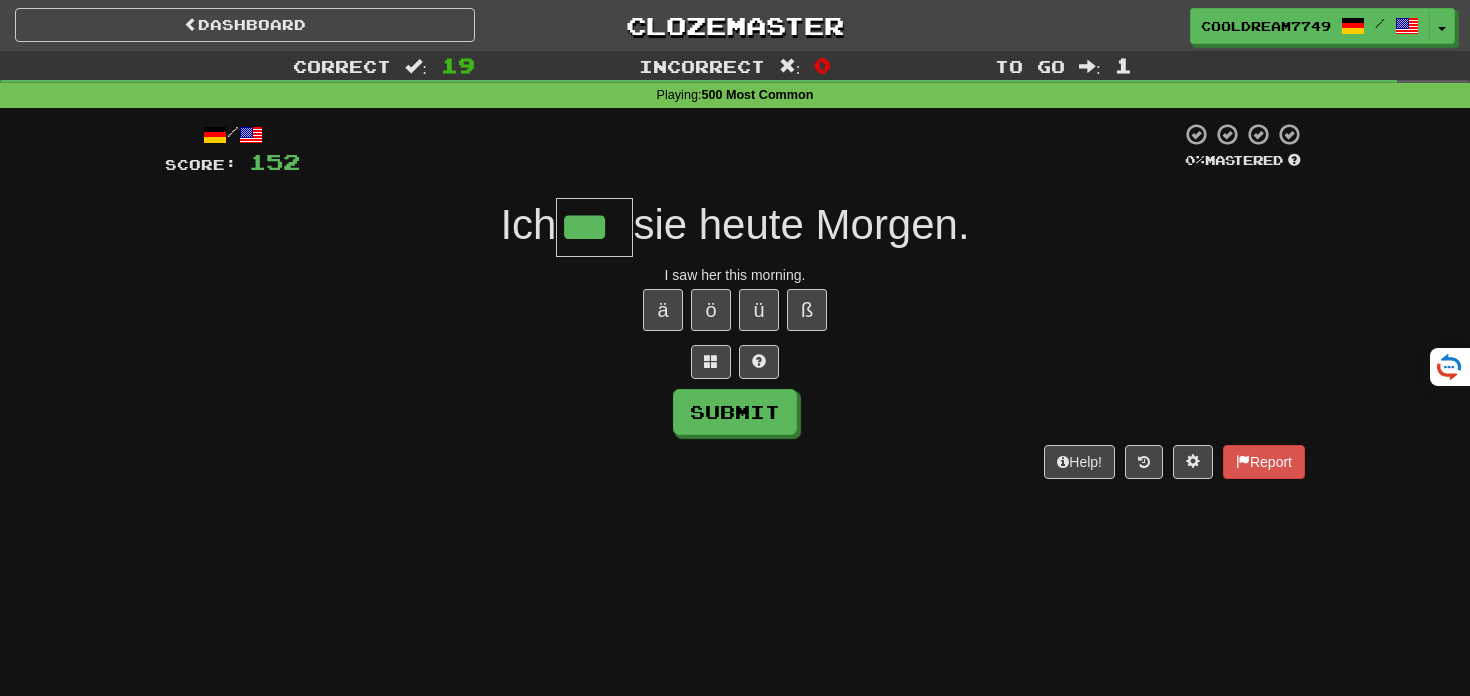 type on "***" 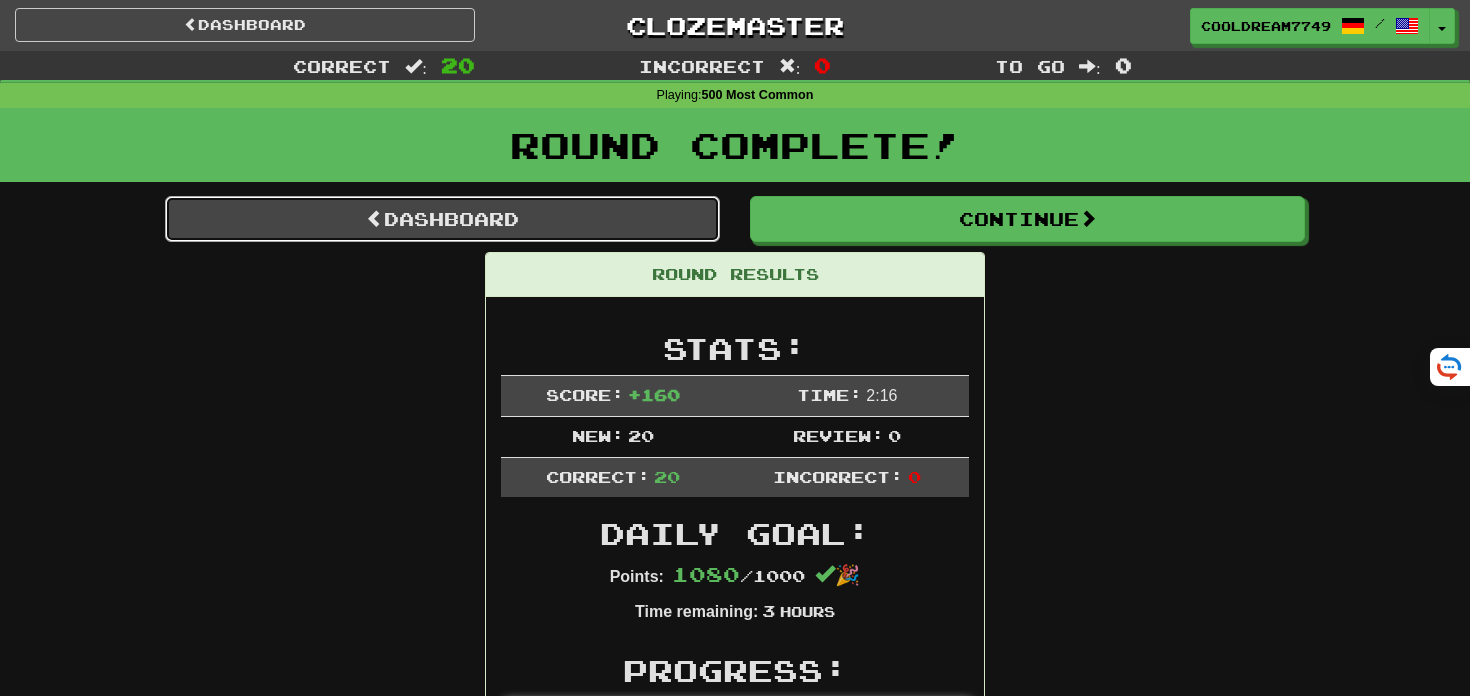 click on "Dashboard" at bounding box center (442, 219) 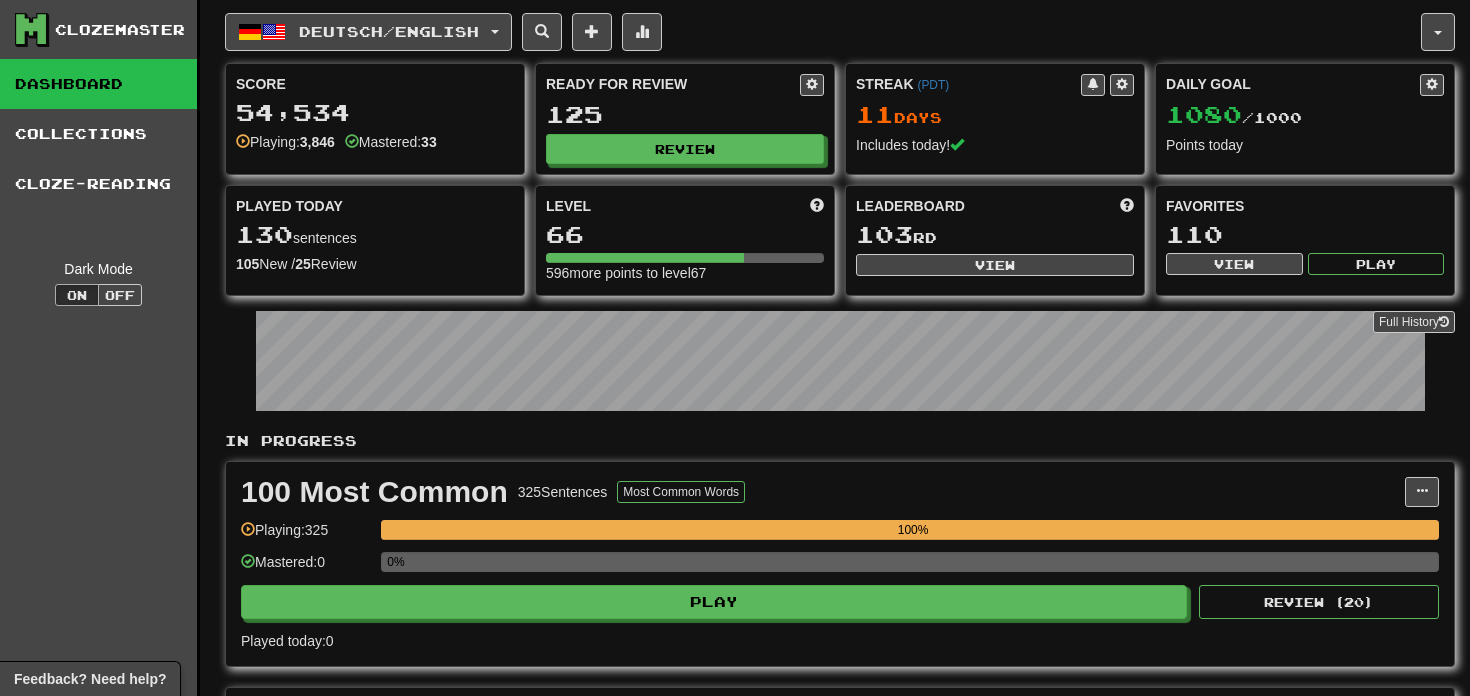 scroll, scrollTop: 0, scrollLeft: 0, axis: both 